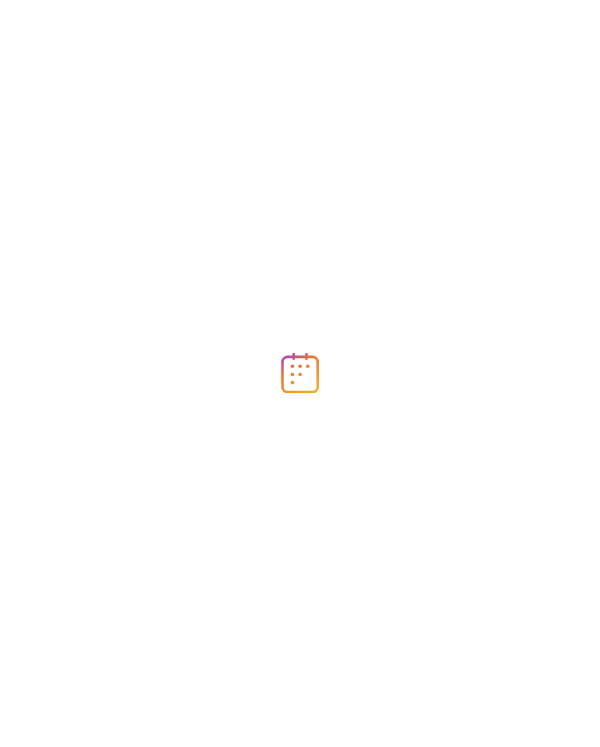 scroll, scrollTop: 0, scrollLeft: 0, axis: both 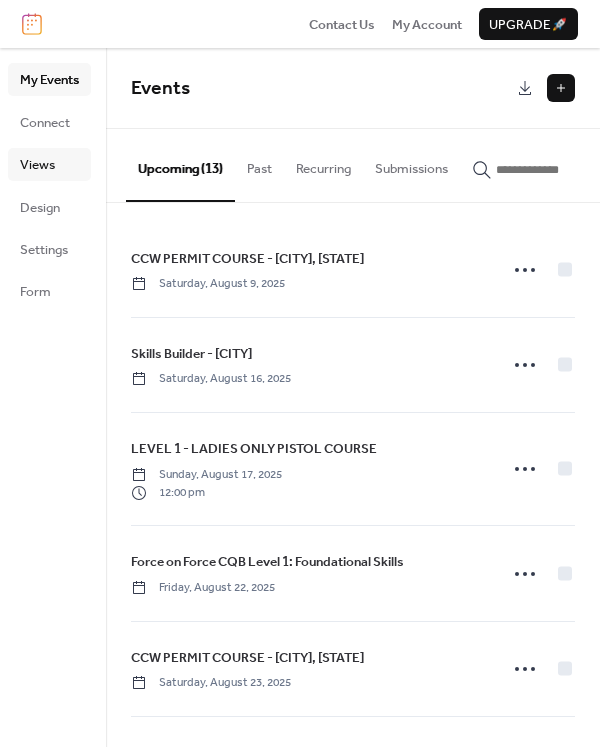 click on "Views" at bounding box center [37, 165] 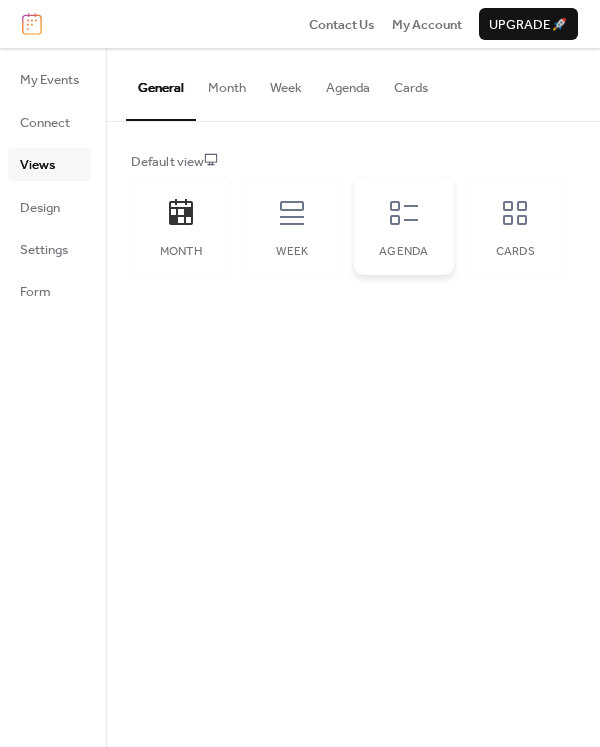 click on "Agenda" at bounding box center (404, 226) 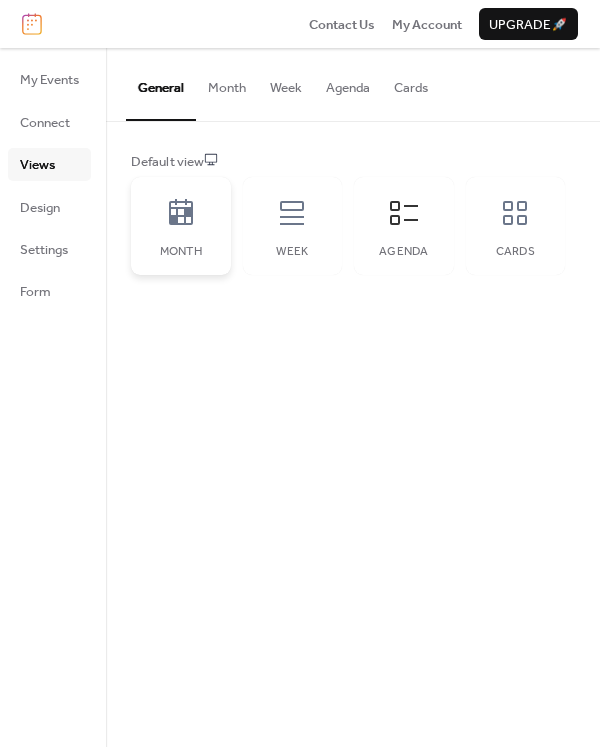 click 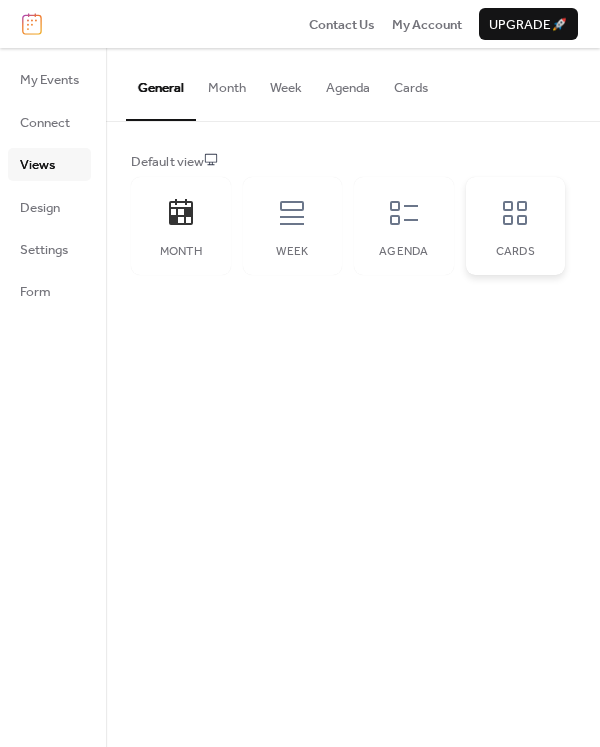 click 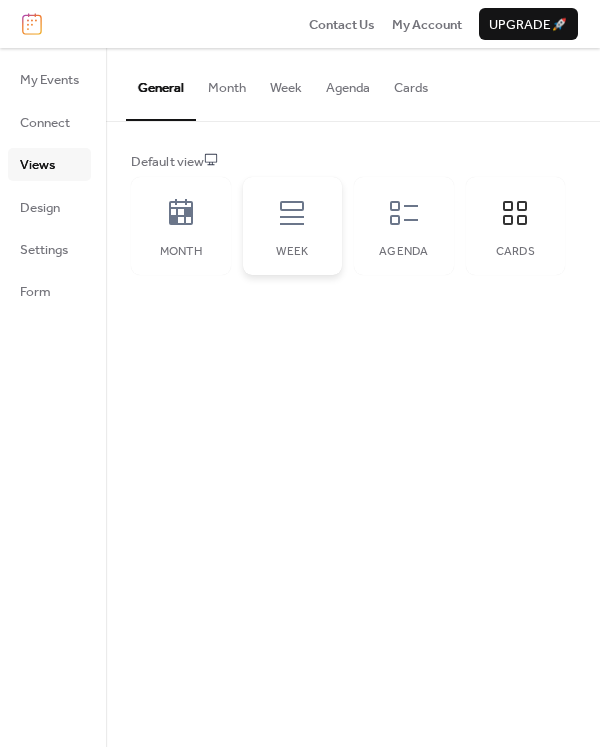 click 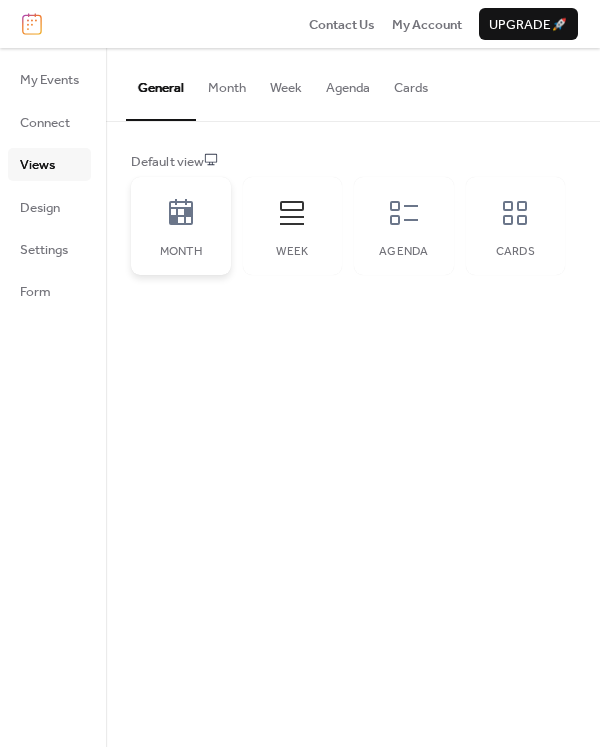 click 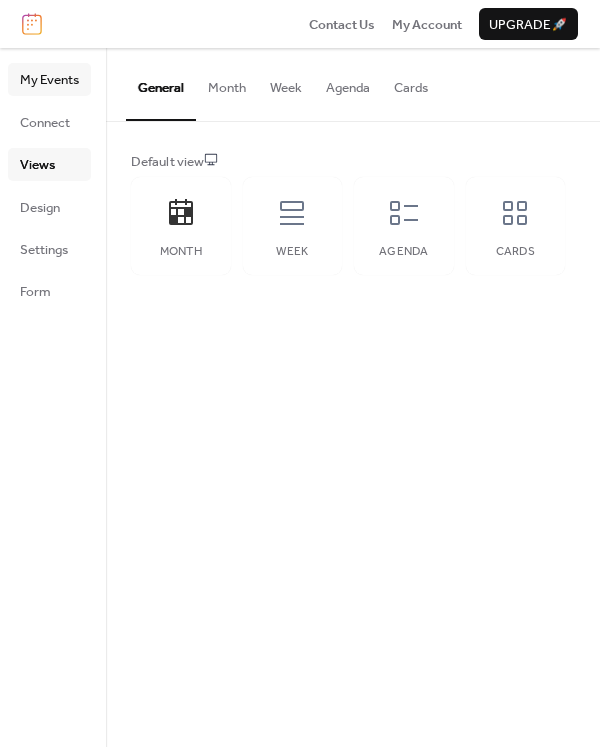 click on "My Events" at bounding box center (49, 80) 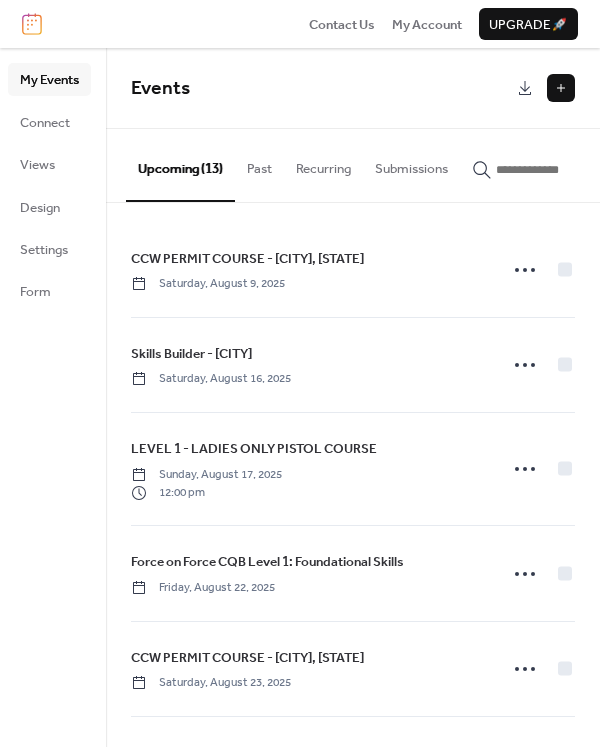 click at bounding box center (32, 24) 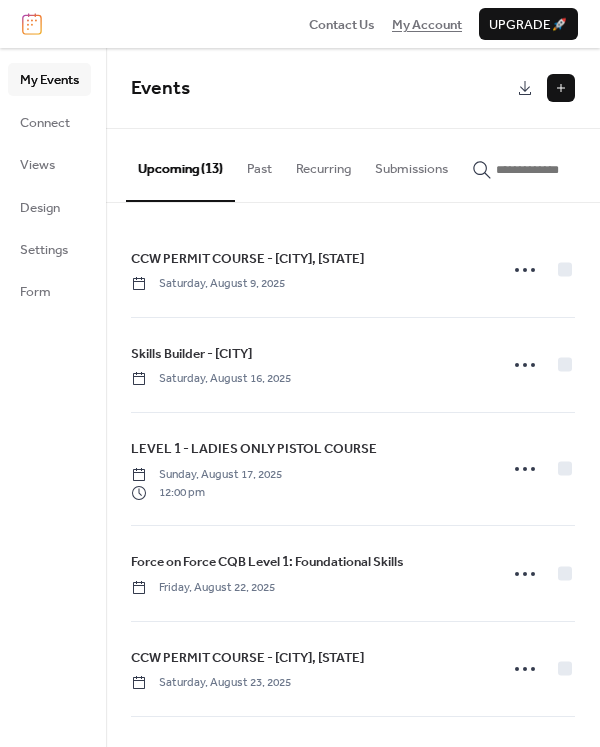 click on "My Account" at bounding box center (427, 25) 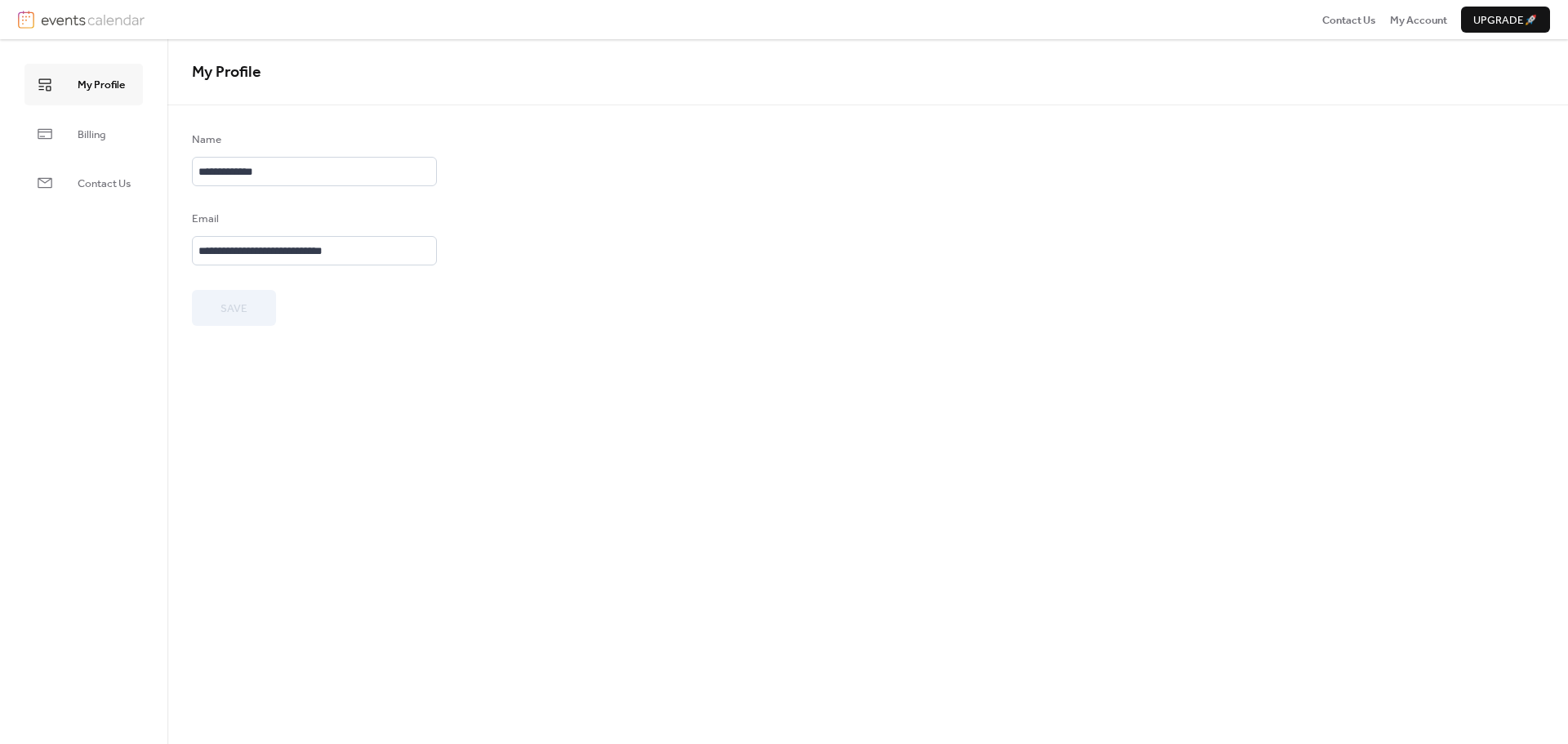 scroll, scrollTop: 0, scrollLeft: 0, axis: both 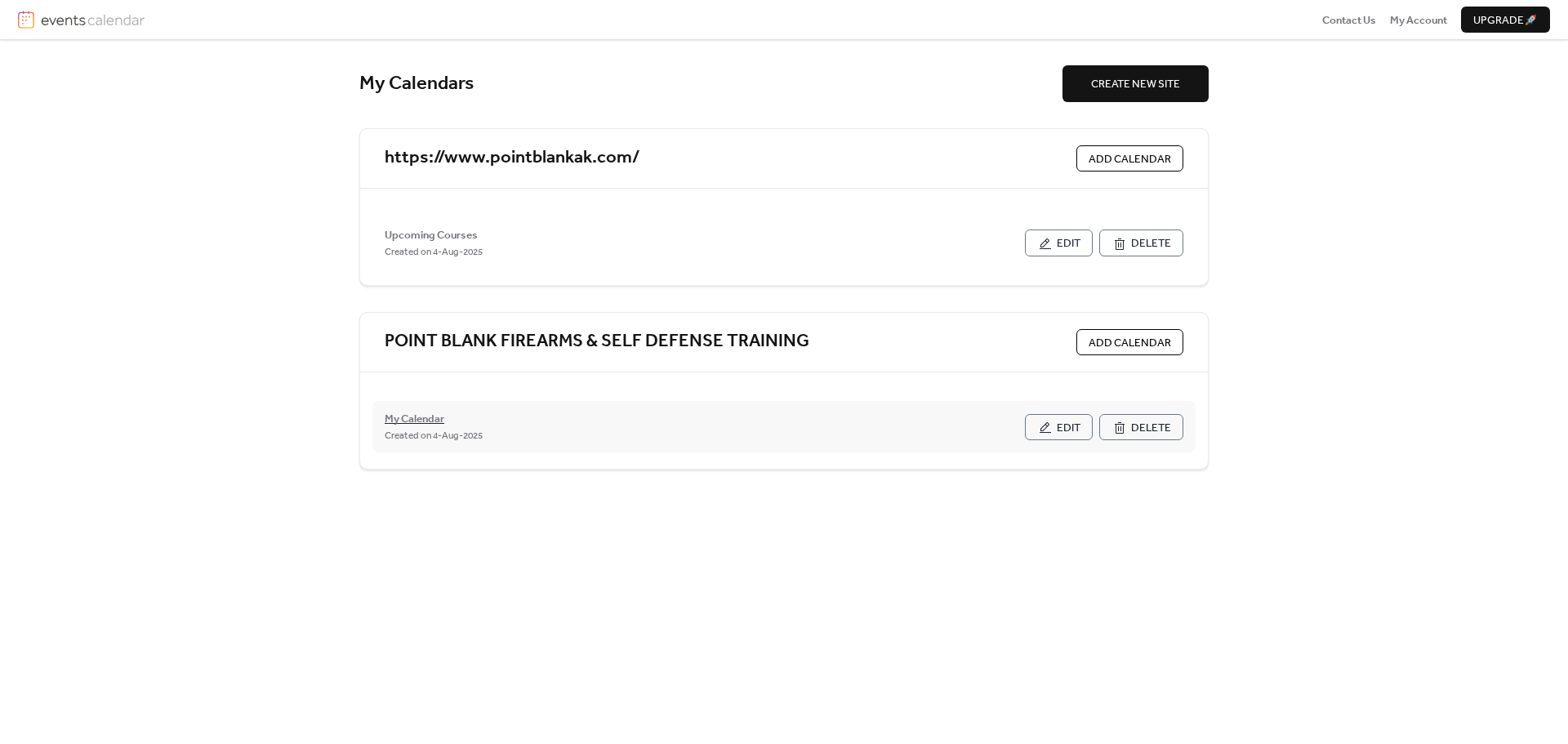 click on "My Calendar" at bounding box center (414, 419) 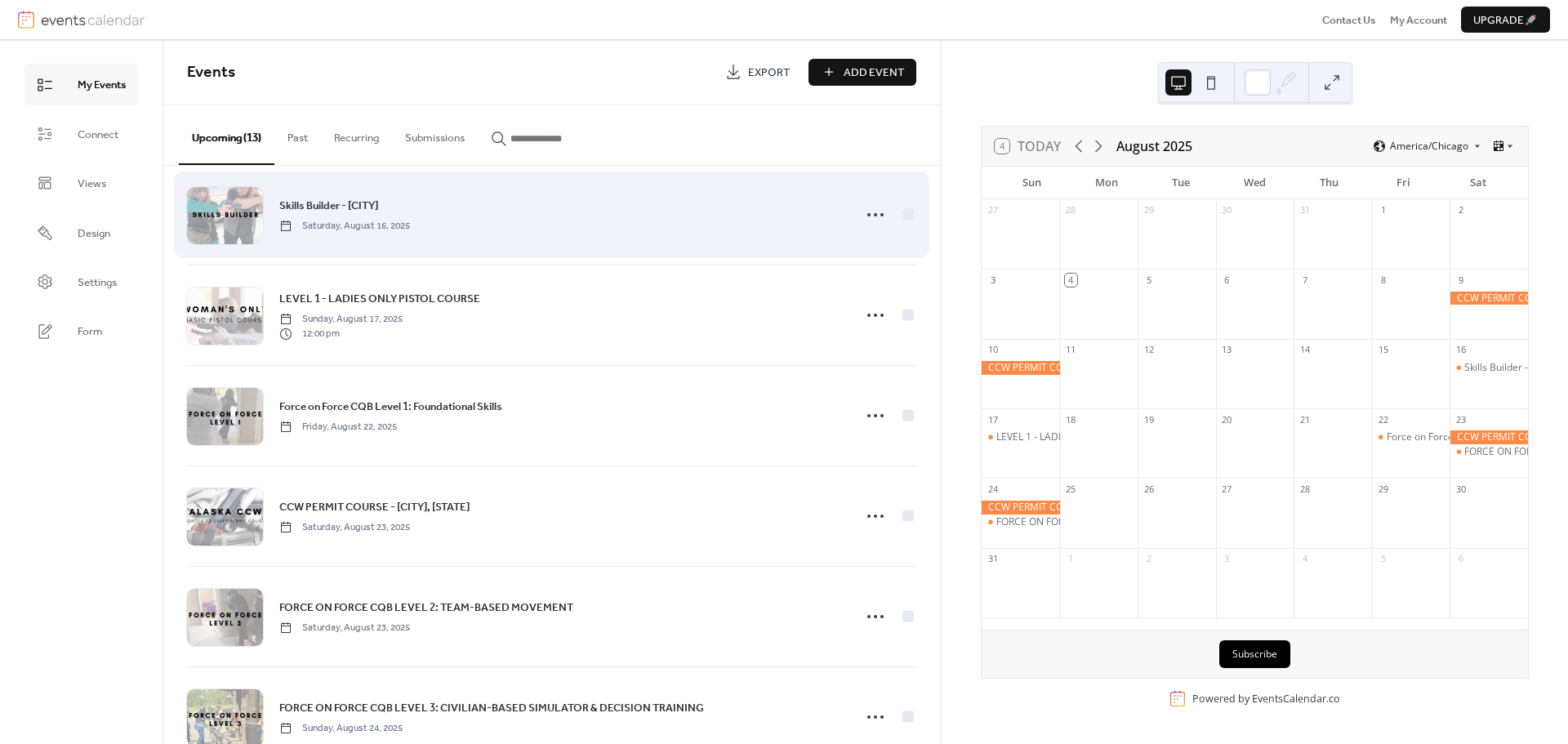 scroll, scrollTop: 0, scrollLeft: 0, axis: both 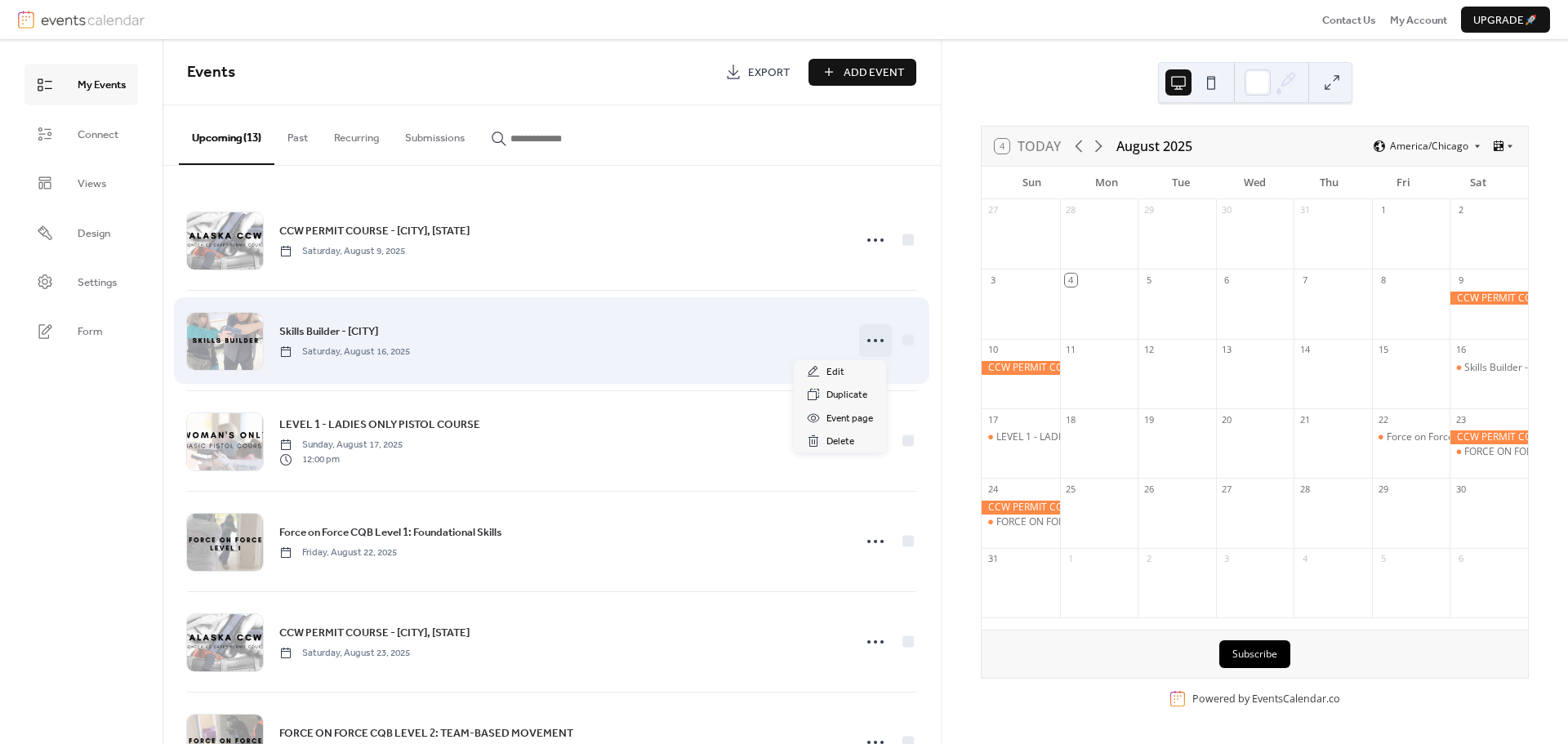 click 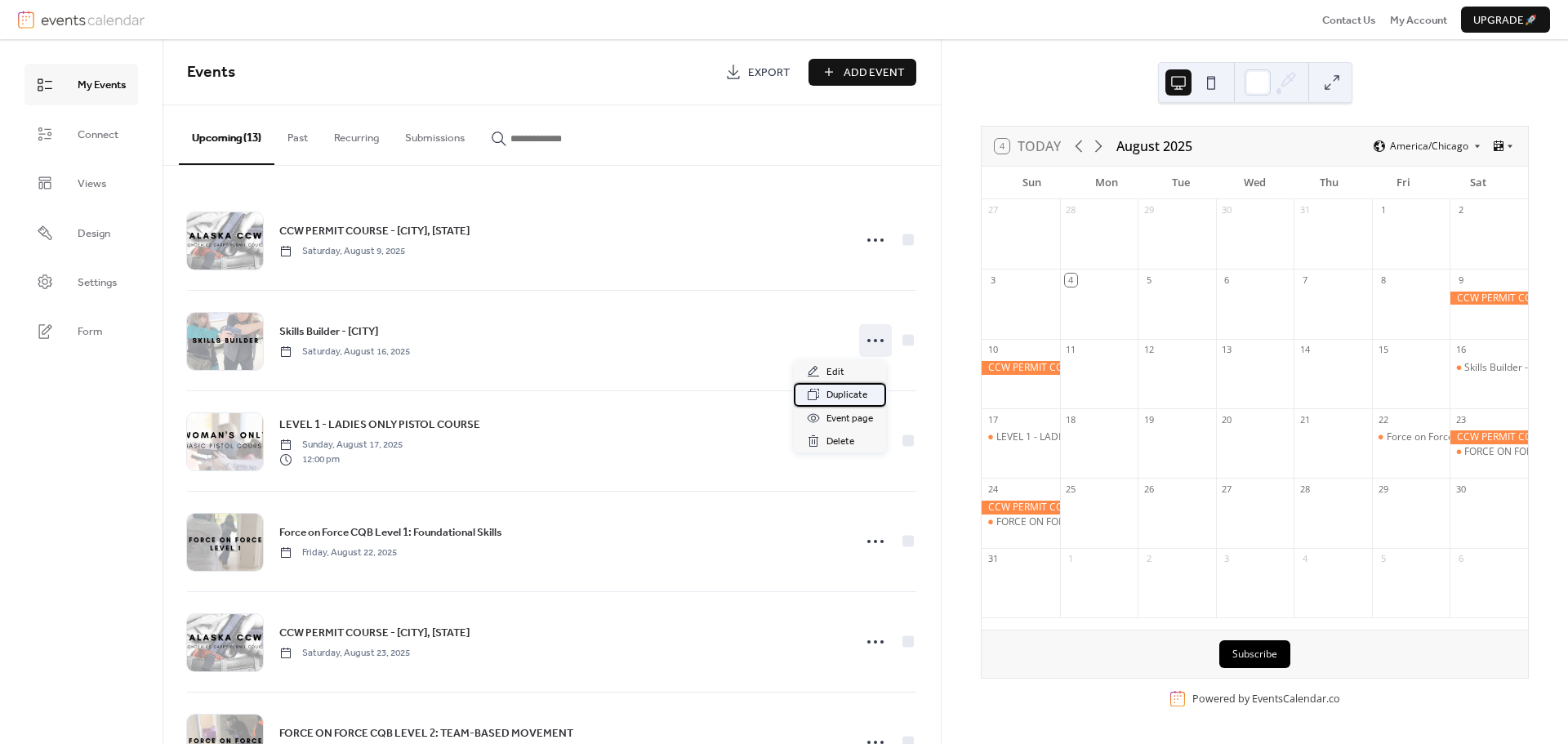 click on "Duplicate" at bounding box center [847, 395] 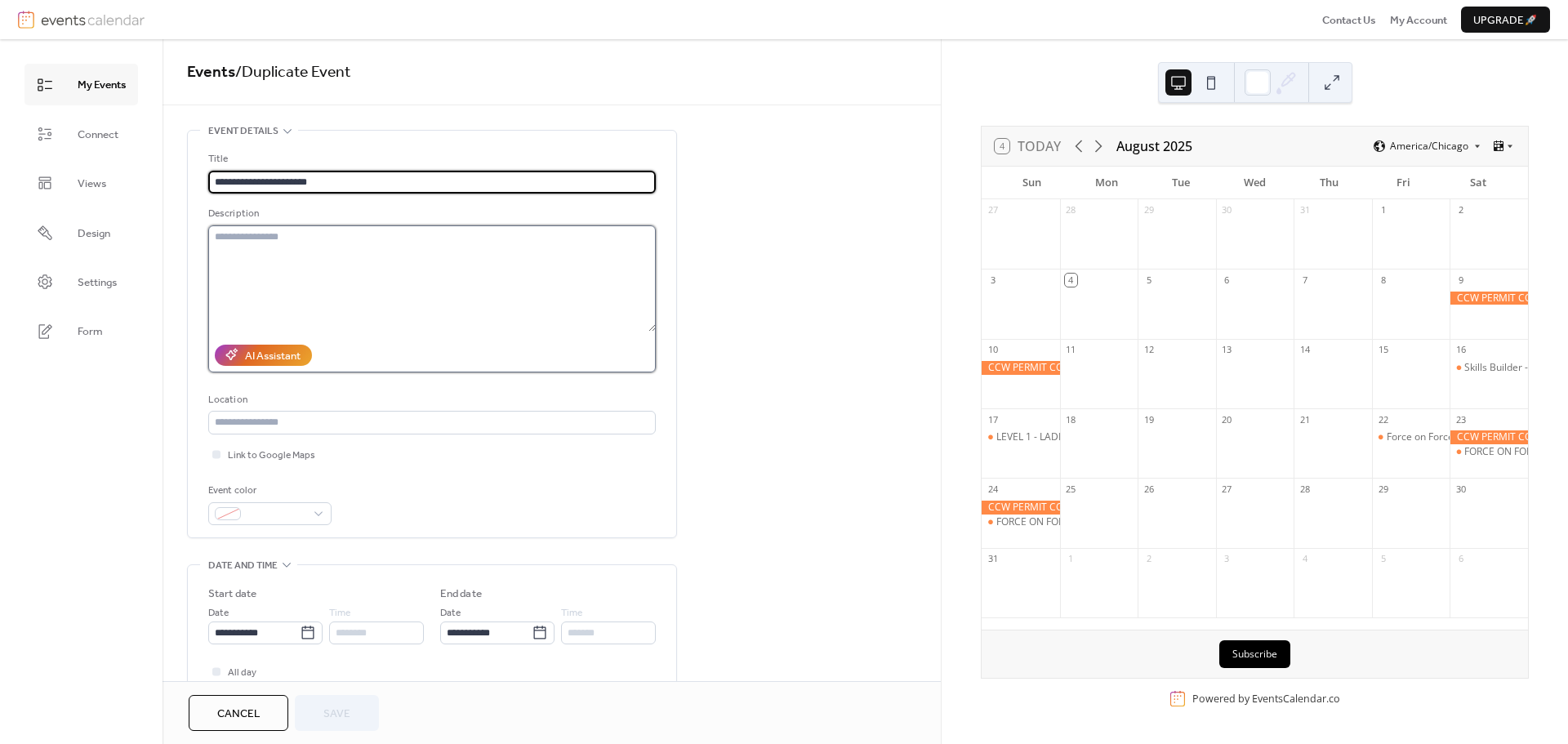 click at bounding box center [432, 278] 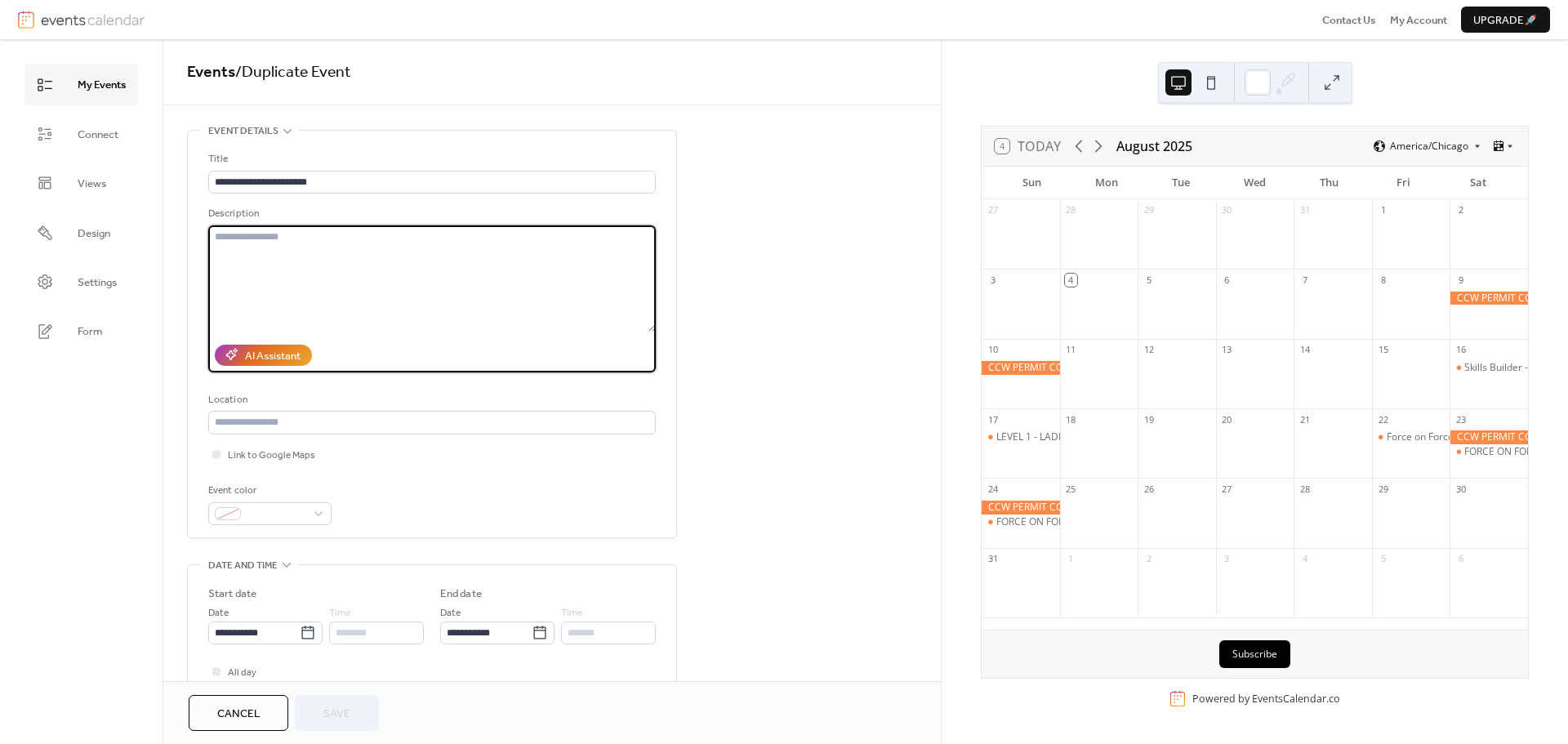 paste on "**********" 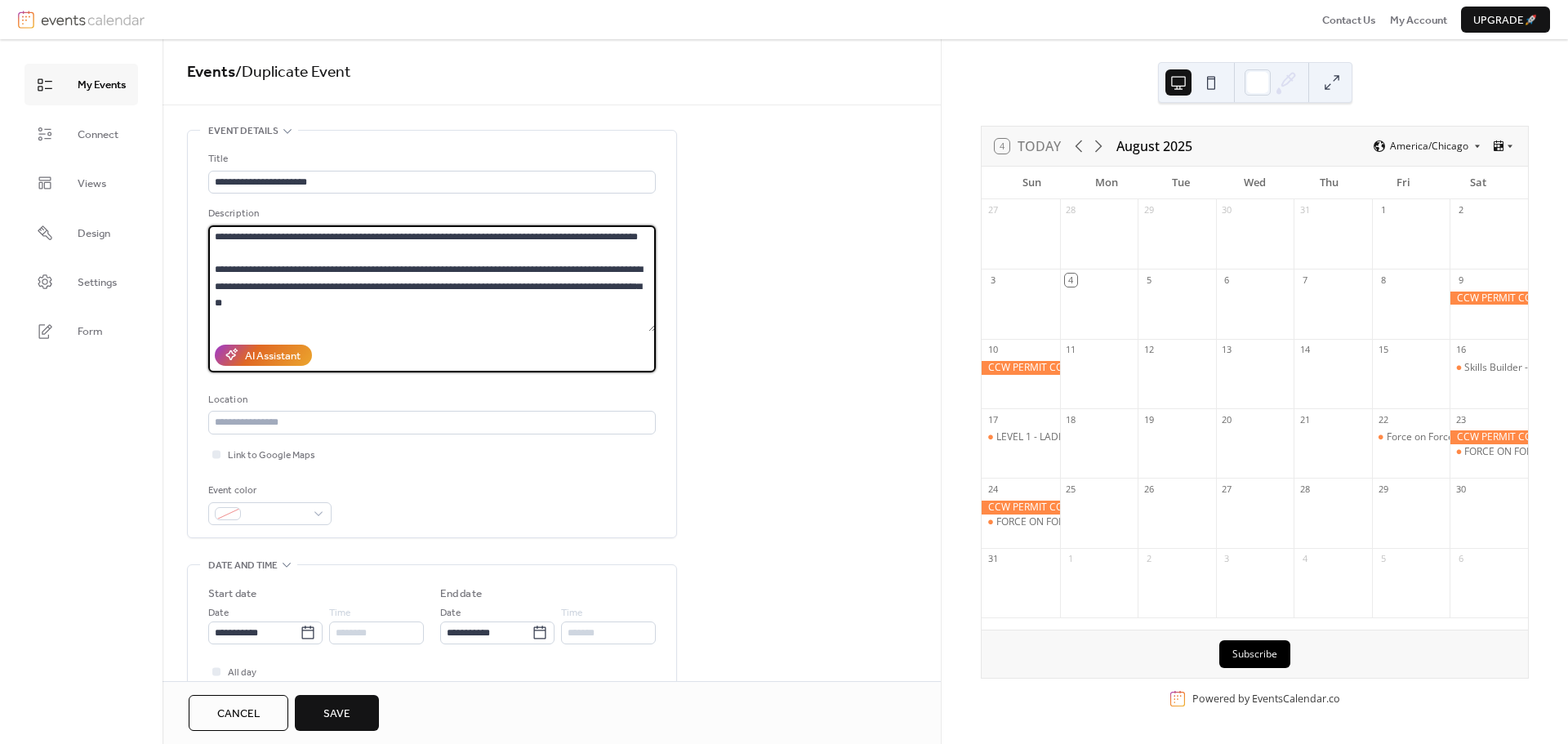 scroll, scrollTop: 164, scrollLeft: 0, axis: vertical 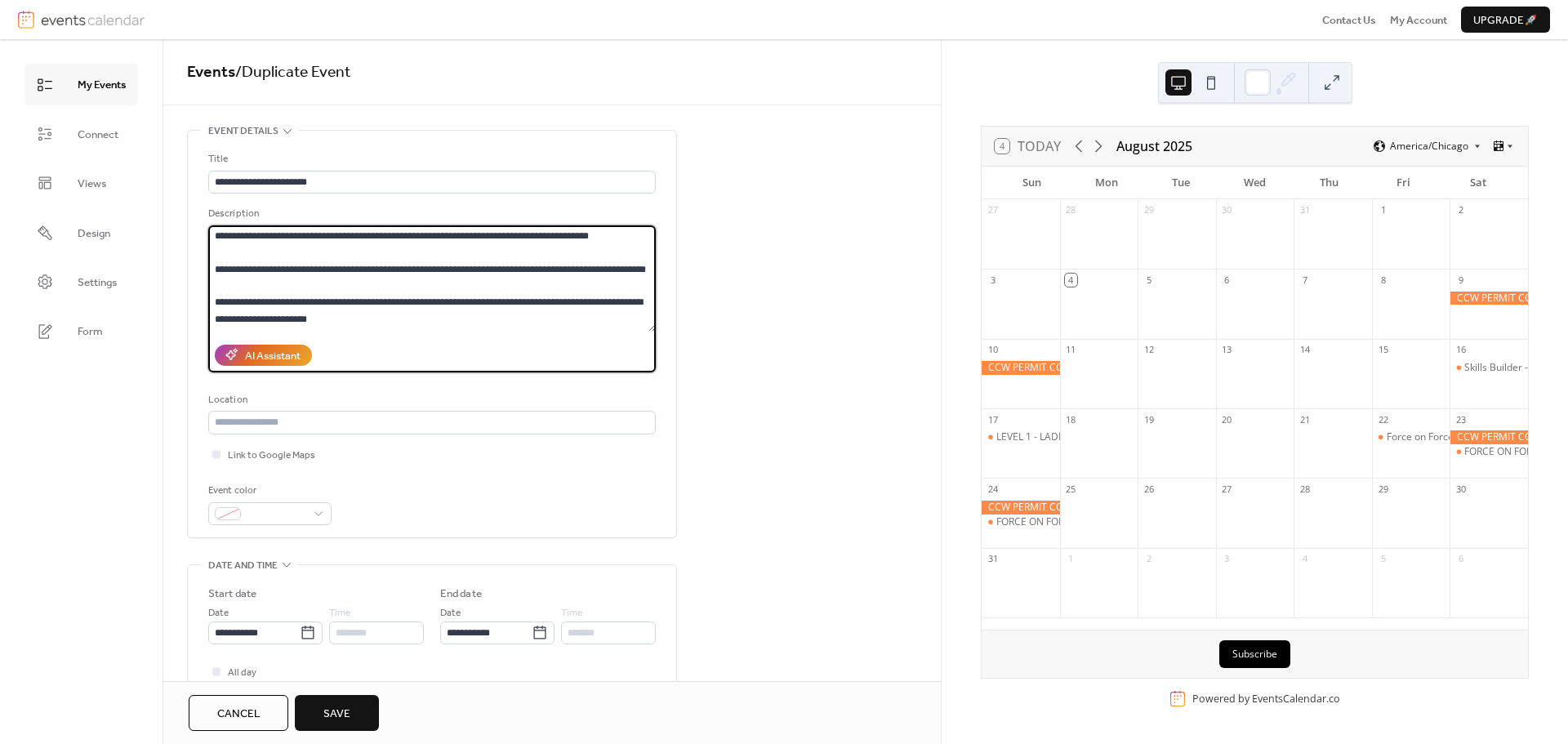 type on "**********" 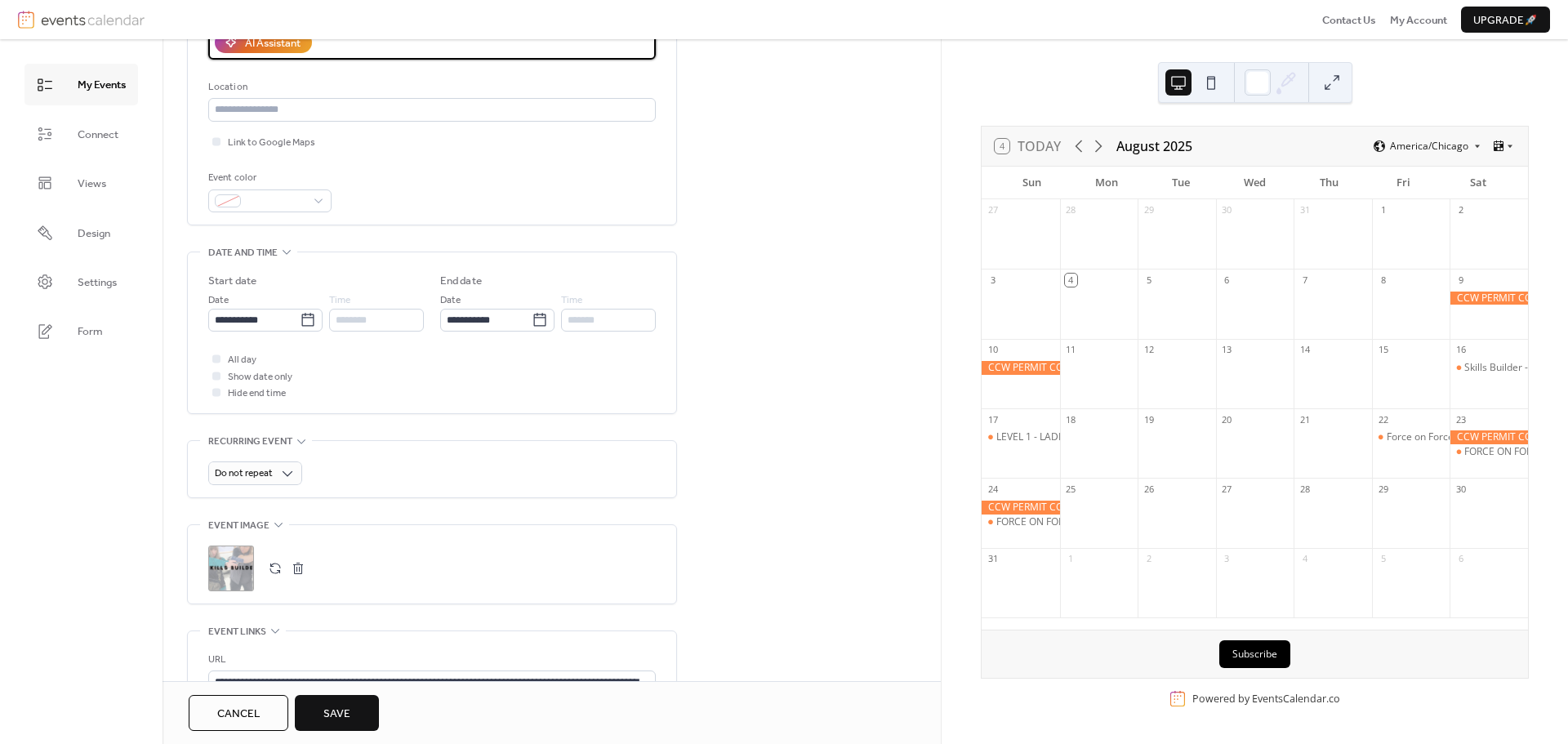 scroll, scrollTop: 314, scrollLeft: 0, axis: vertical 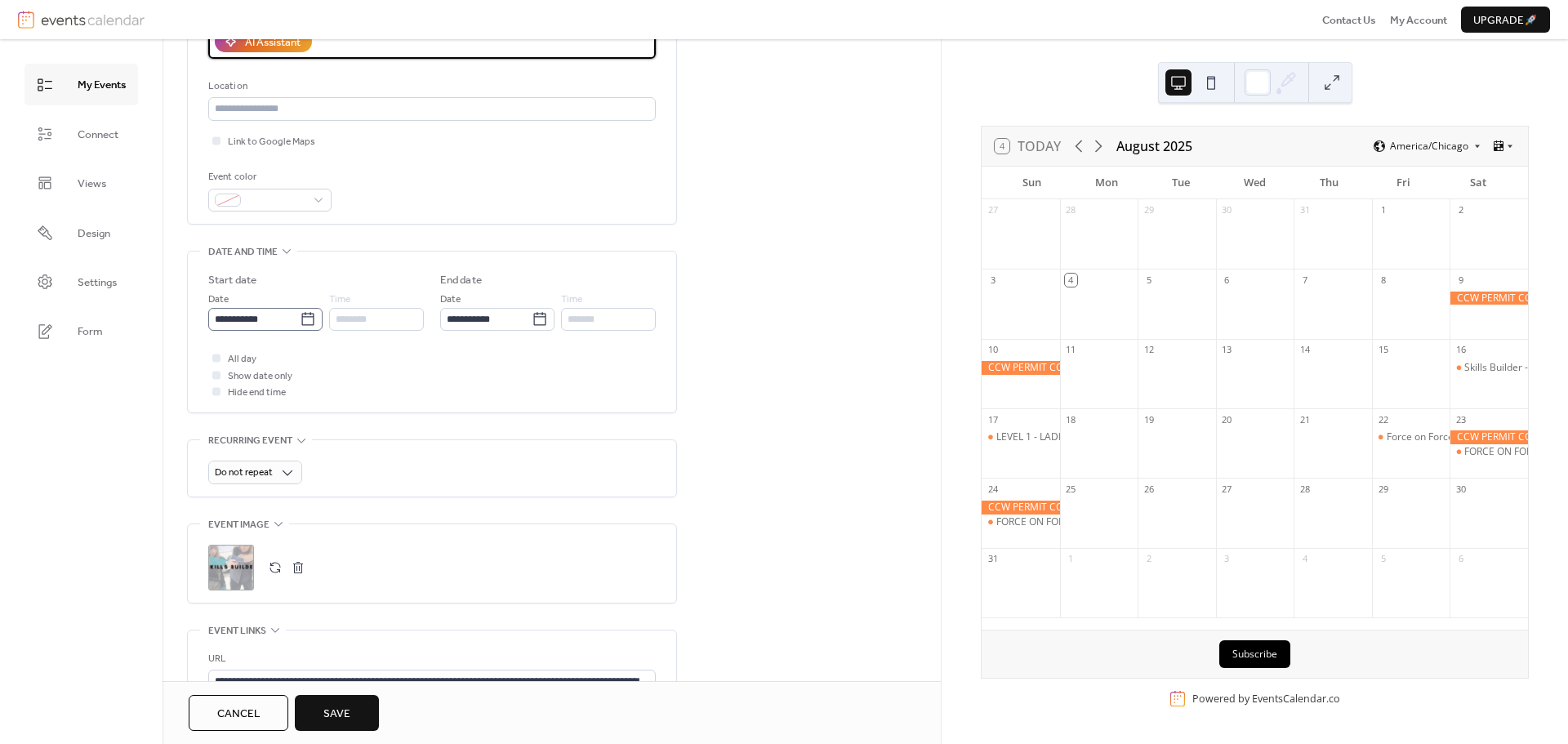 click 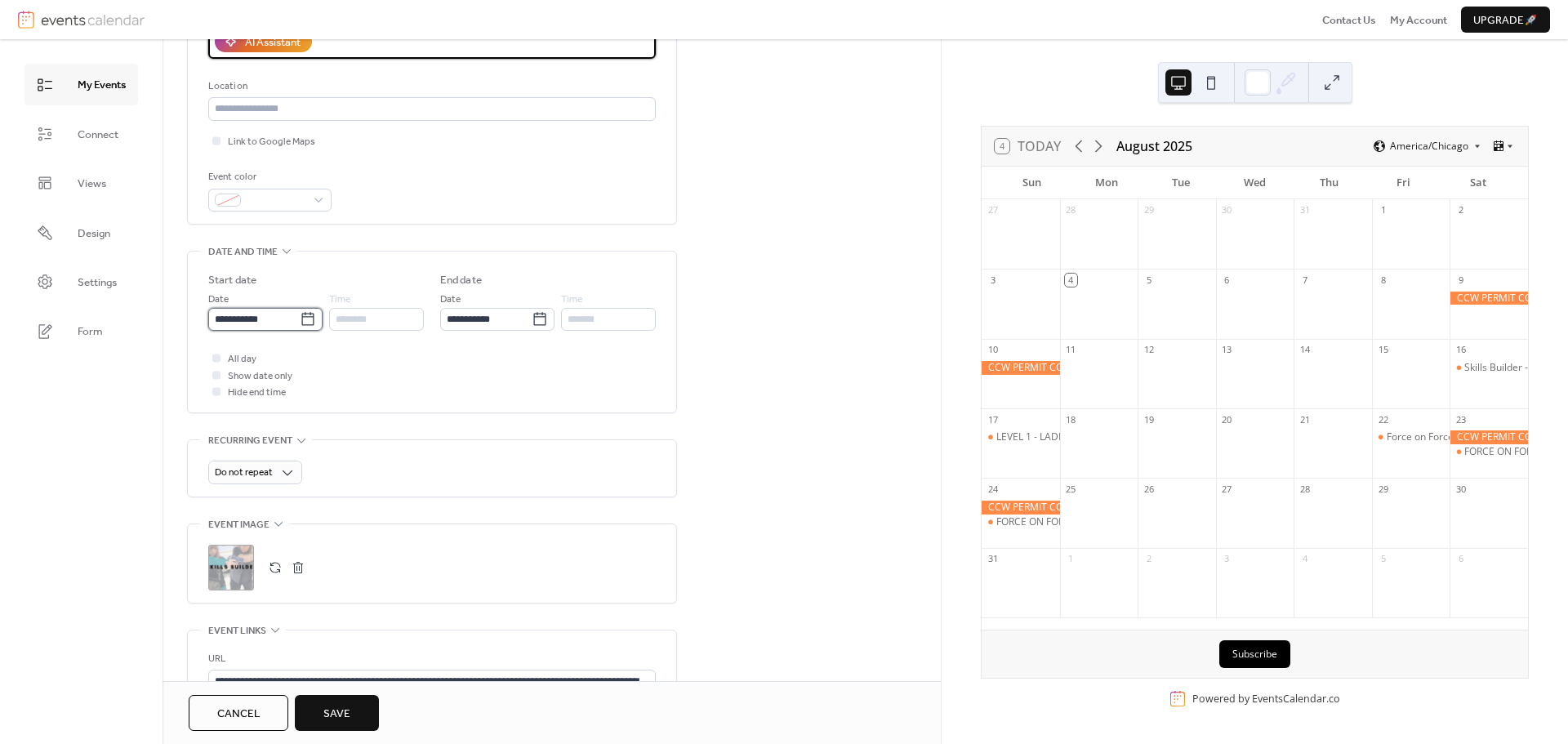 click on "**********" at bounding box center (254, 319) 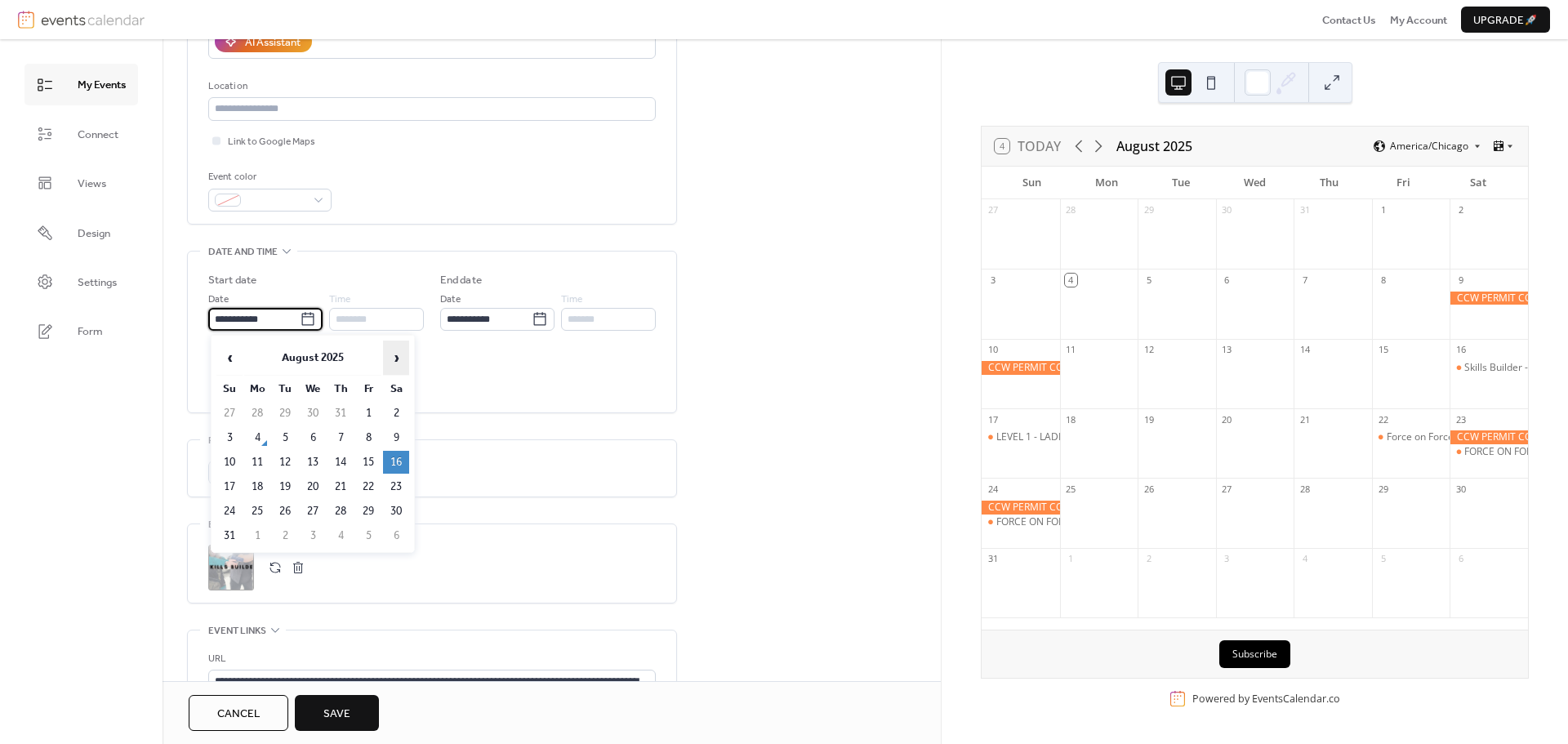 click on "›" at bounding box center [396, 358] 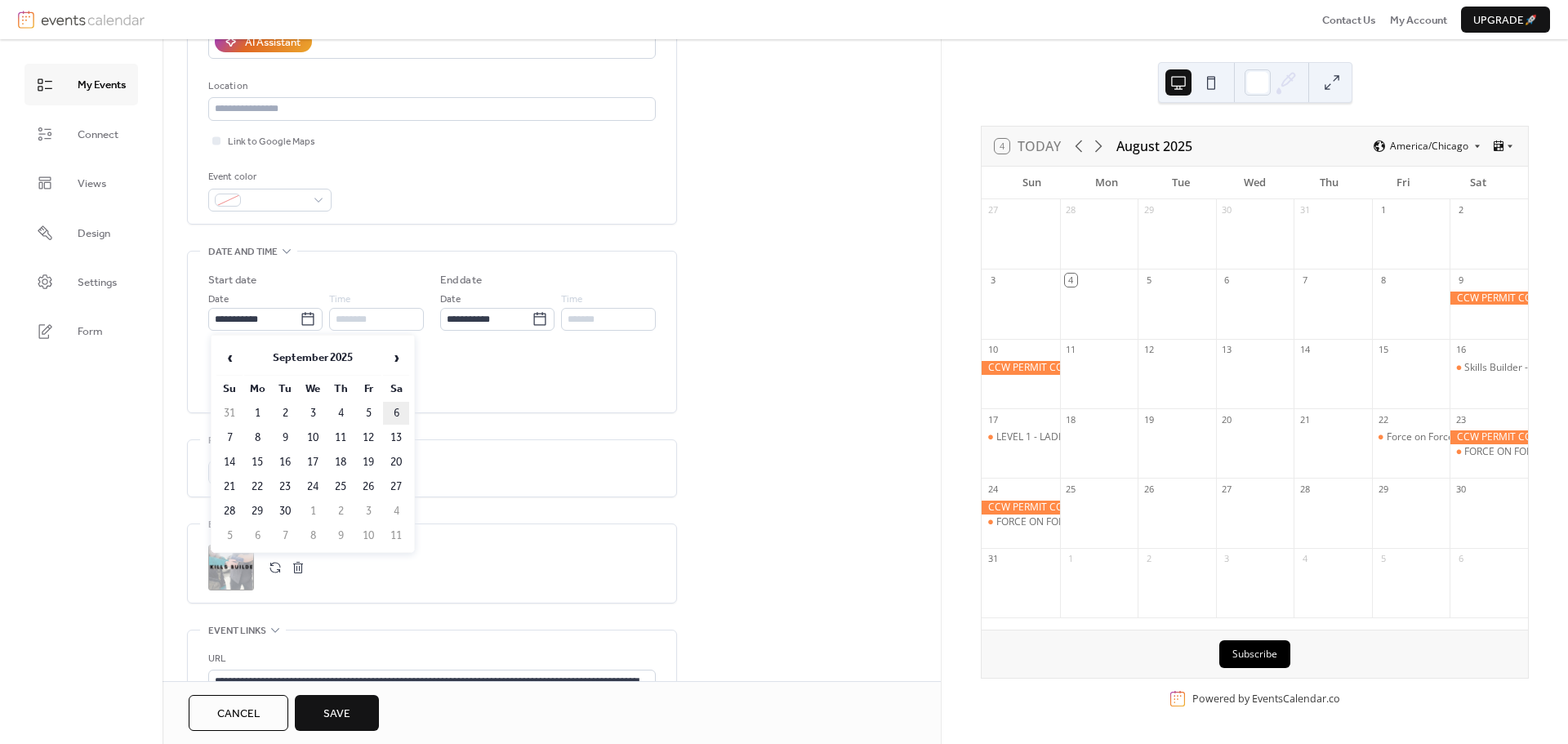 click on "6" at bounding box center [396, 413] 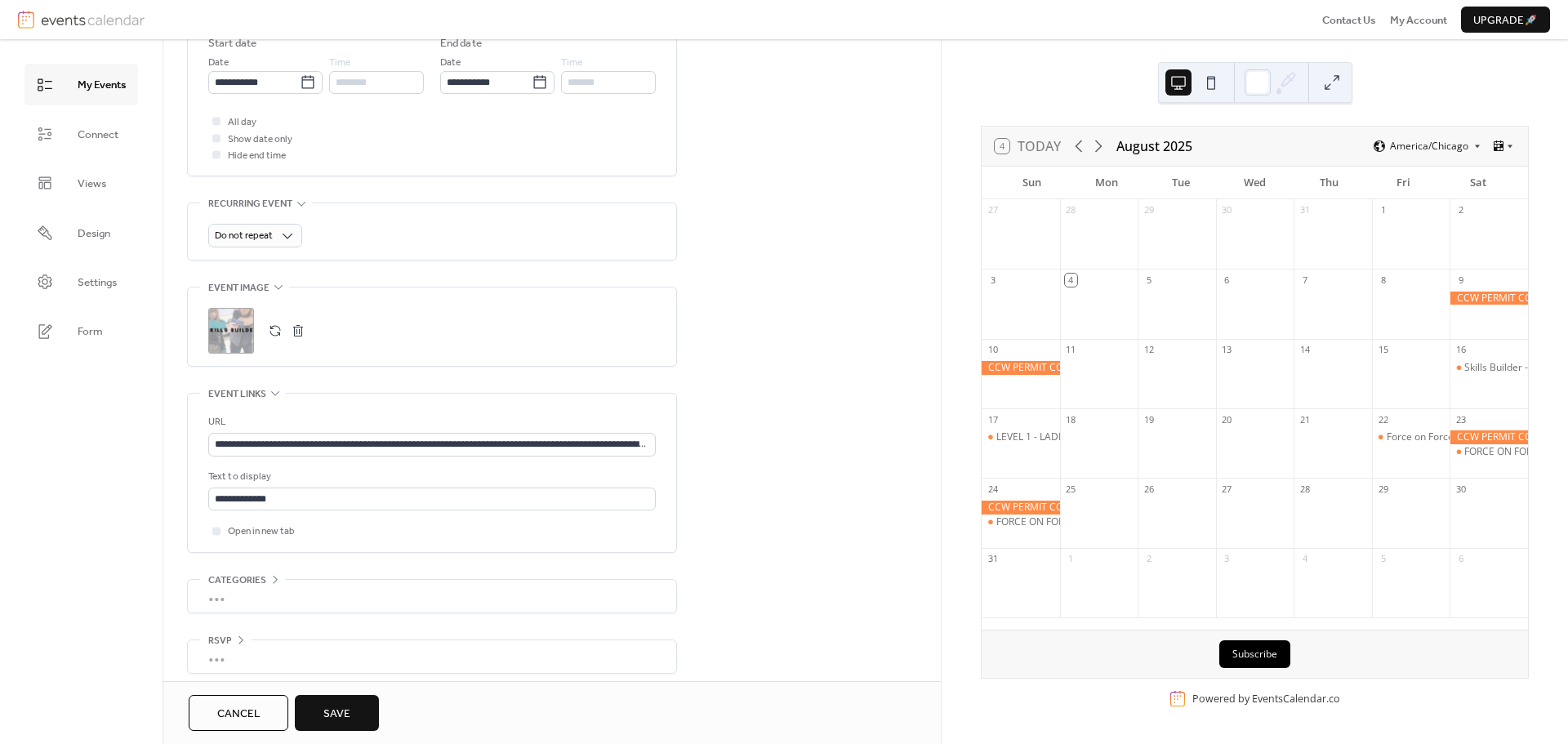 scroll, scrollTop: 559, scrollLeft: 0, axis: vertical 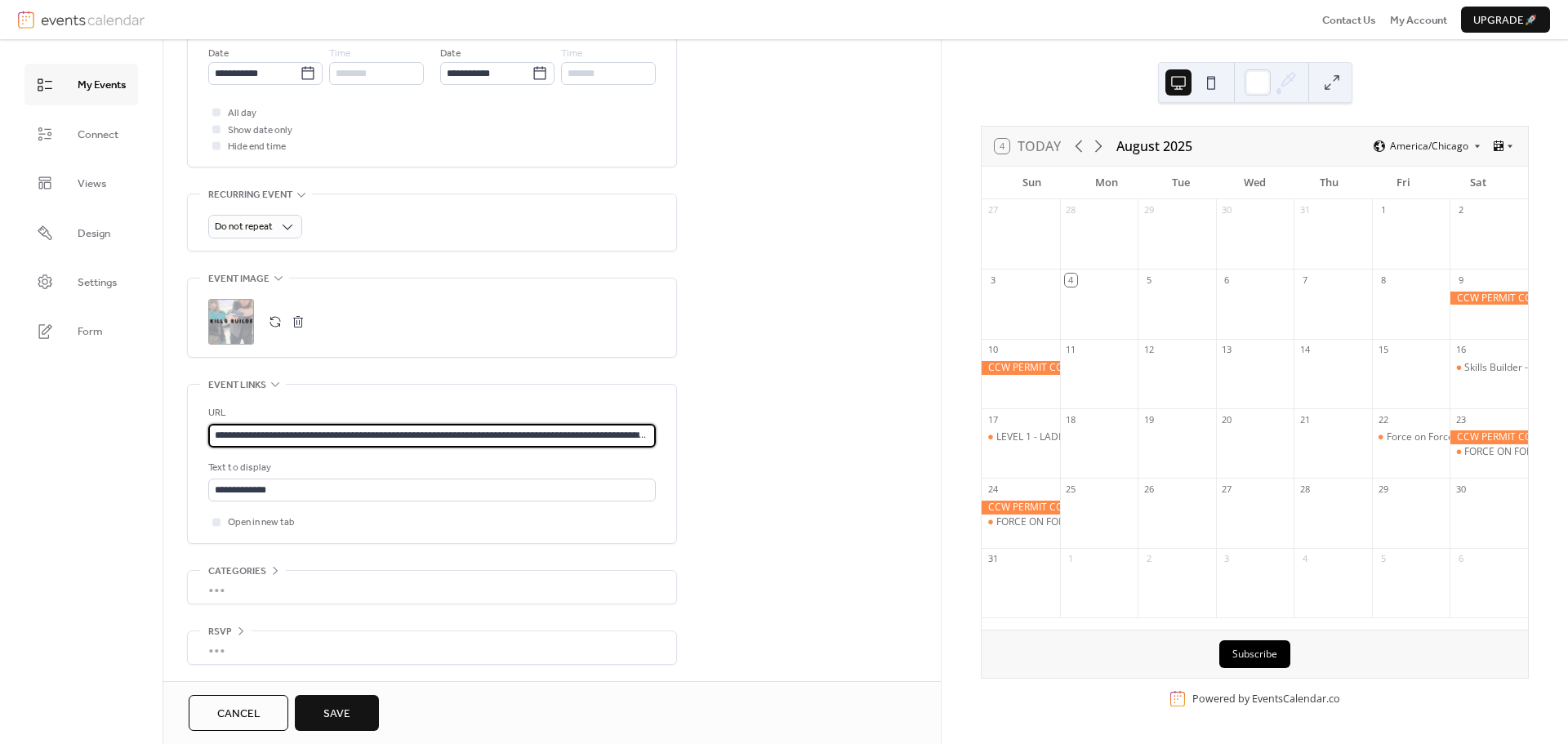 click on "**********" at bounding box center (432, 435) 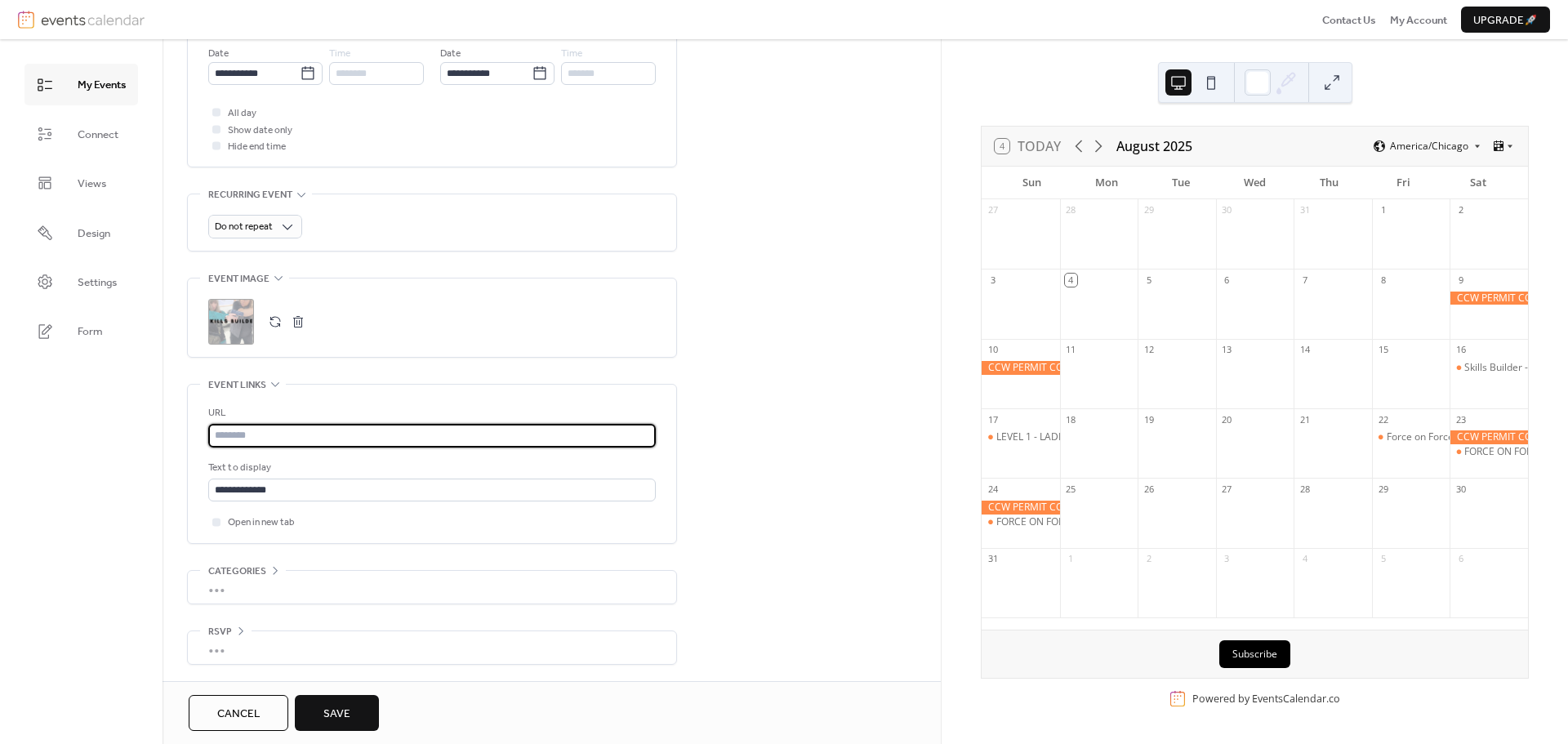 paste on "**********" 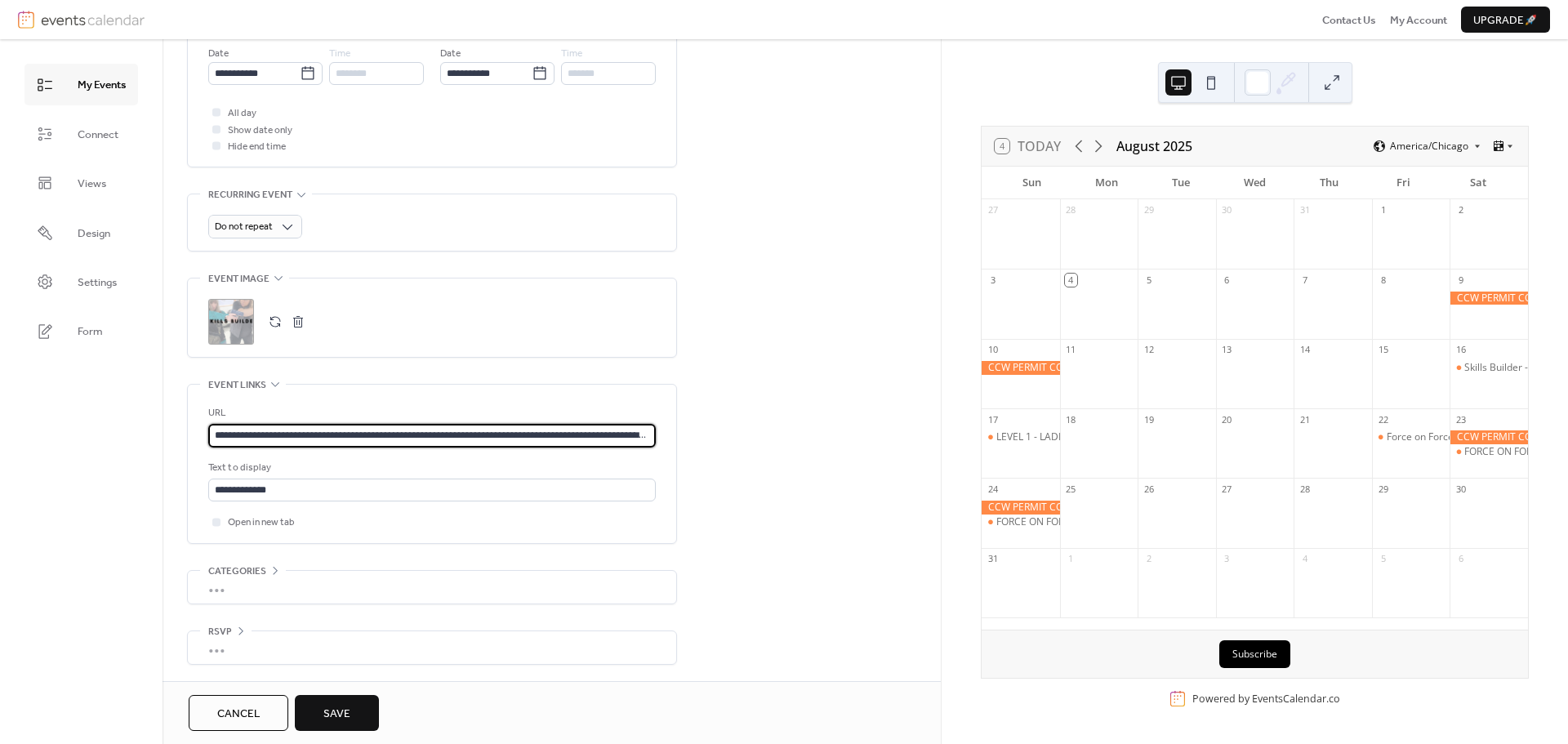scroll, scrollTop: 0, scrollLeft: 265, axis: horizontal 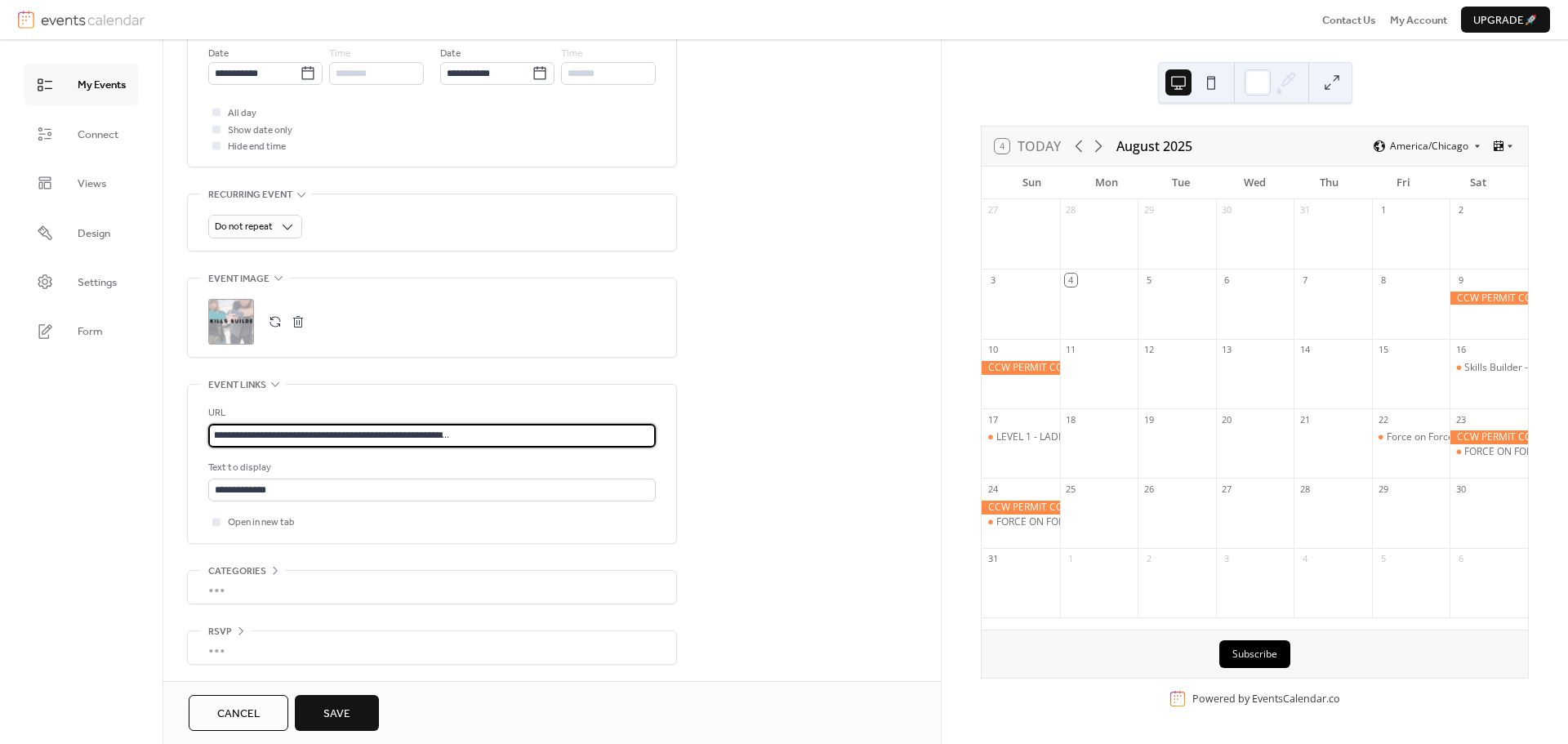 type on "**********" 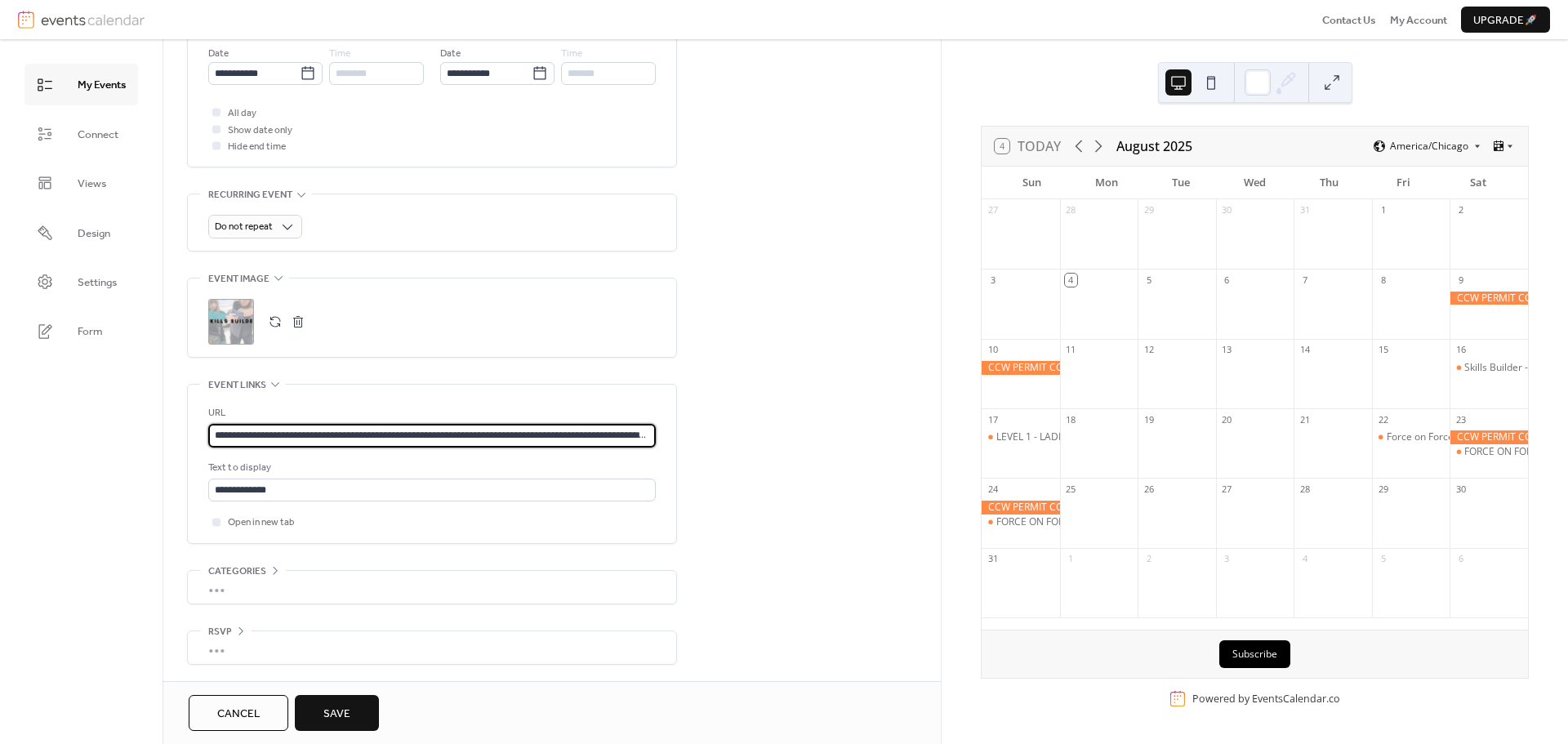 click on "Save" at bounding box center (336, 713) 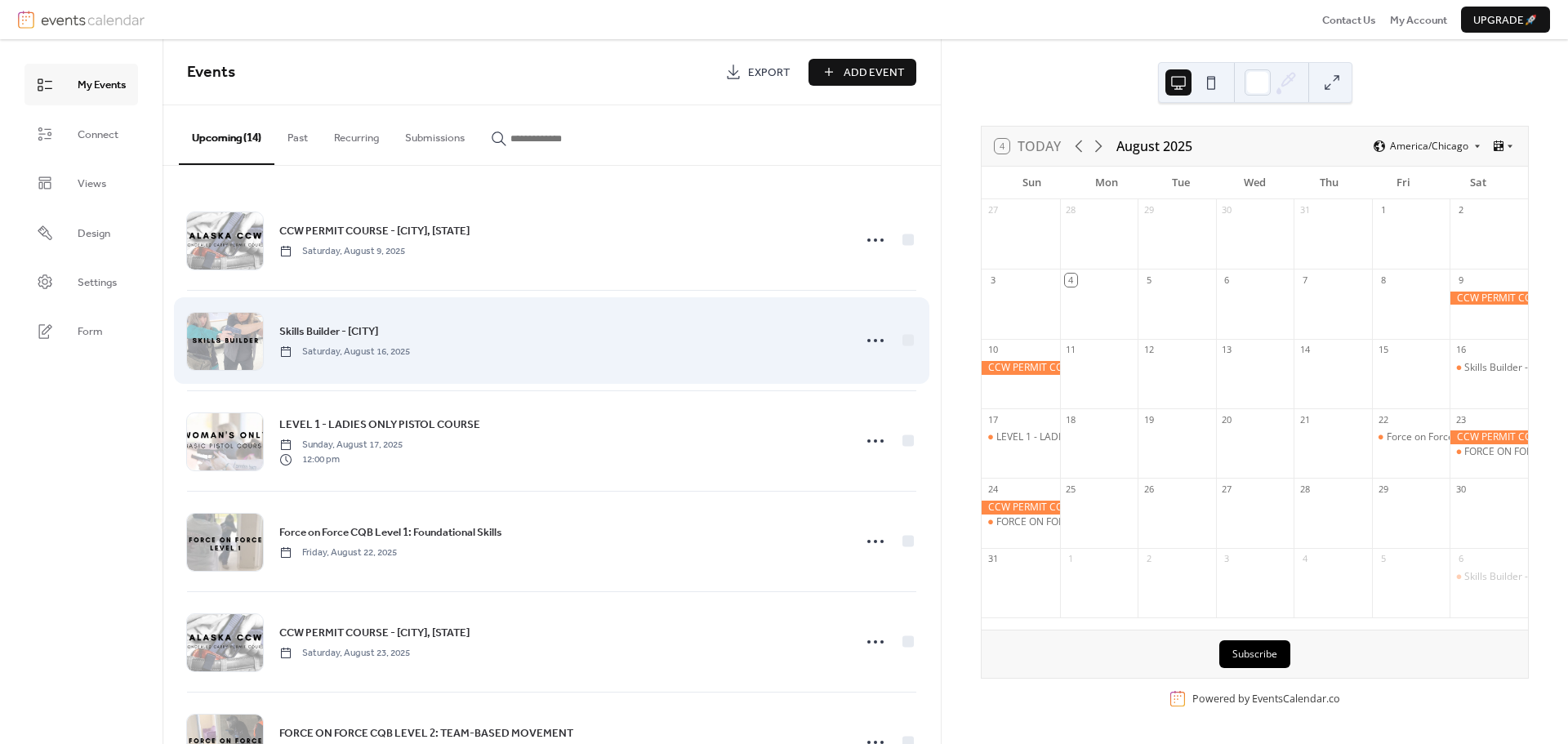 click on "Skills Builder - [CITY]" at bounding box center [328, 332] 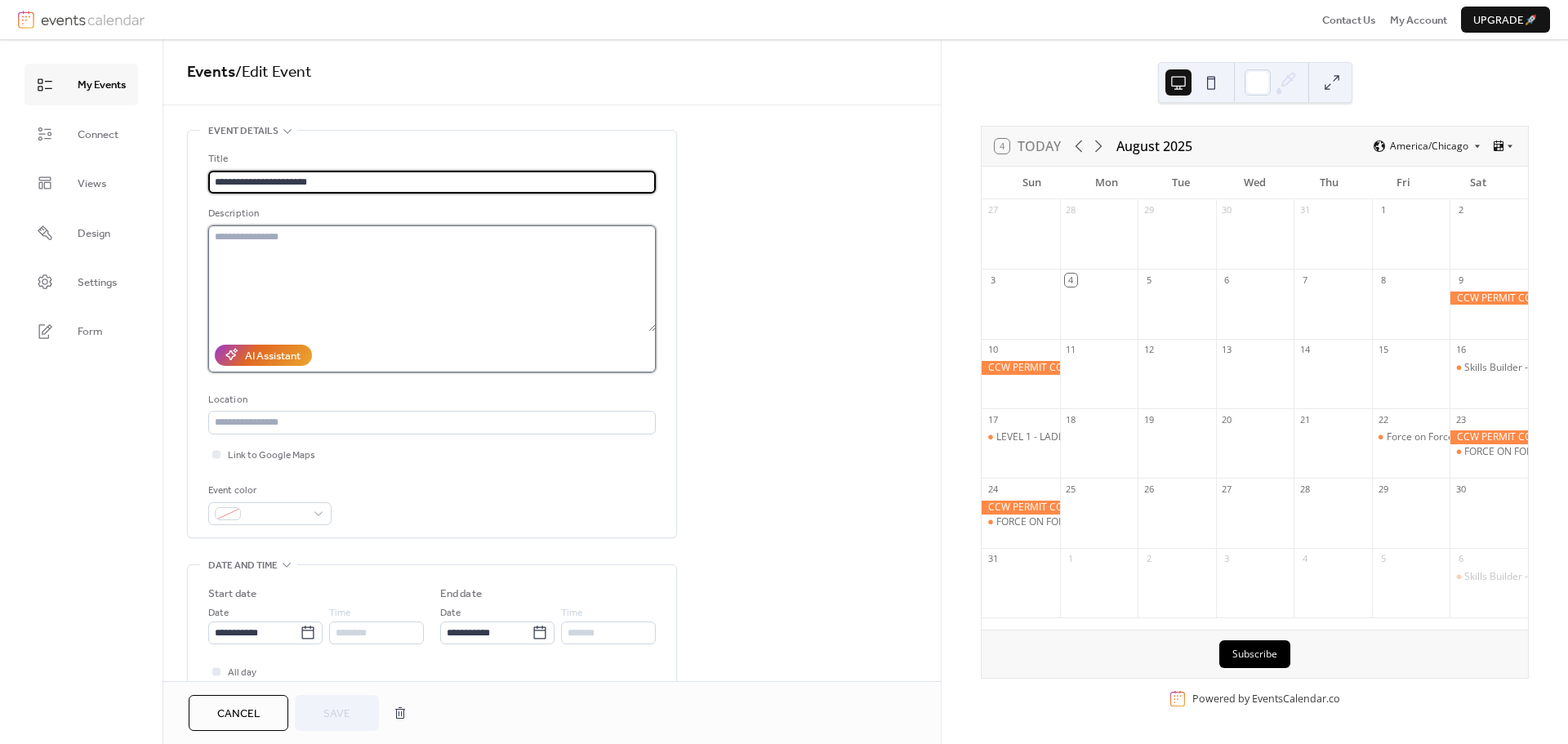 click at bounding box center [432, 278] 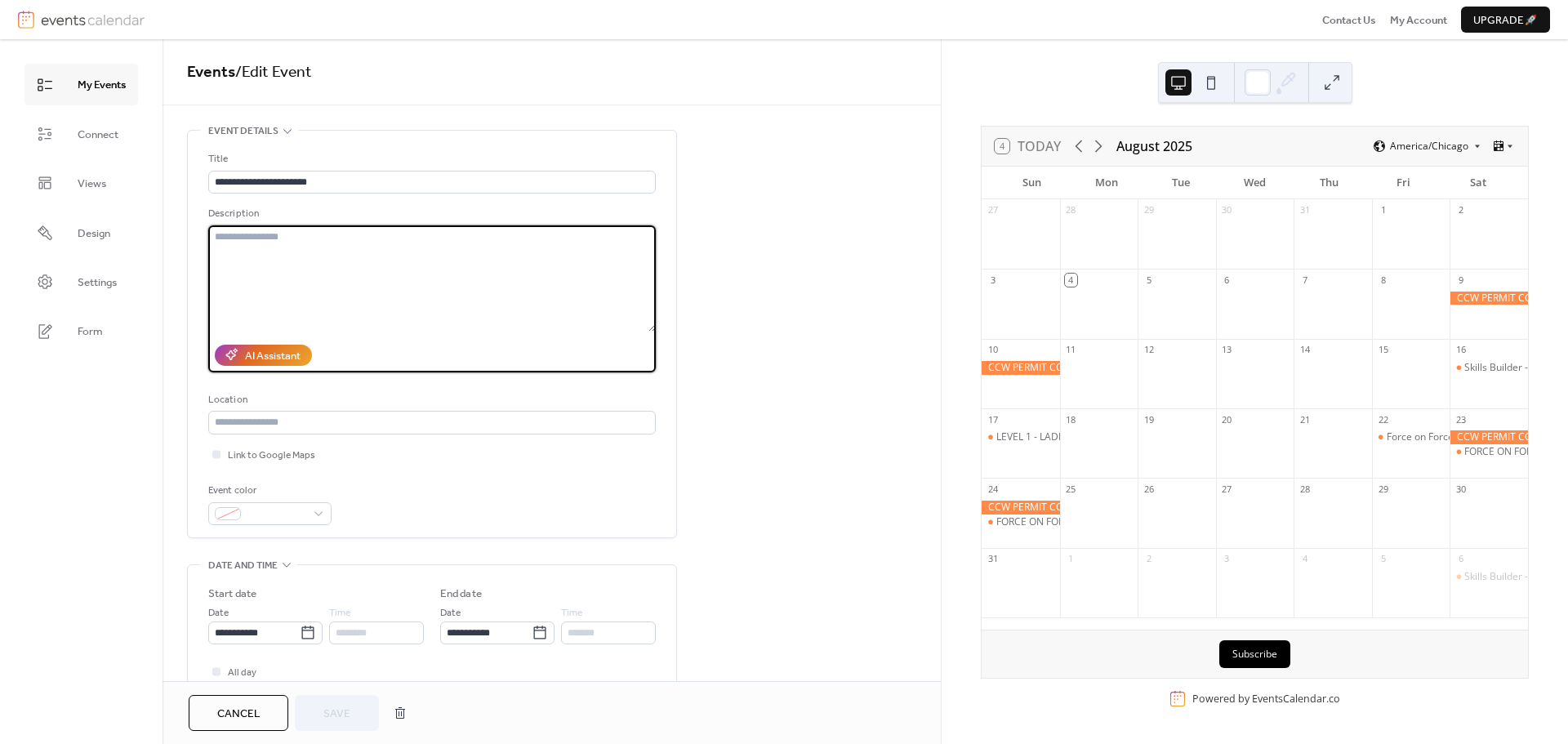 paste on "**********" 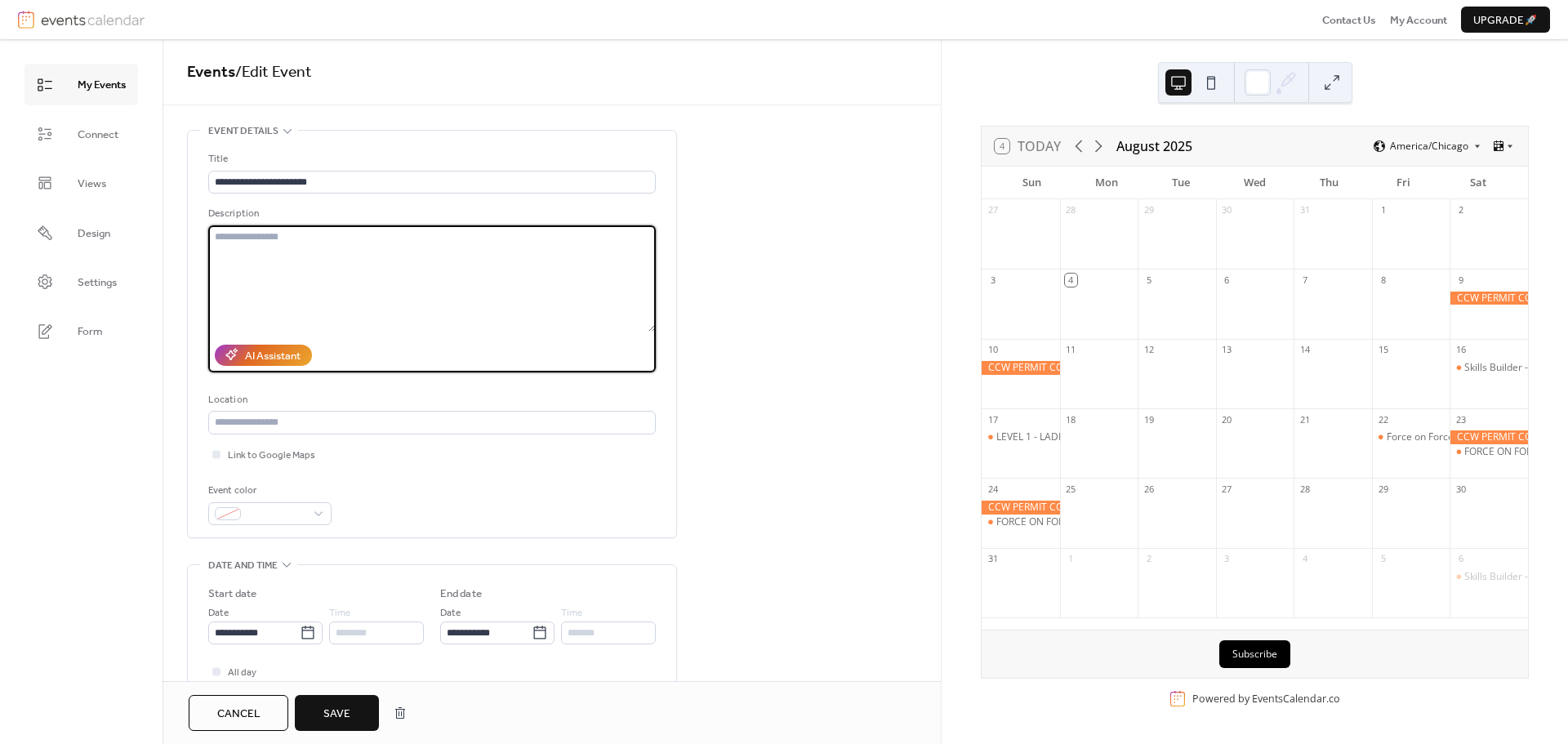 paste on "**********" 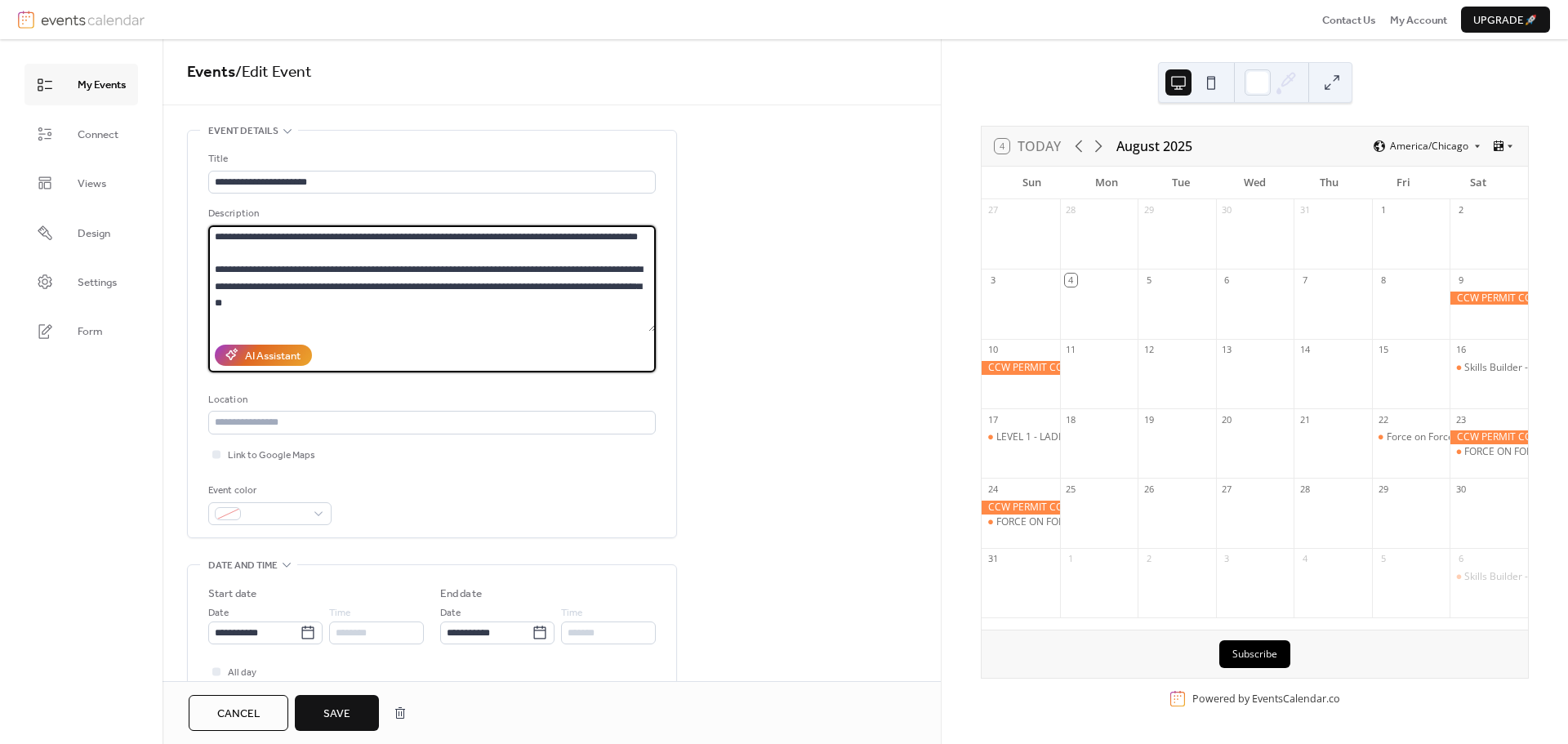 scroll, scrollTop: 164, scrollLeft: 0, axis: vertical 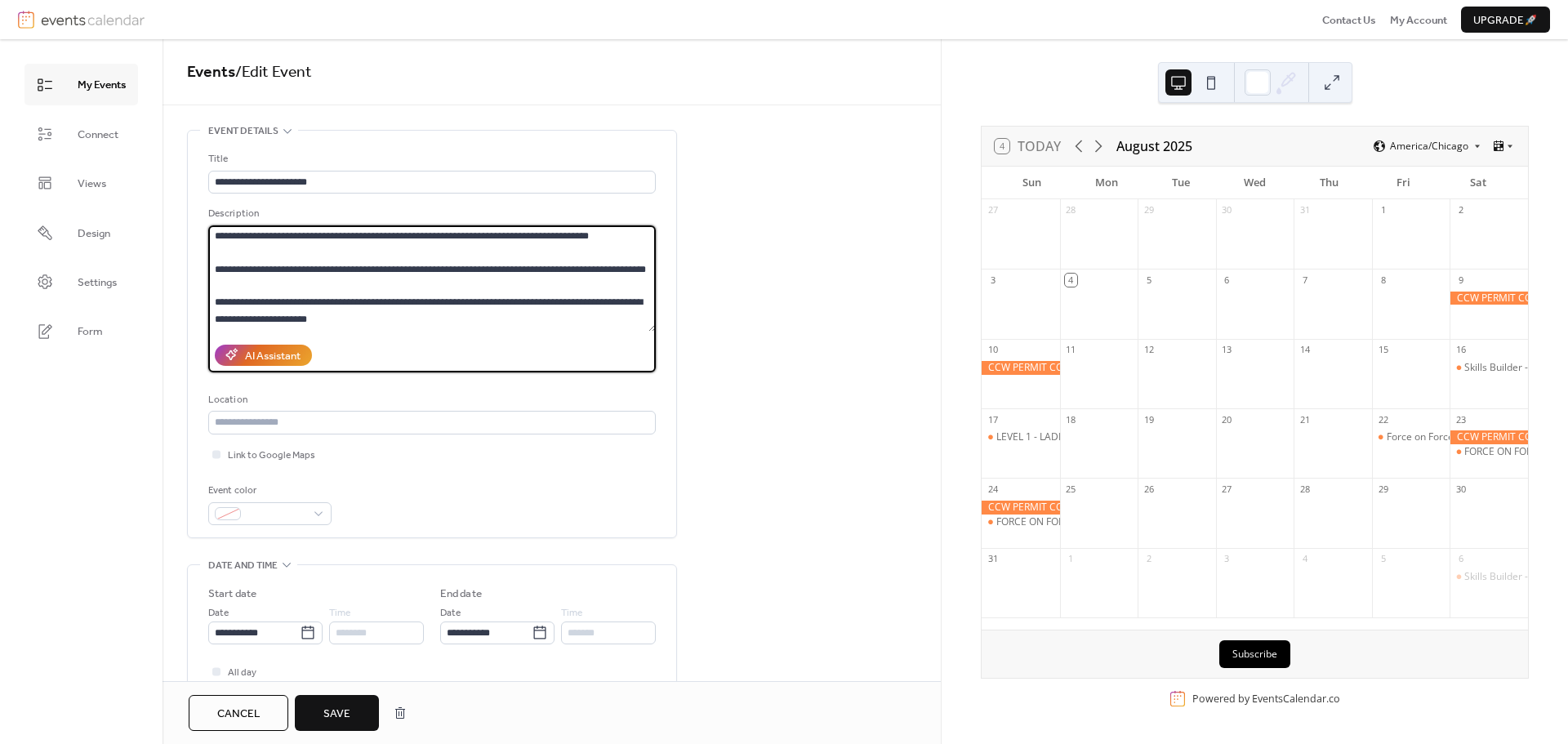 type on "**********" 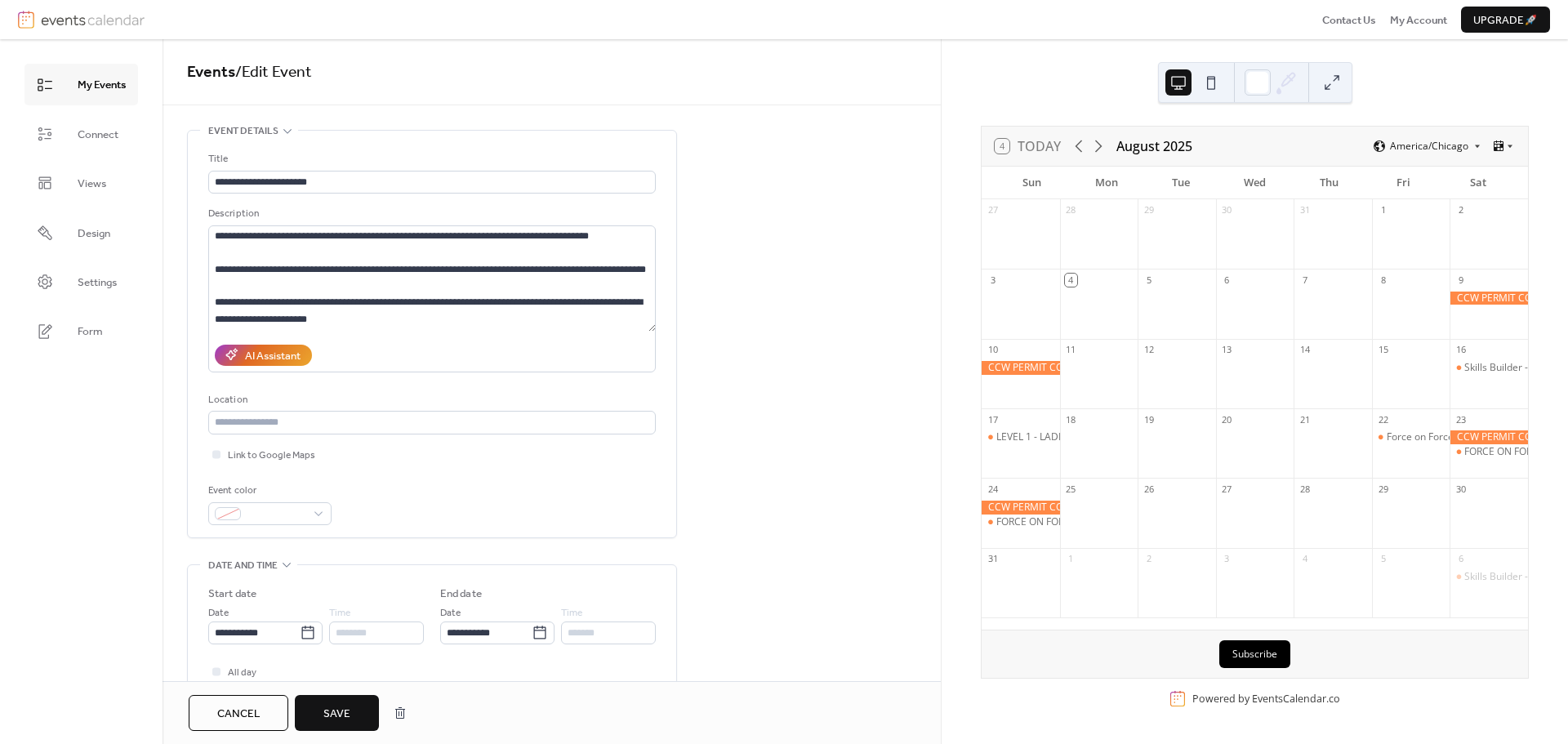 click on "Save" at bounding box center [336, 714] 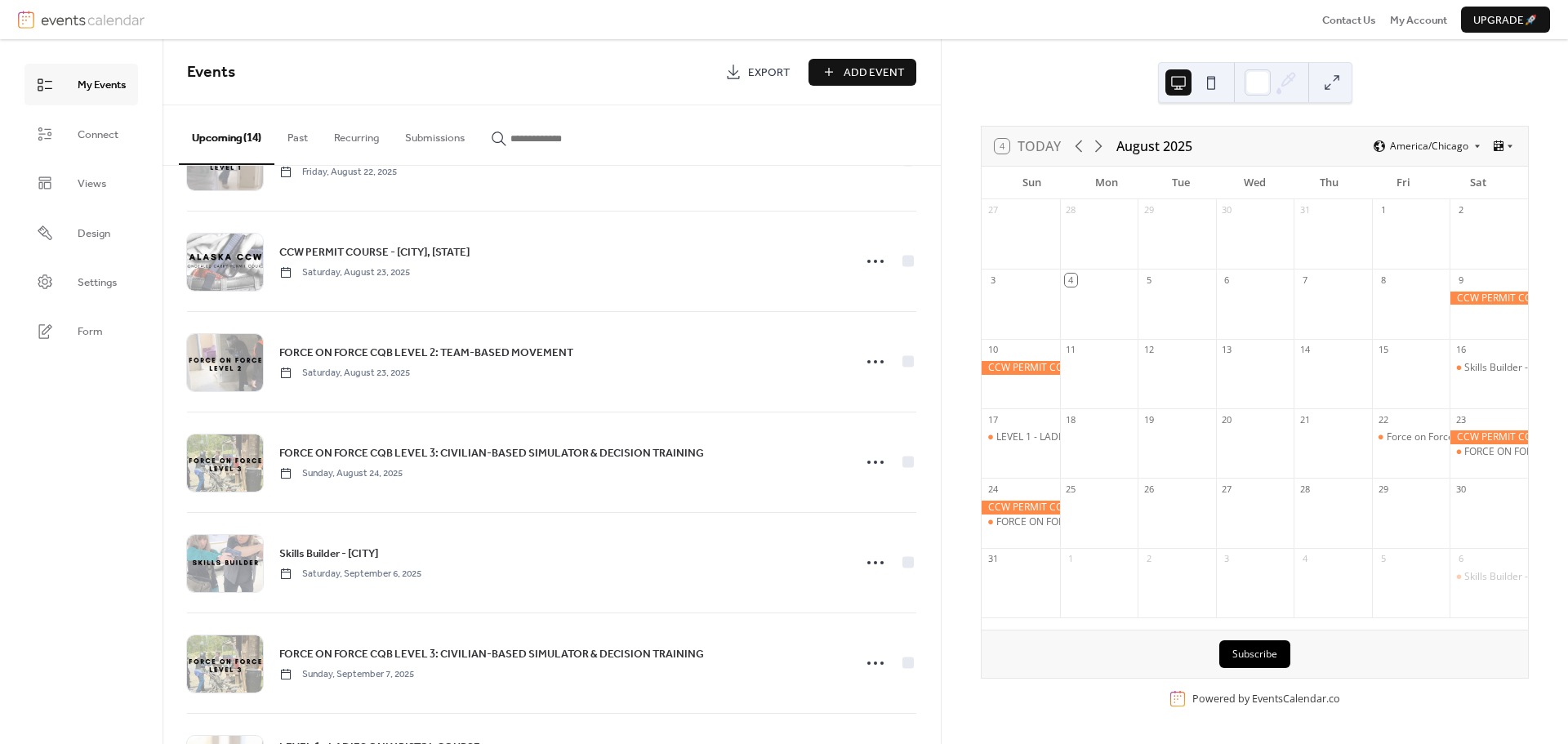 scroll, scrollTop: 381, scrollLeft: 0, axis: vertical 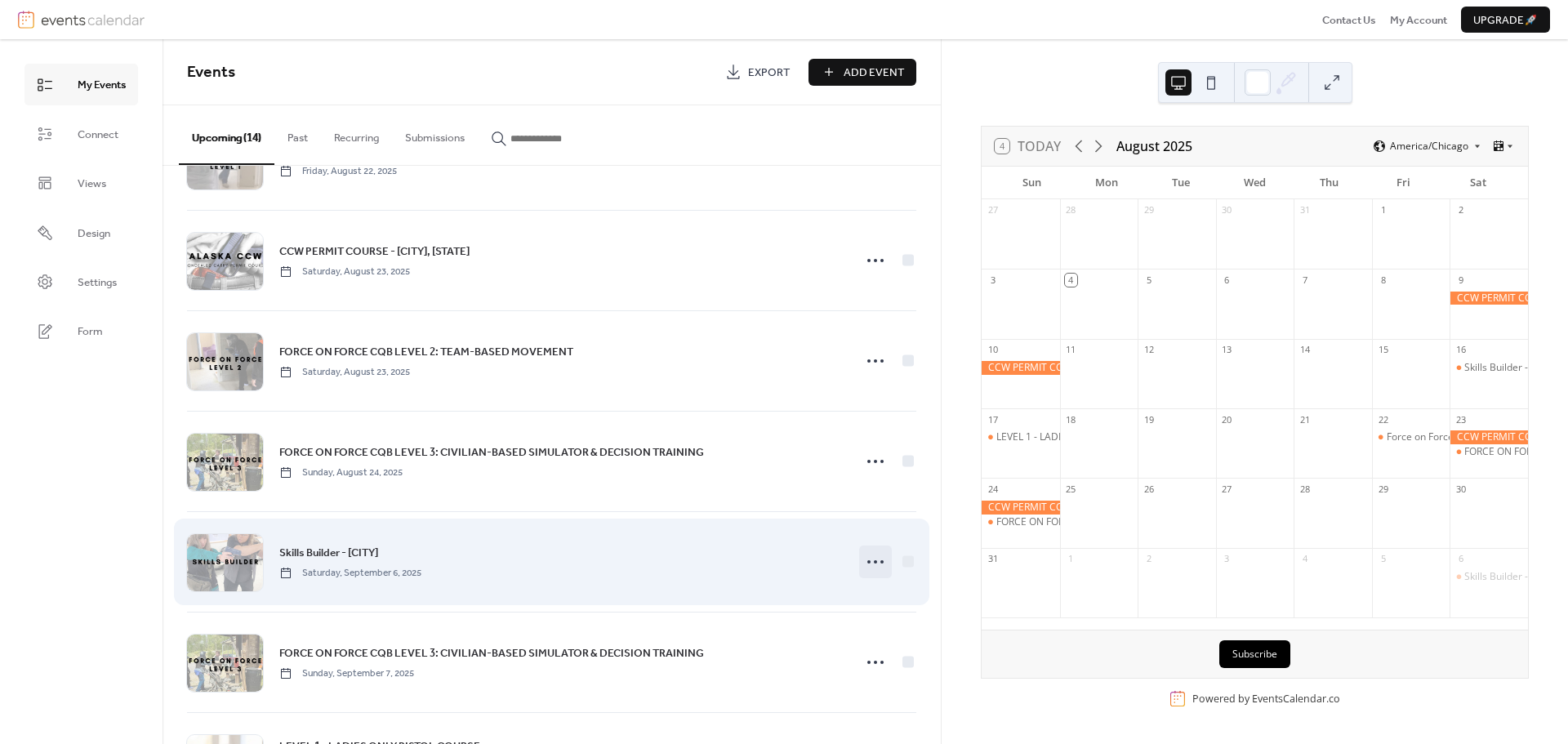 click 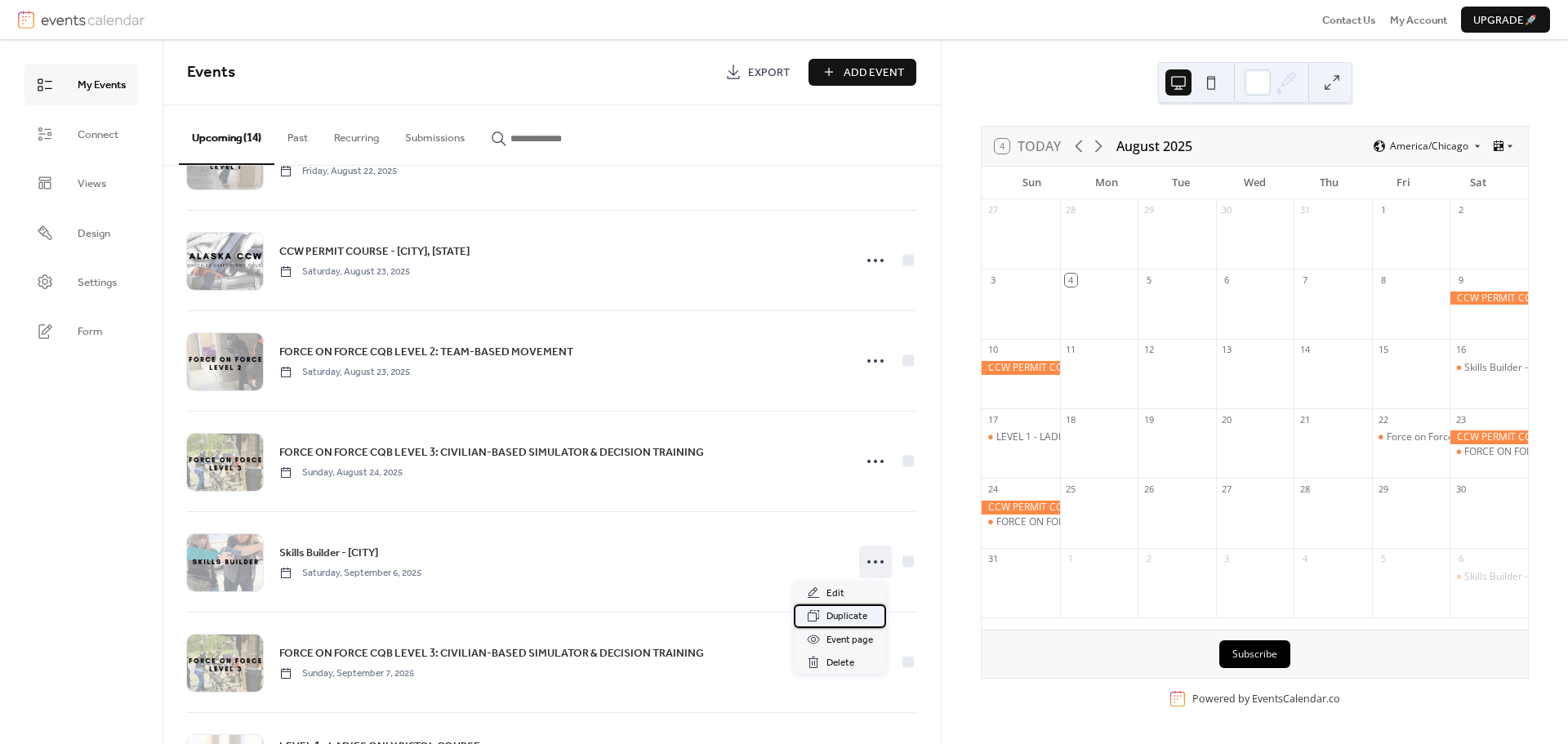 click on "Duplicate" at bounding box center [847, 617] 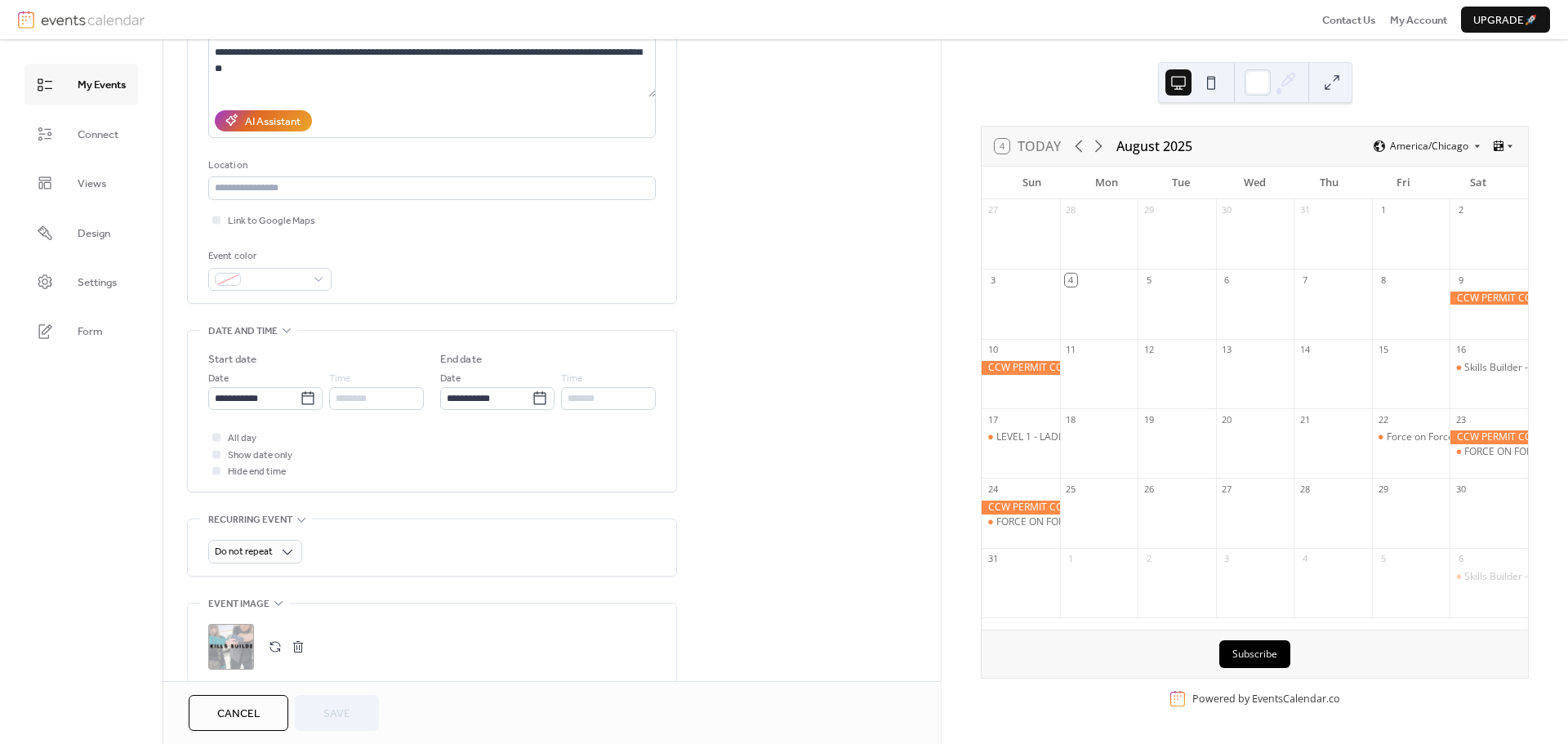 scroll, scrollTop: 235, scrollLeft: 0, axis: vertical 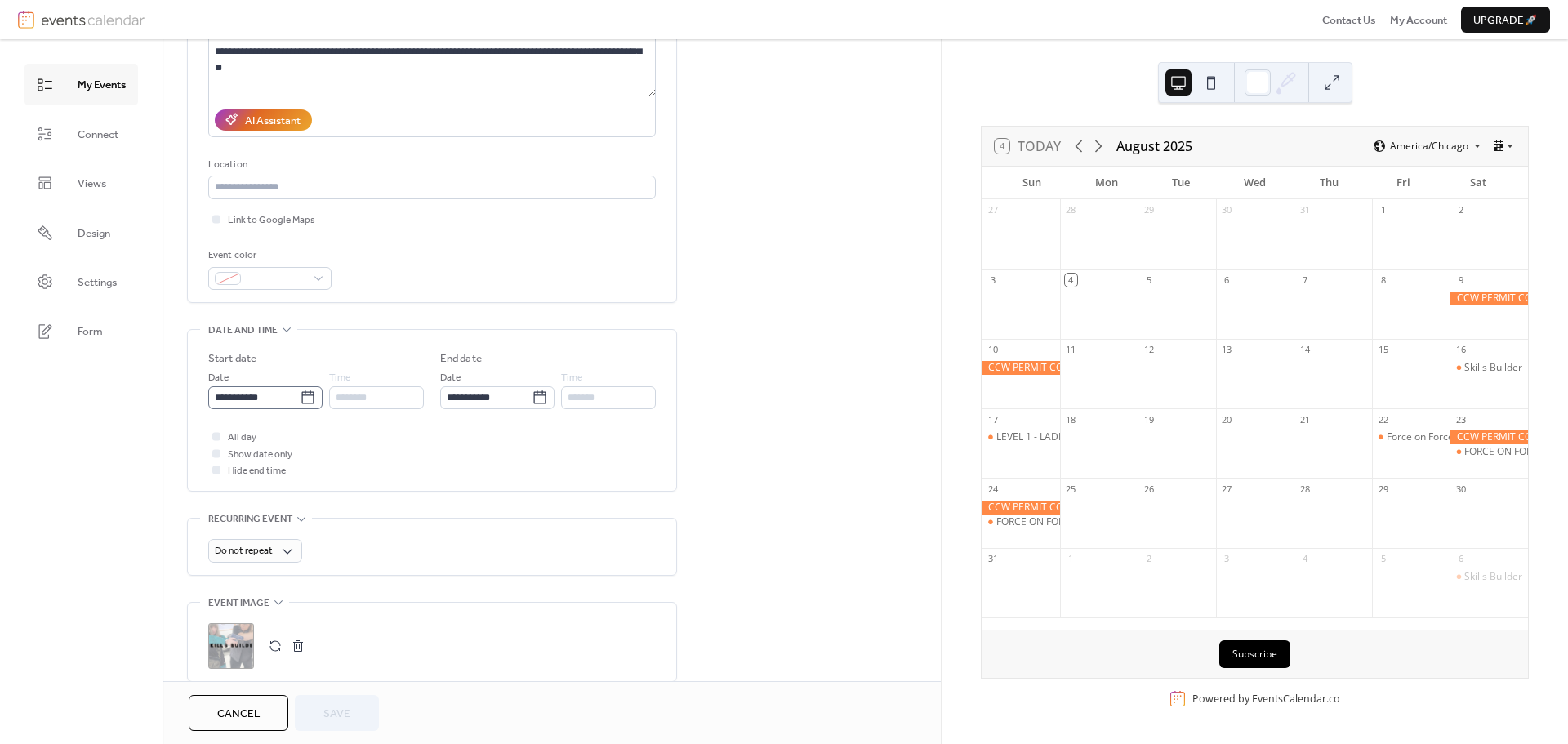 click on "**********" at bounding box center (265, 398) 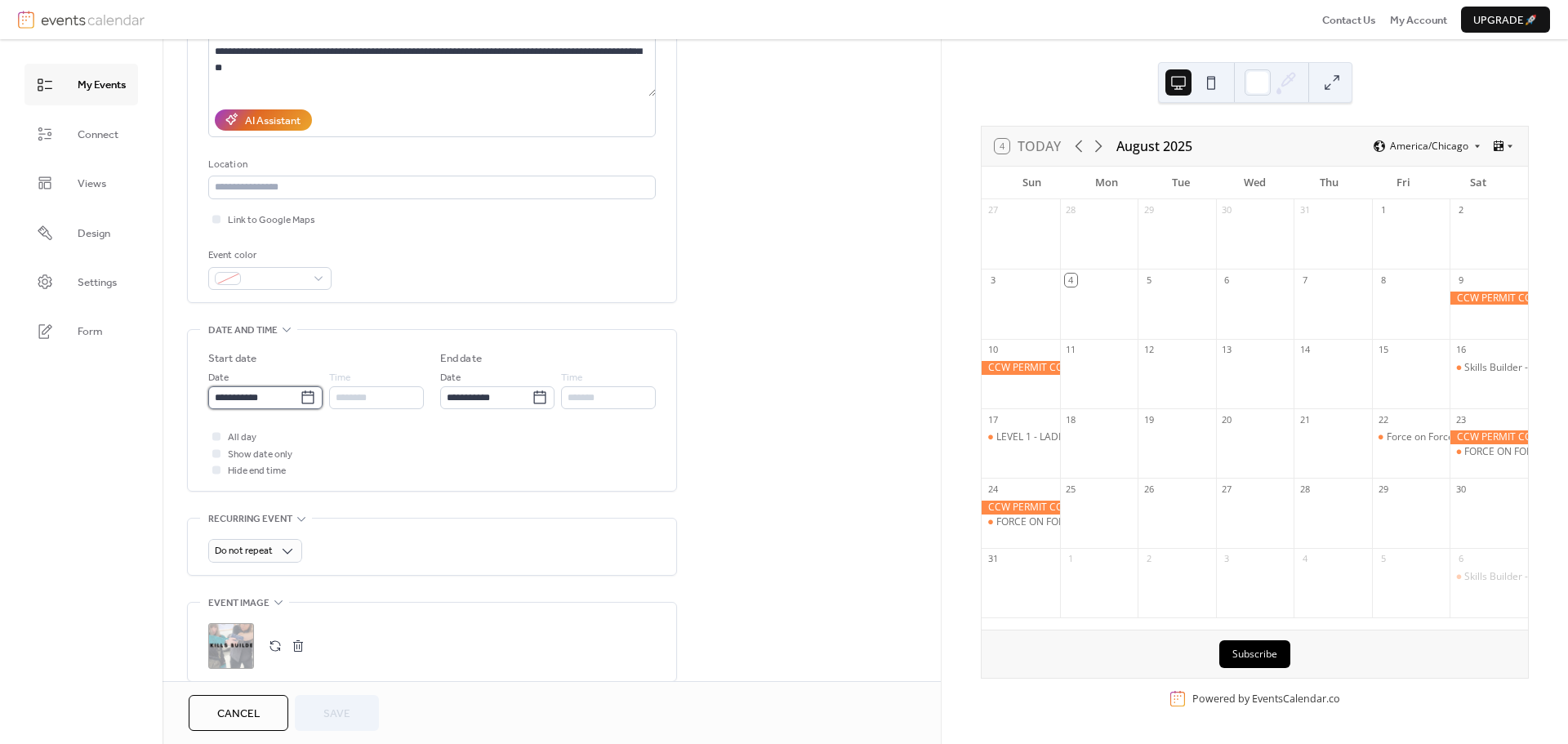 click on "**********" at bounding box center [254, 398] 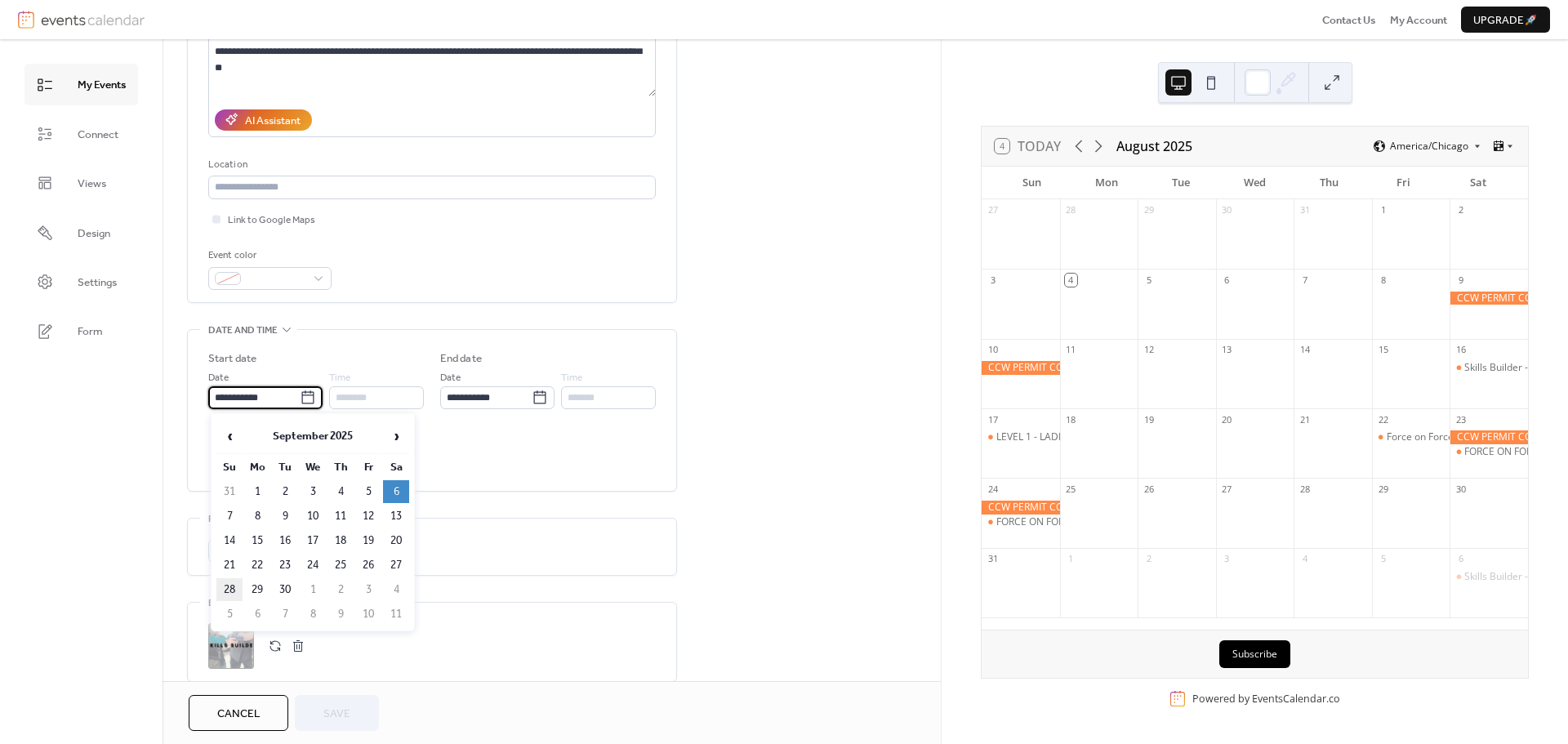 click on "28" at bounding box center [229, 590] 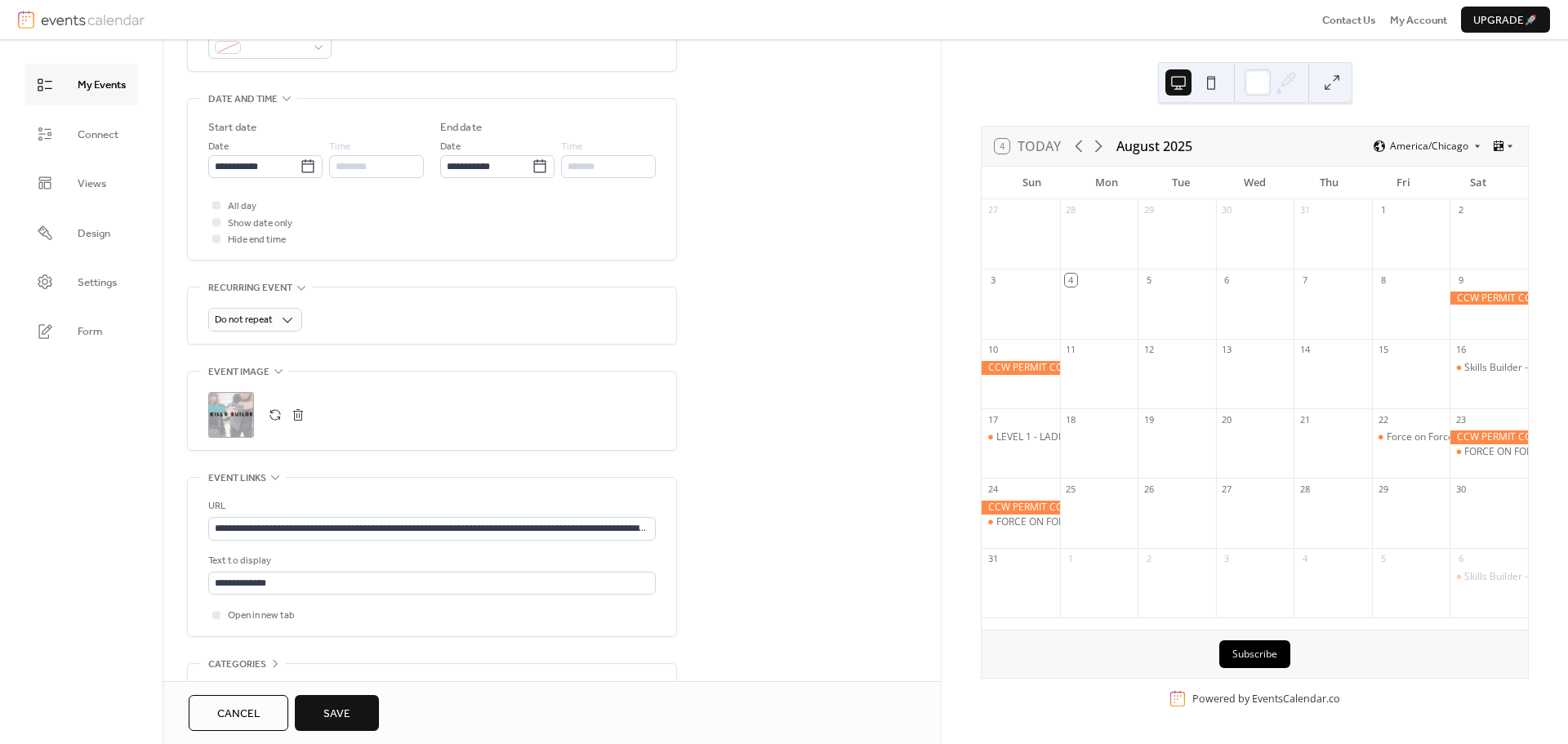 scroll, scrollTop: 559, scrollLeft: 0, axis: vertical 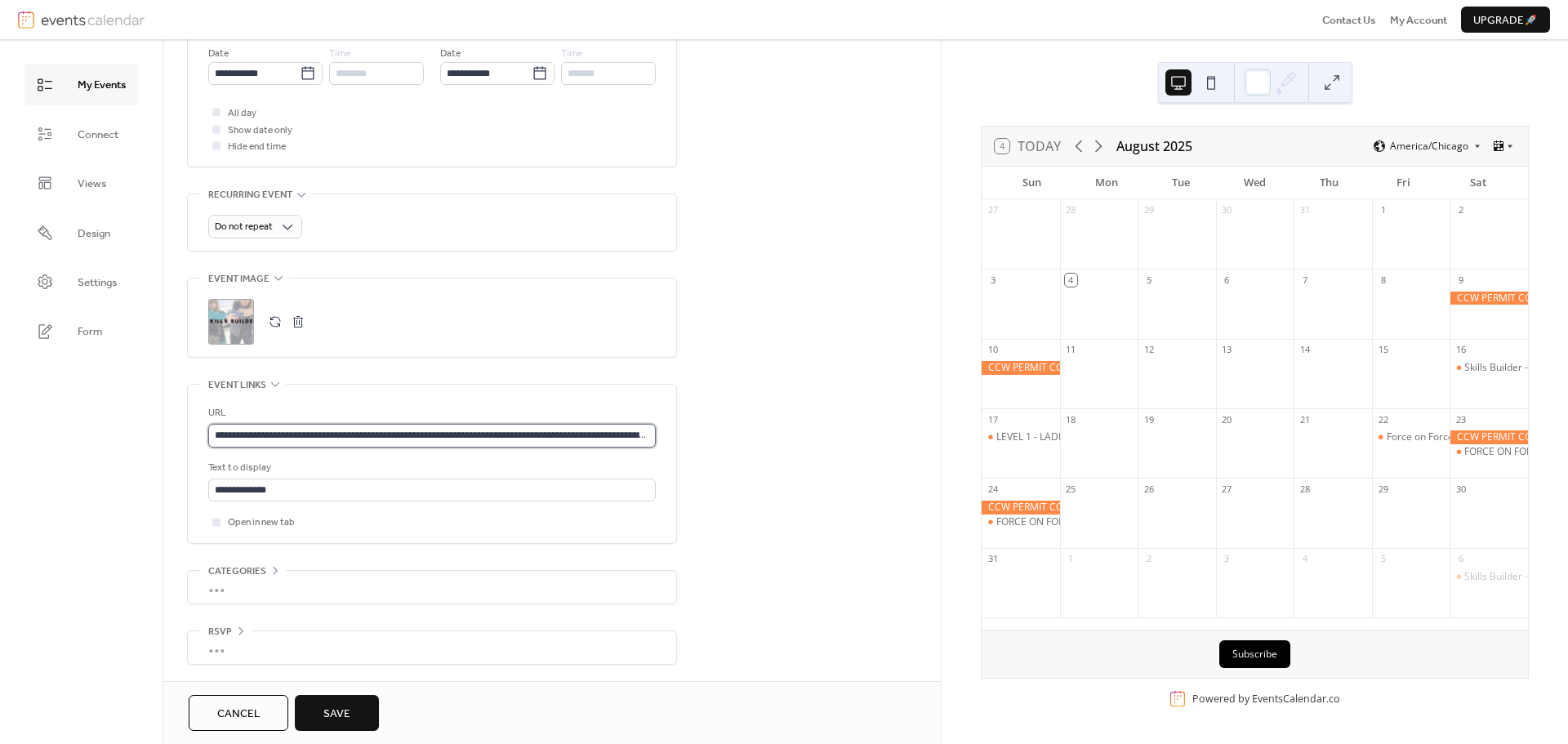 click on "**********" at bounding box center [432, 435] 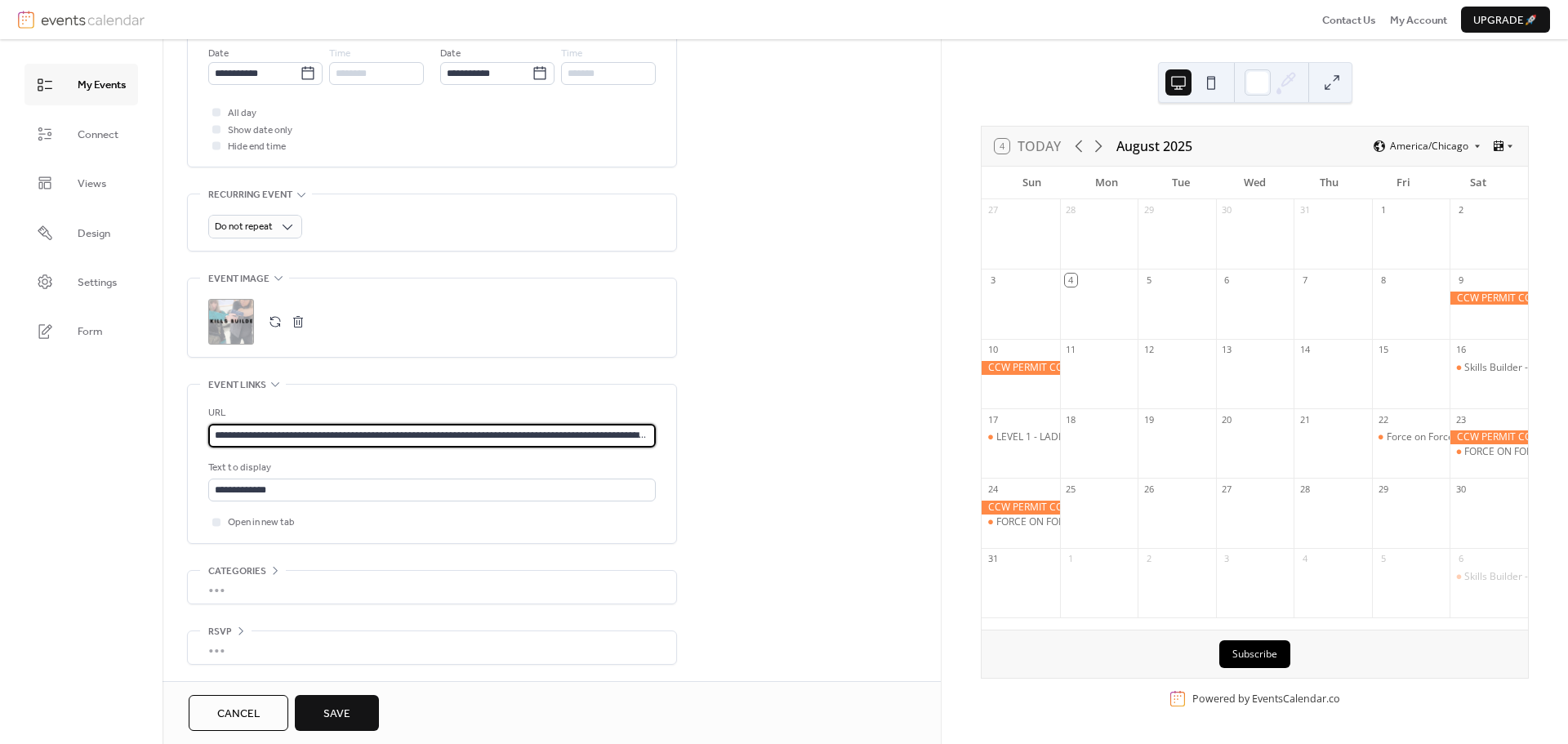 click on "**********" at bounding box center [432, 435] 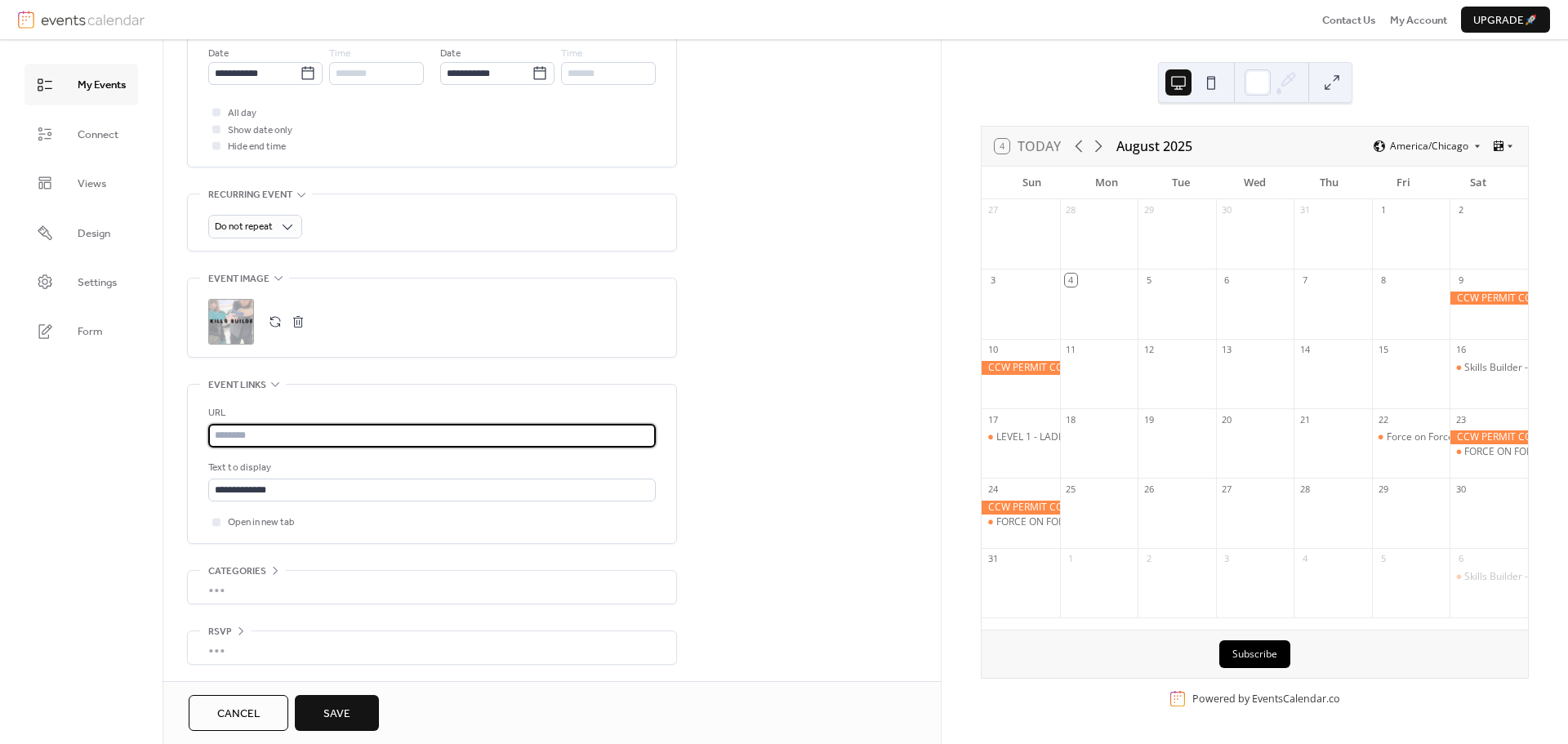 paste on "**********" 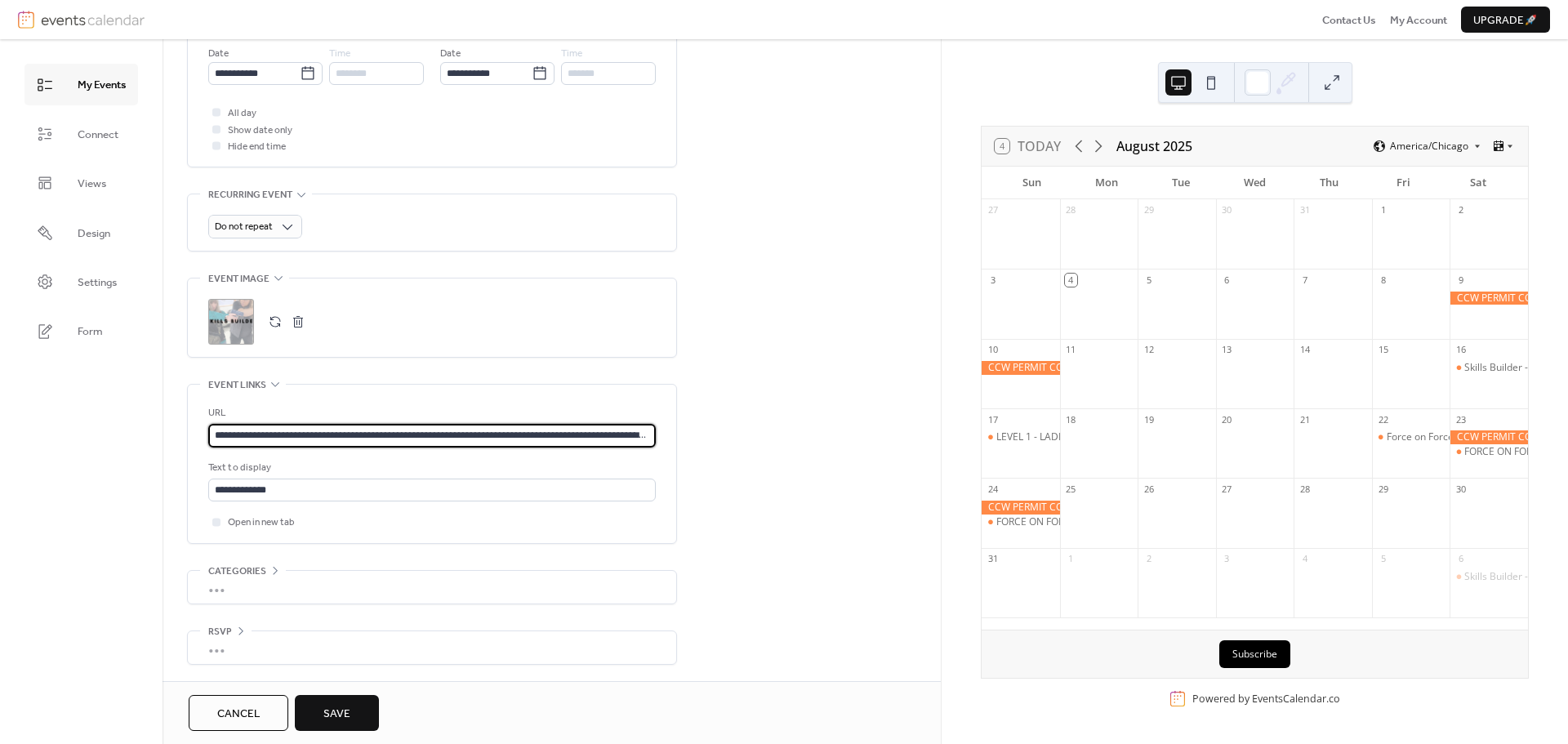 scroll, scrollTop: 0, scrollLeft: 269, axis: horizontal 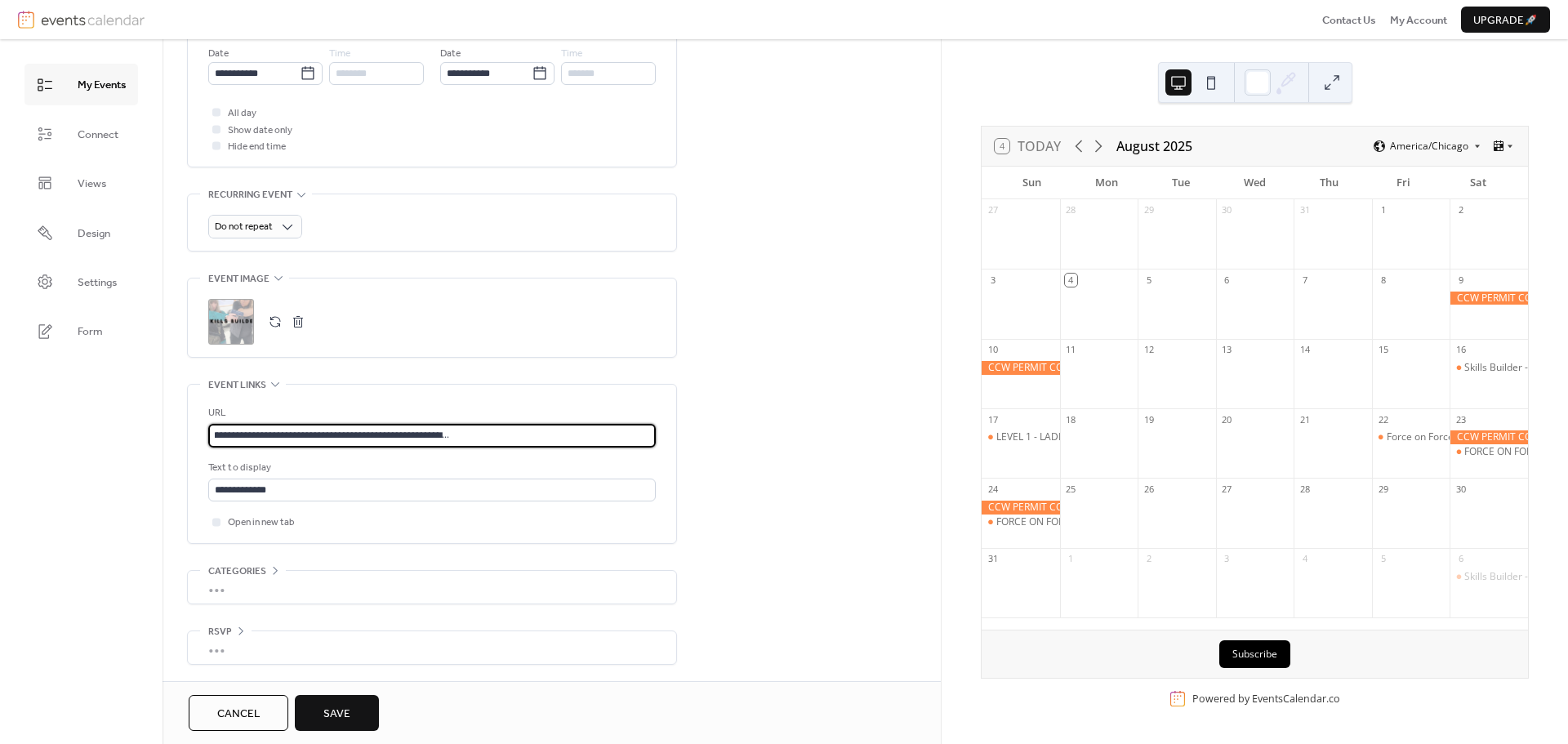 type on "**********" 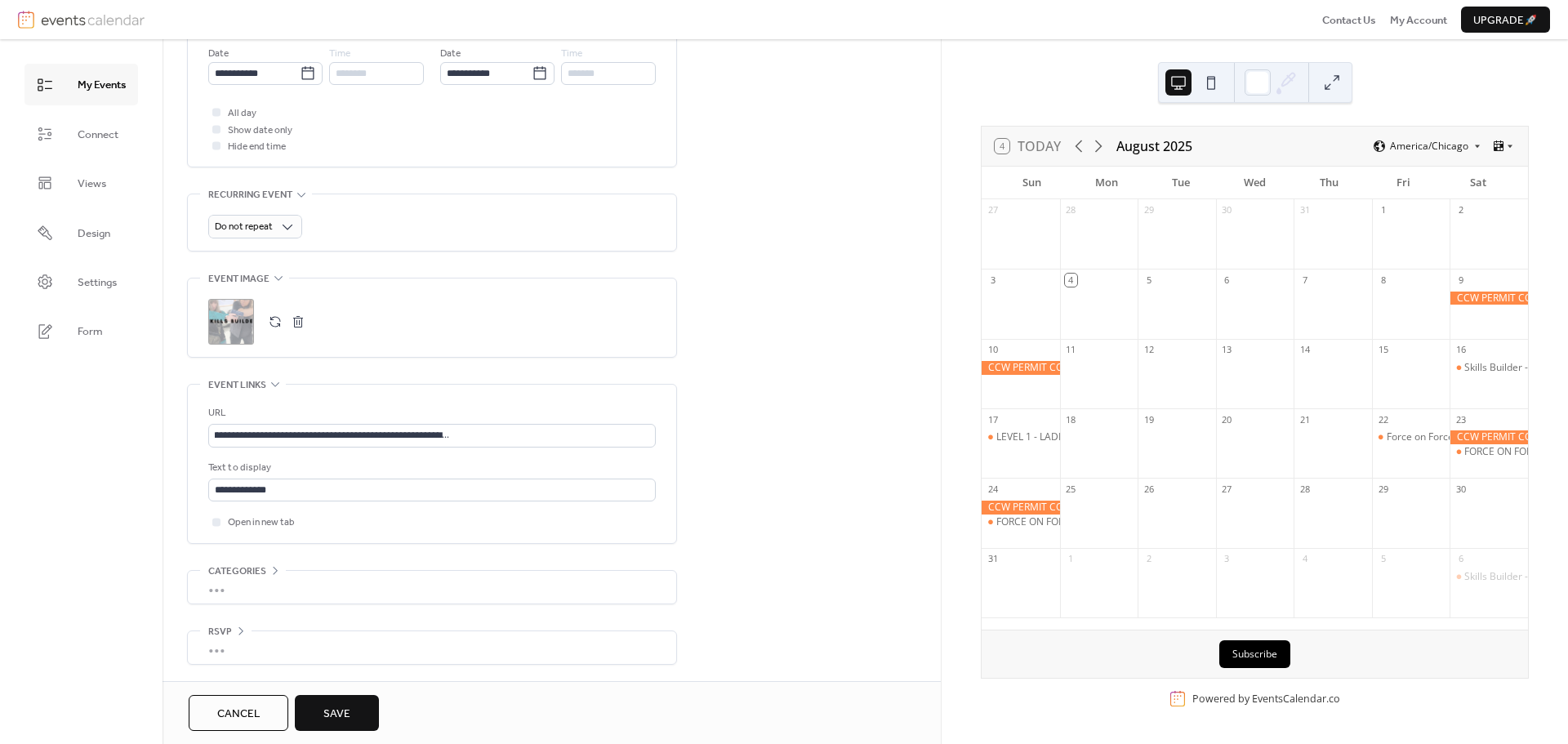 scroll, scrollTop: 0, scrollLeft: 0, axis: both 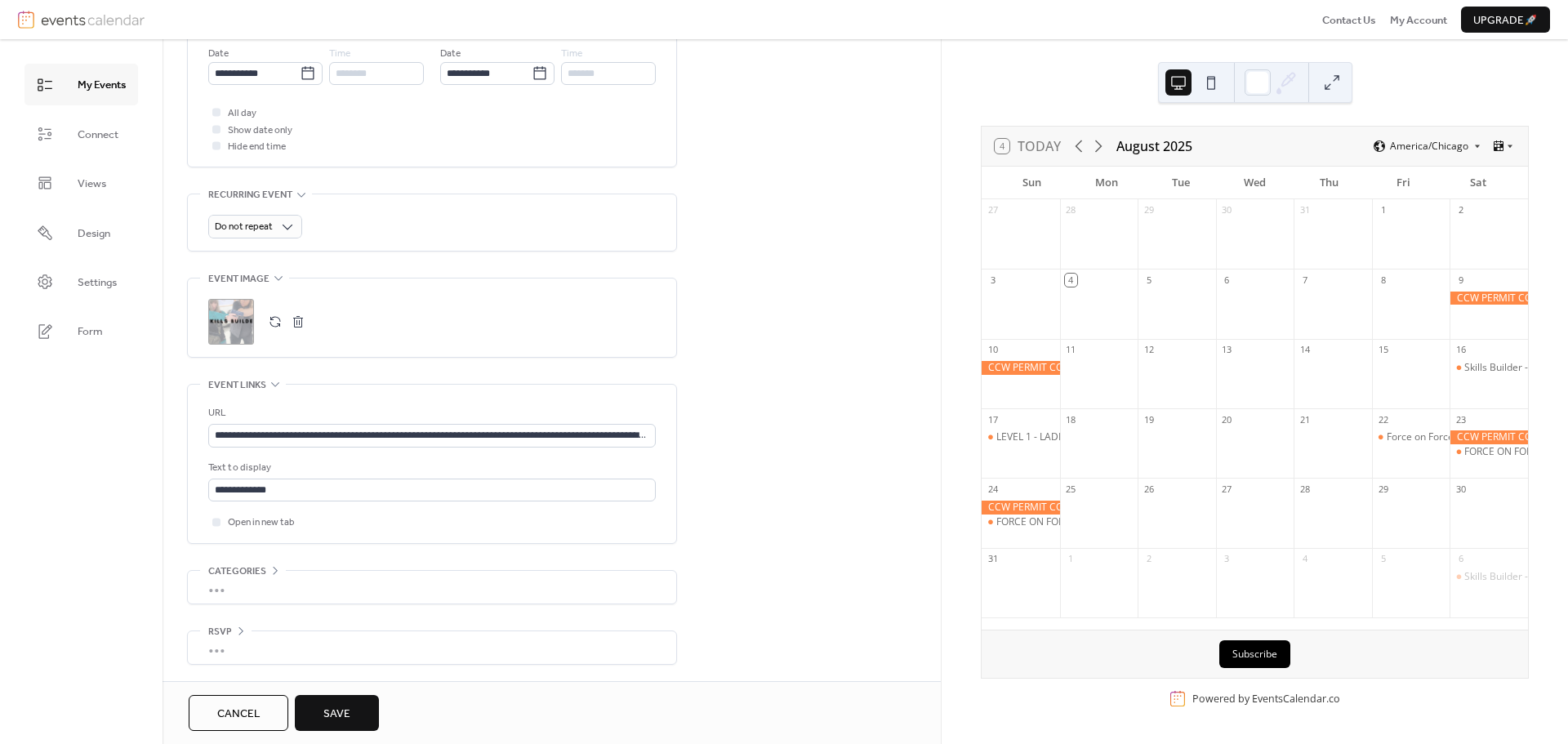 click on "Save" at bounding box center (336, 714) 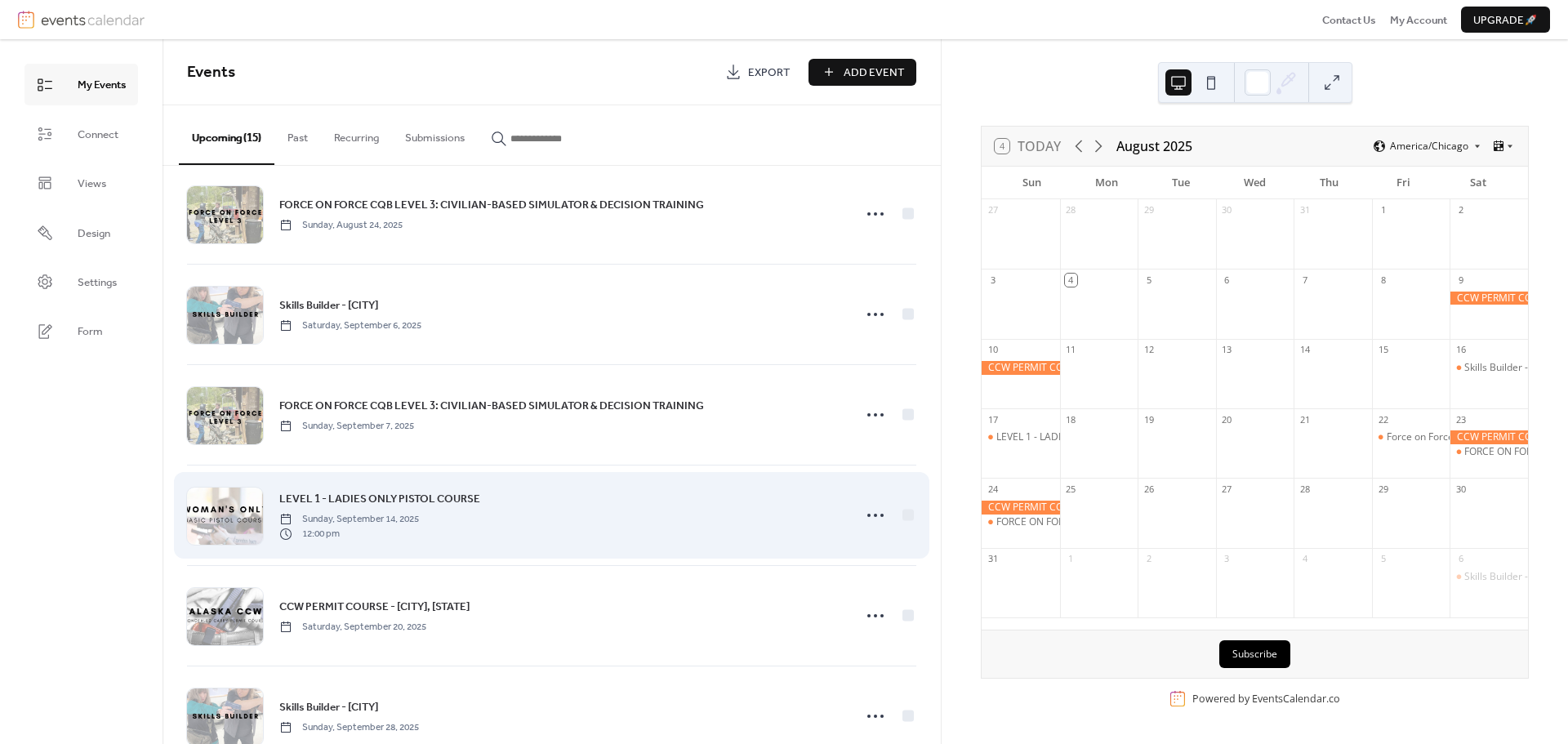 scroll, scrollTop: 622, scrollLeft: 0, axis: vertical 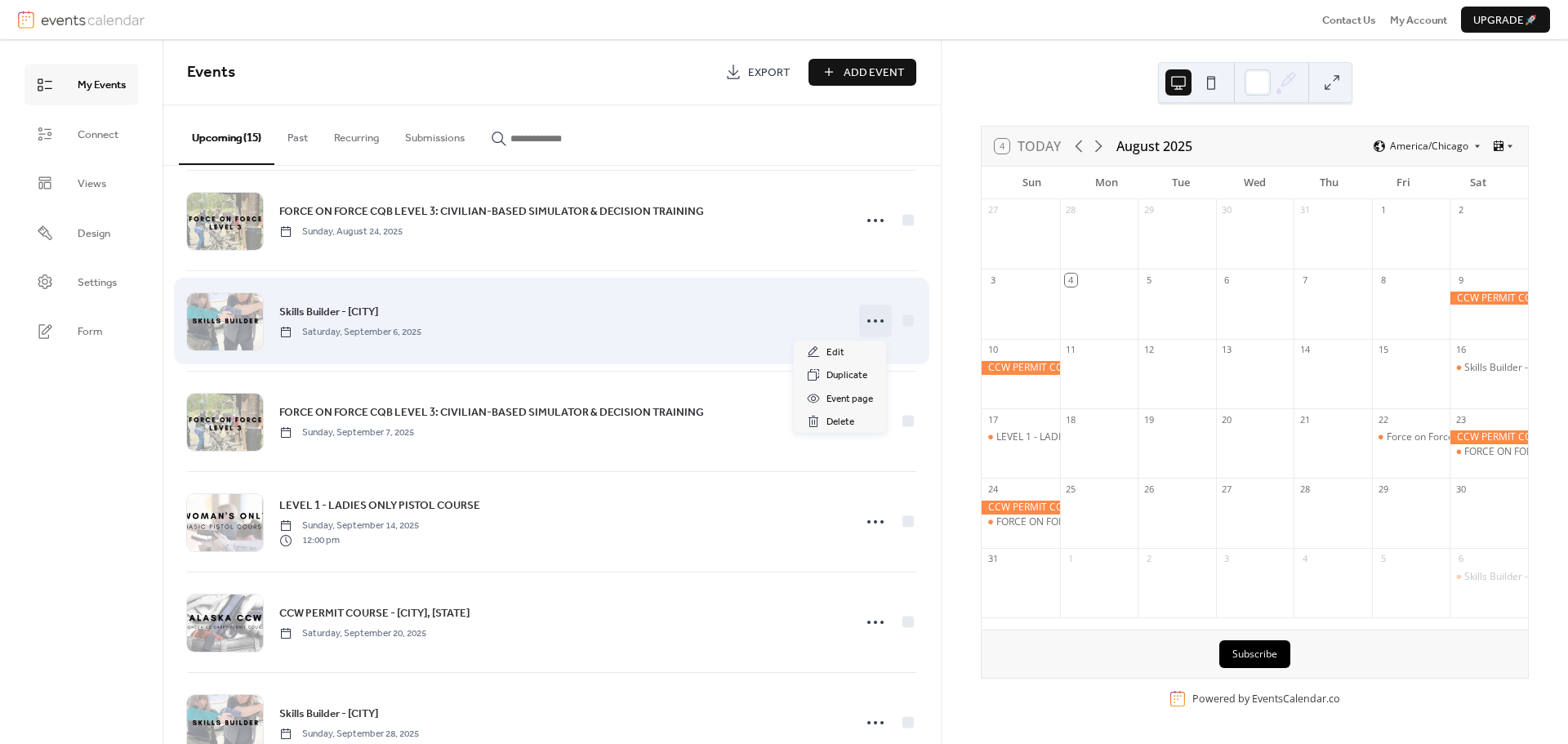 click 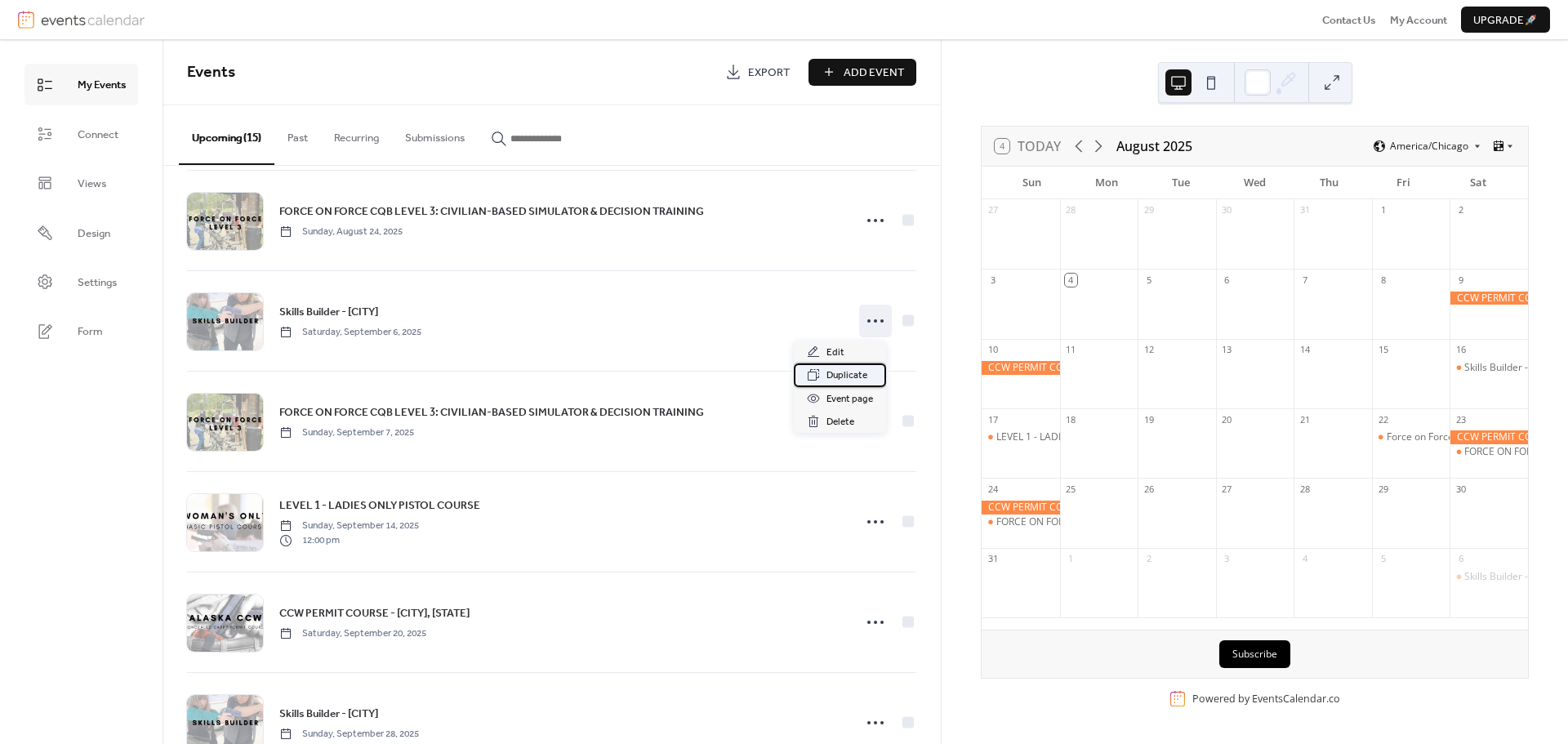 click on "Duplicate" at bounding box center [847, 376] 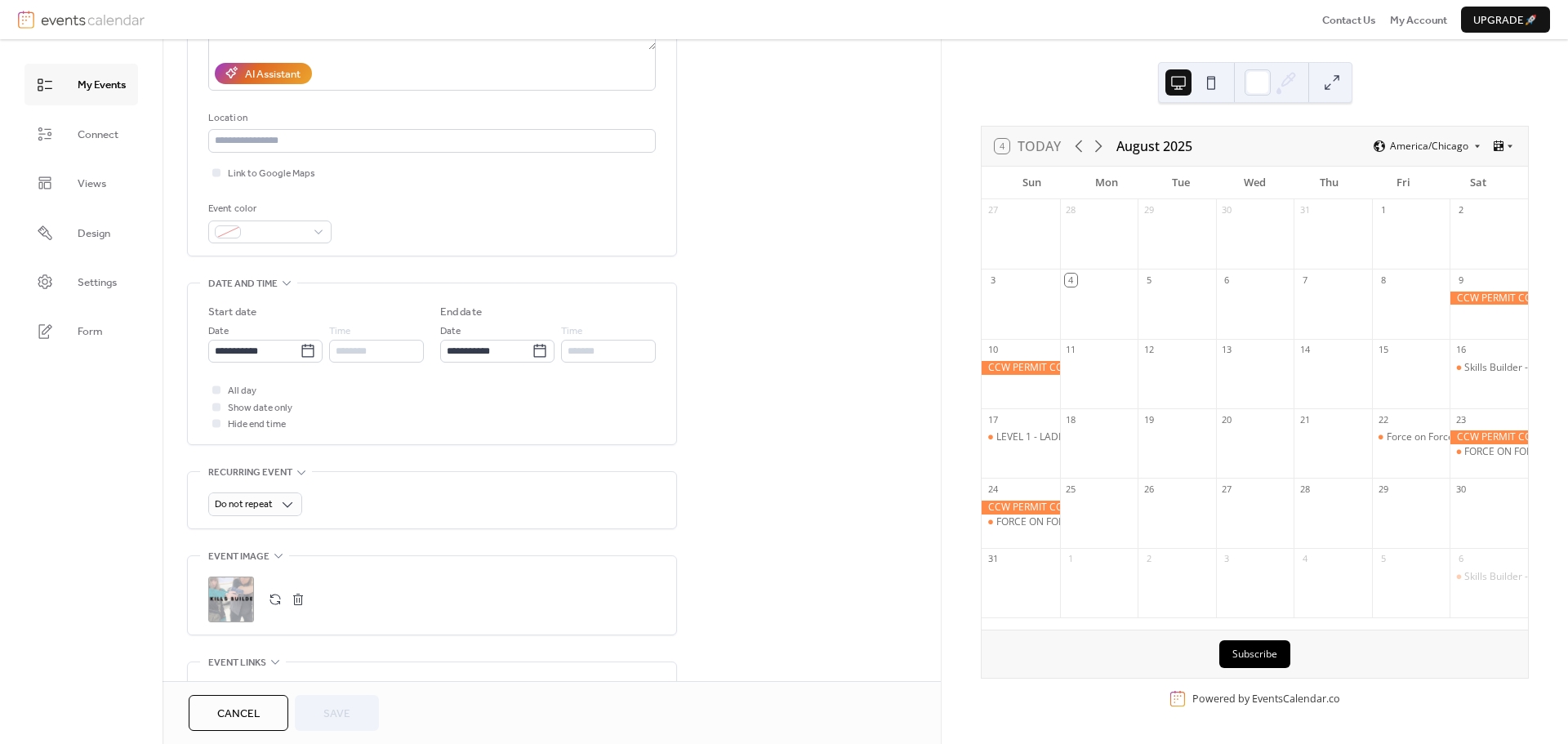 scroll, scrollTop: 282, scrollLeft: 0, axis: vertical 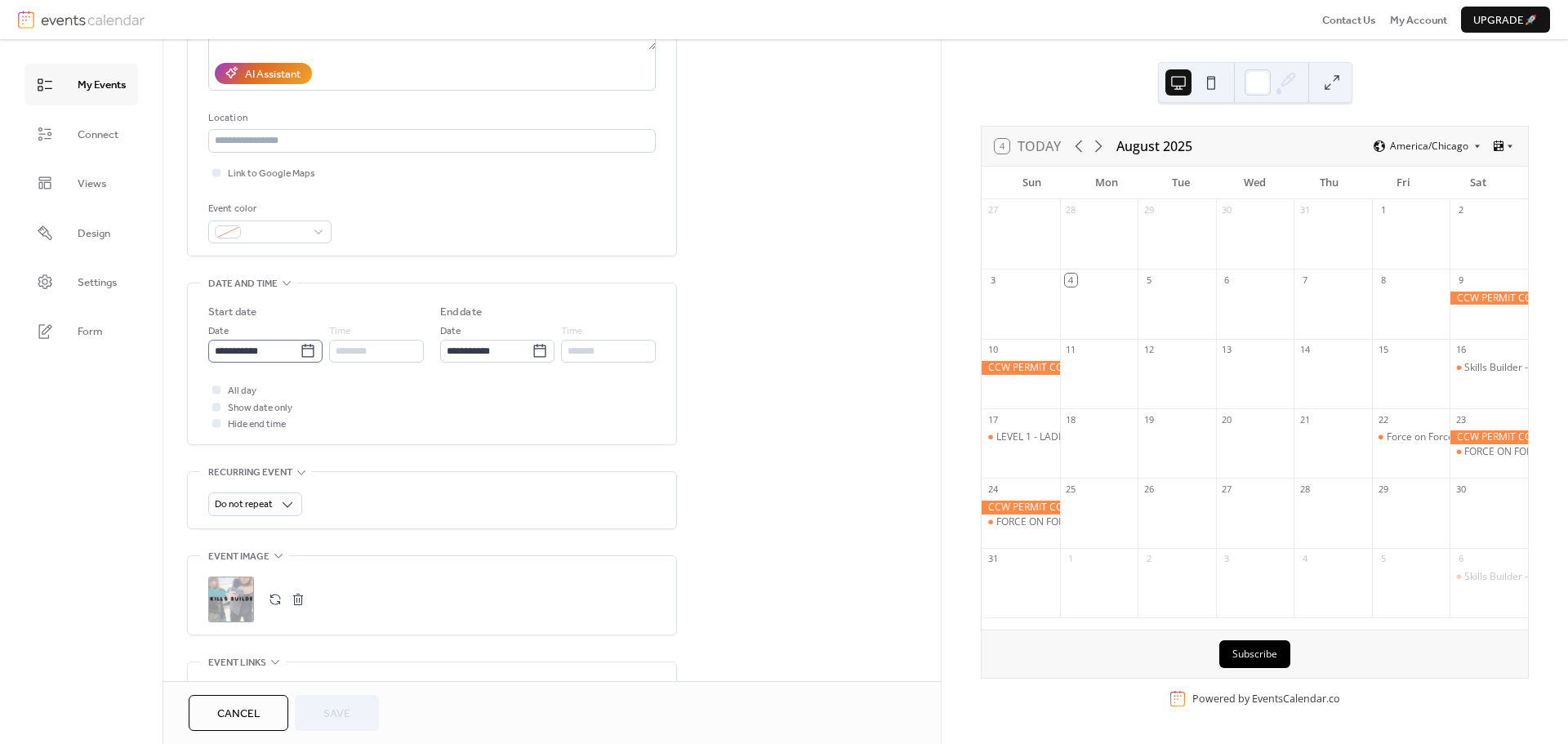 click 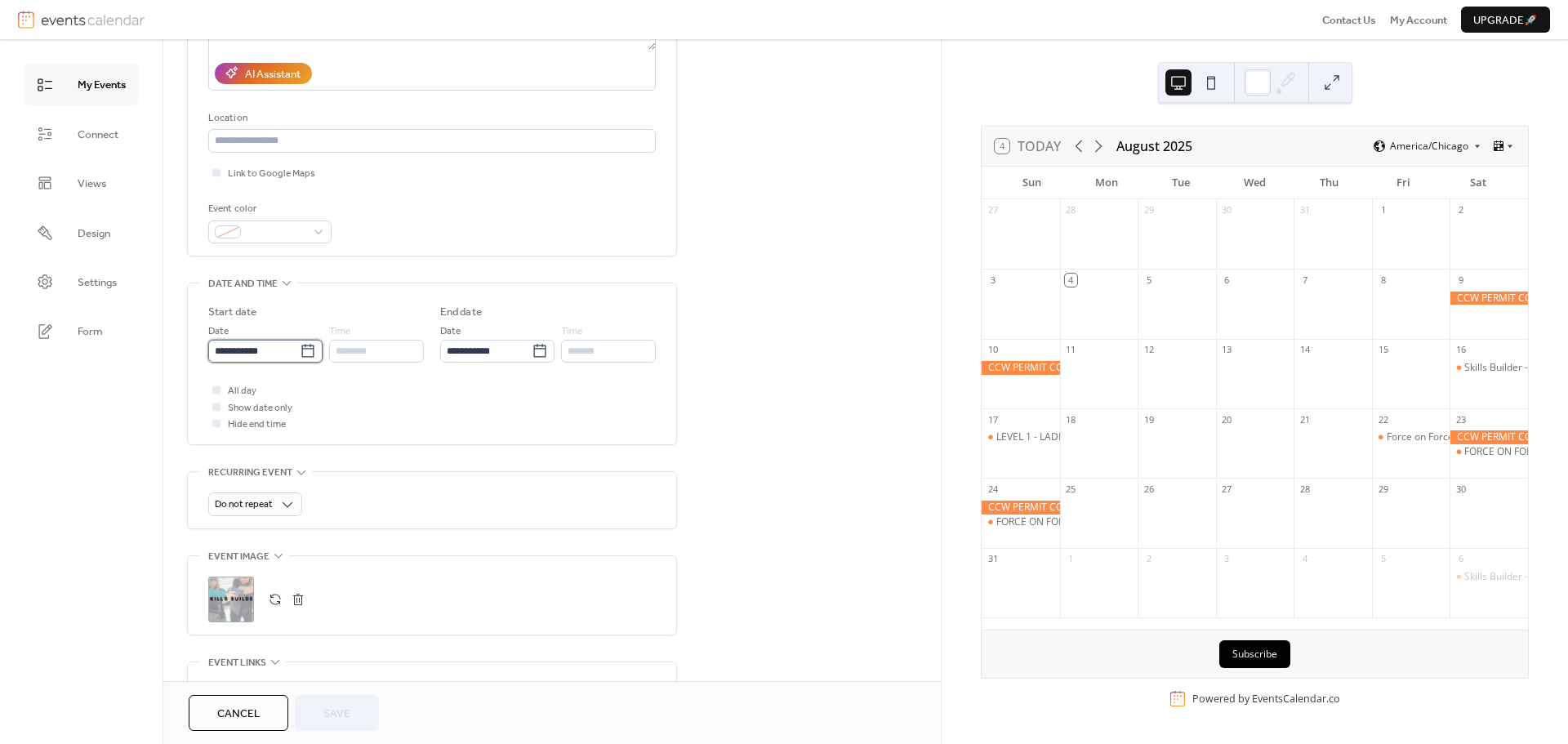 click on "**********" at bounding box center [254, 351] 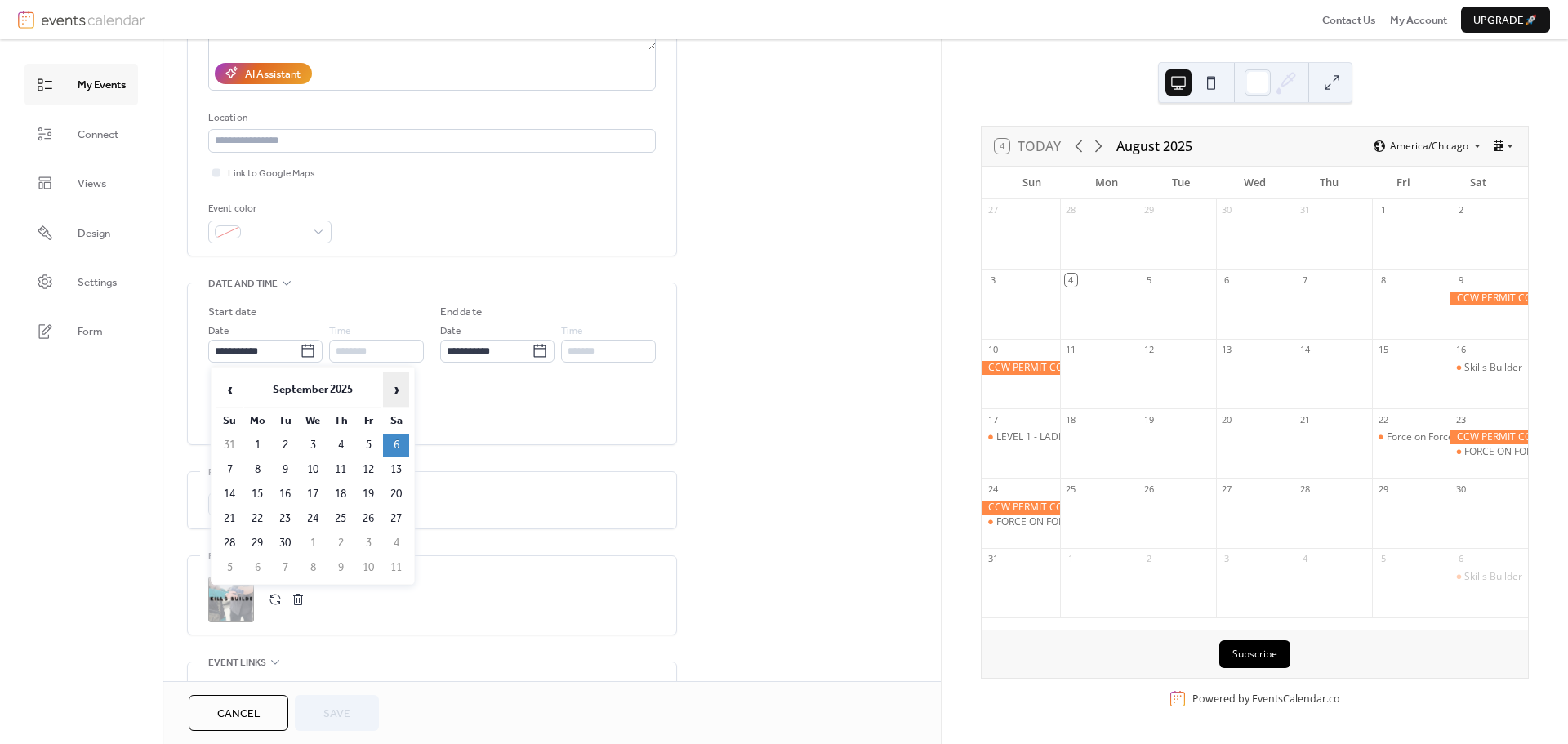 click on "›" at bounding box center [396, 390] 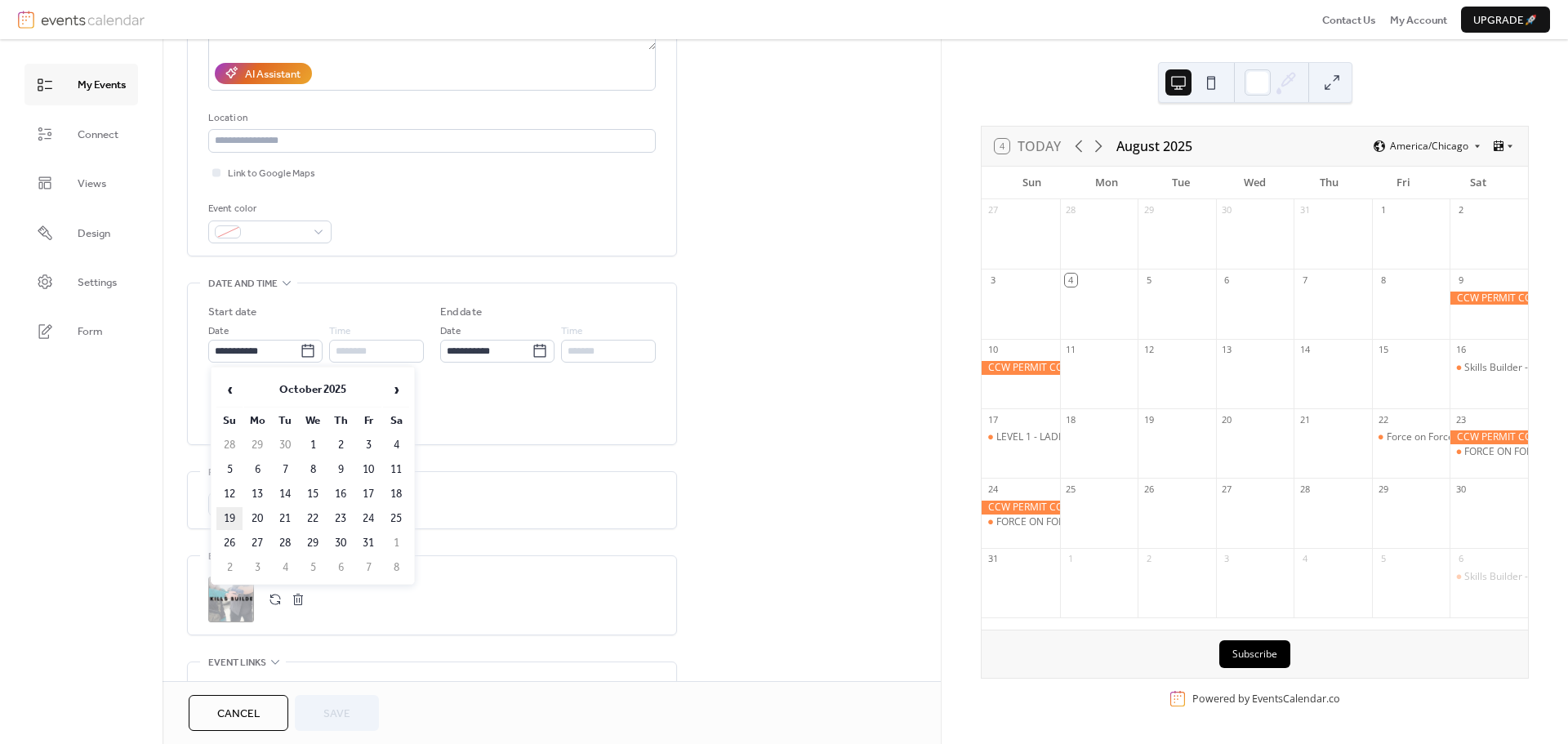 click on "19" at bounding box center [229, 519] 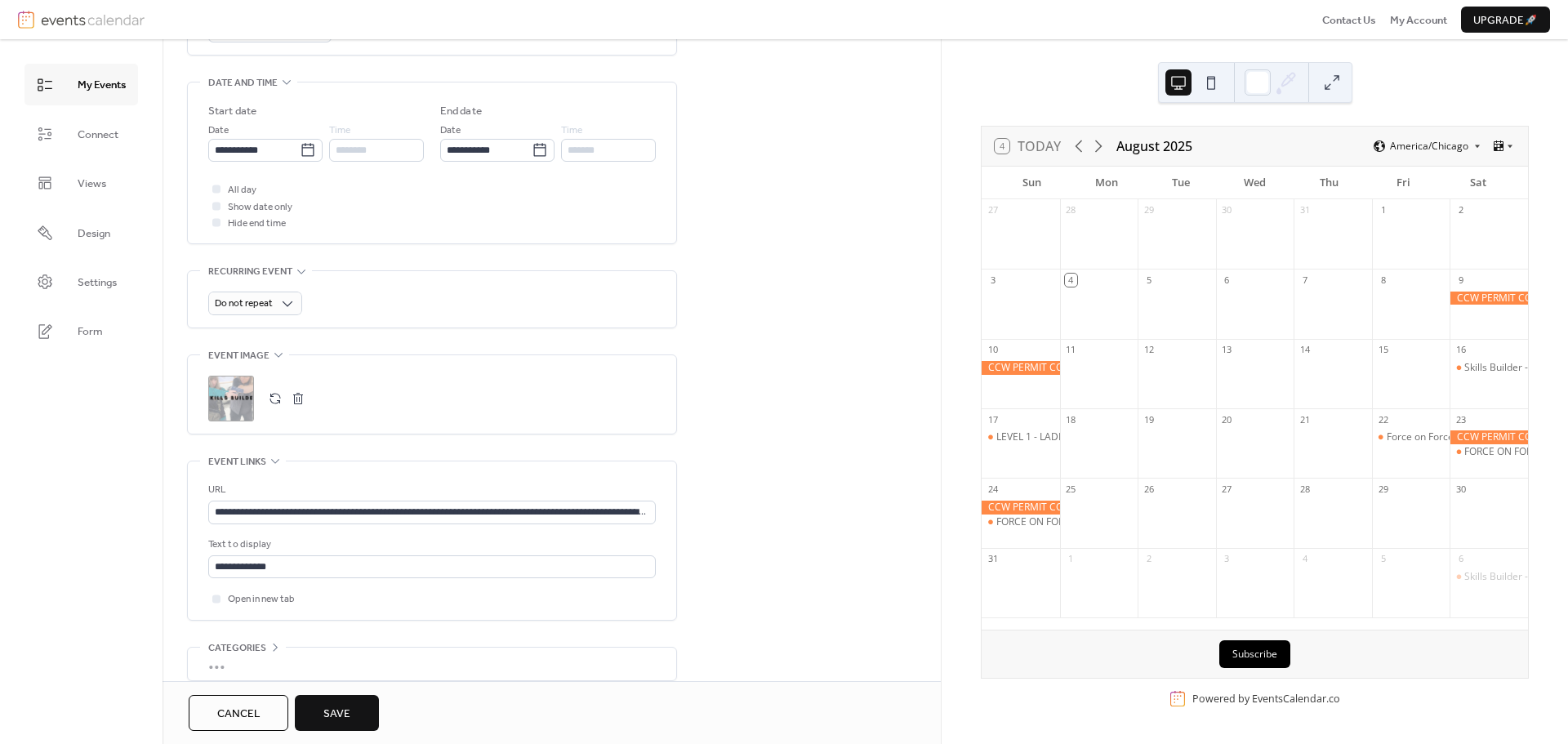 scroll, scrollTop: 483, scrollLeft: 0, axis: vertical 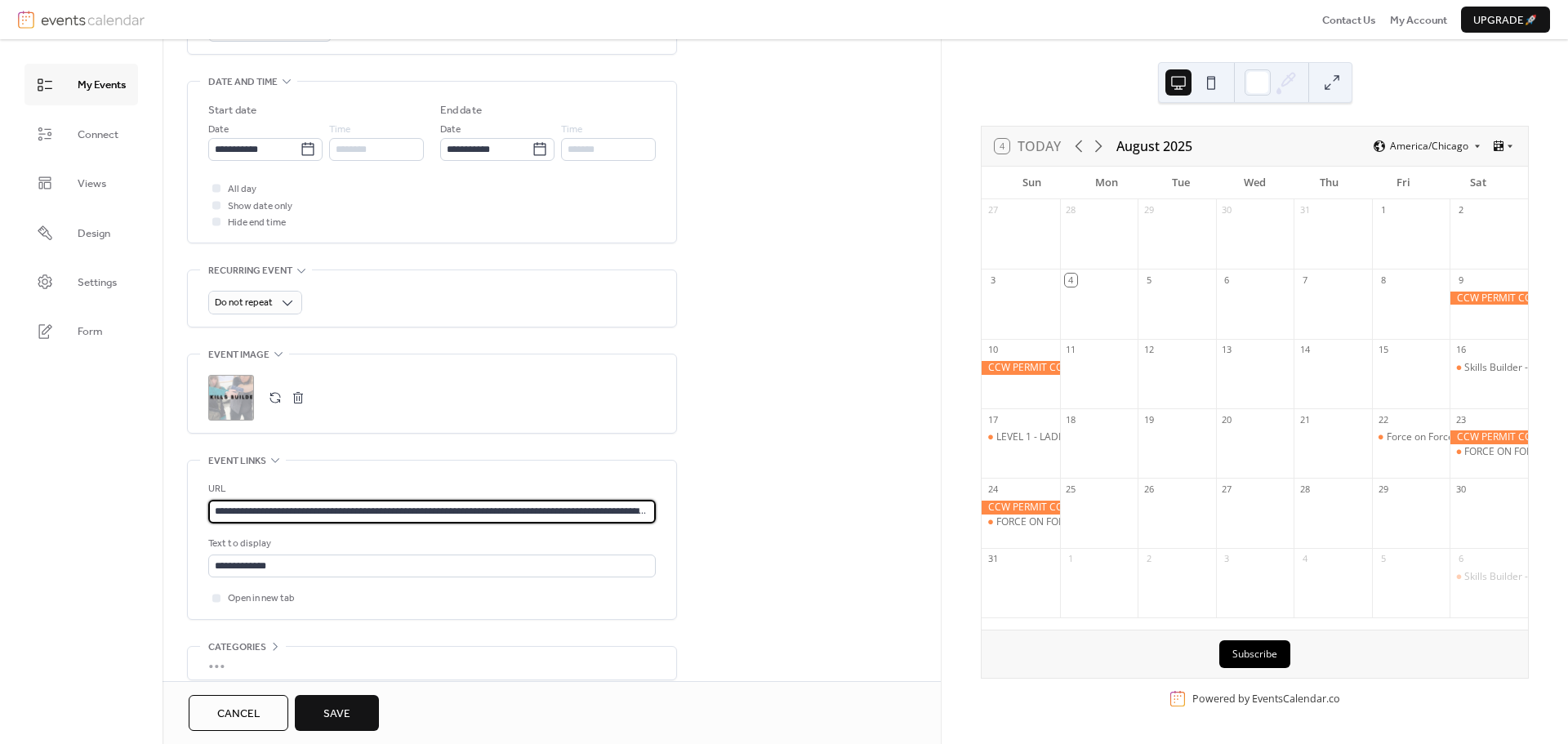 click on "**********" at bounding box center [432, 511] 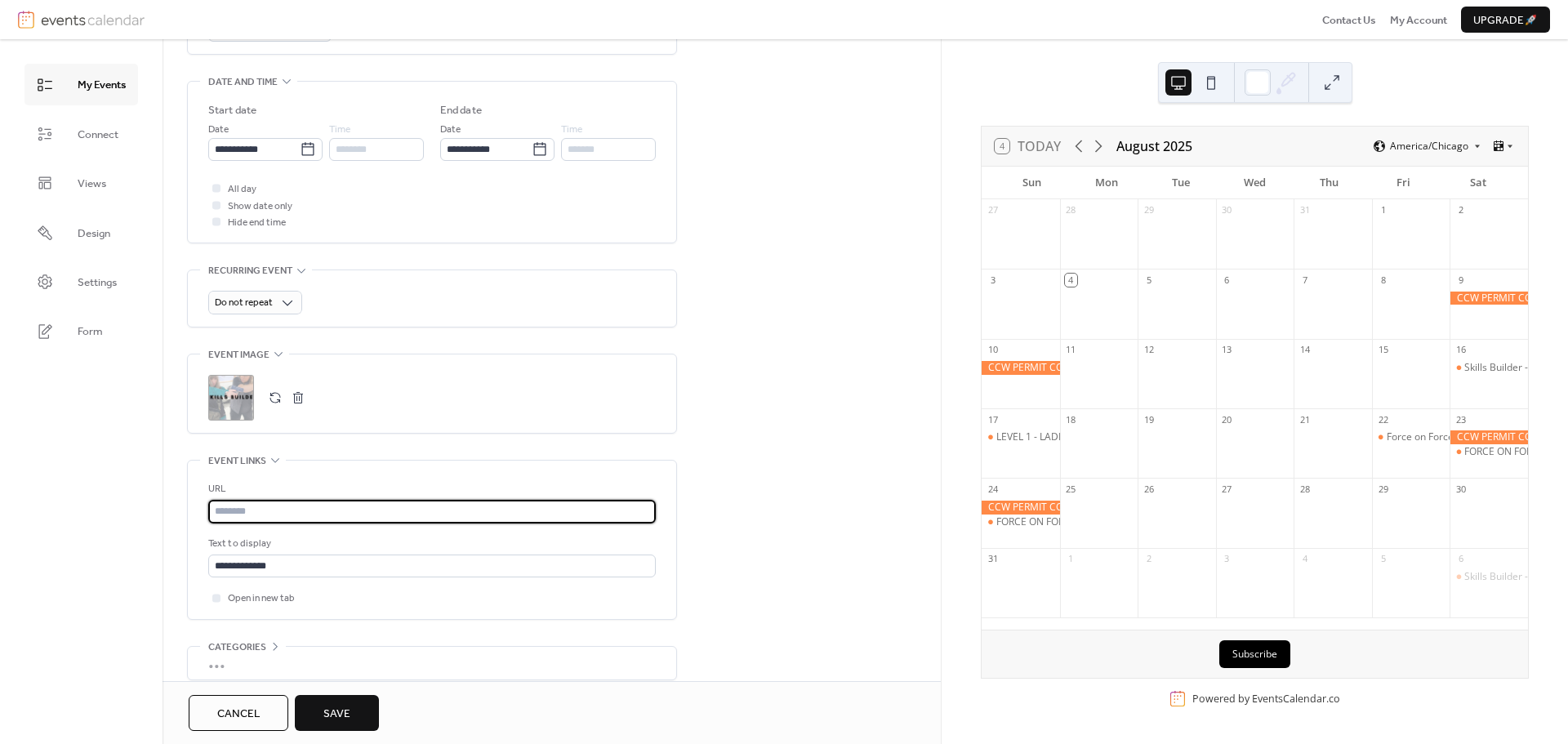 paste on "**********" 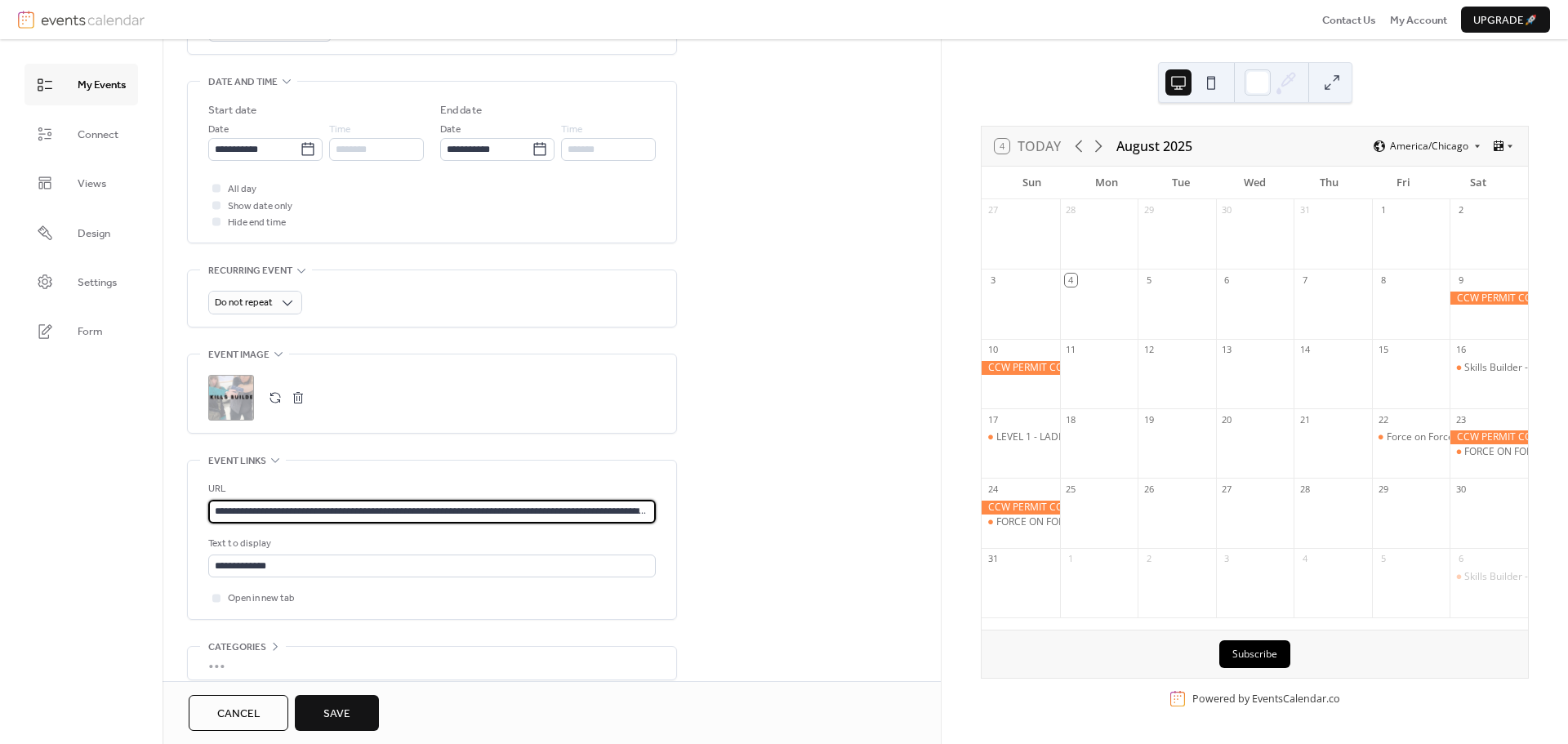 scroll, scrollTop: 0, scrollLeft: 271, axis: horizontal 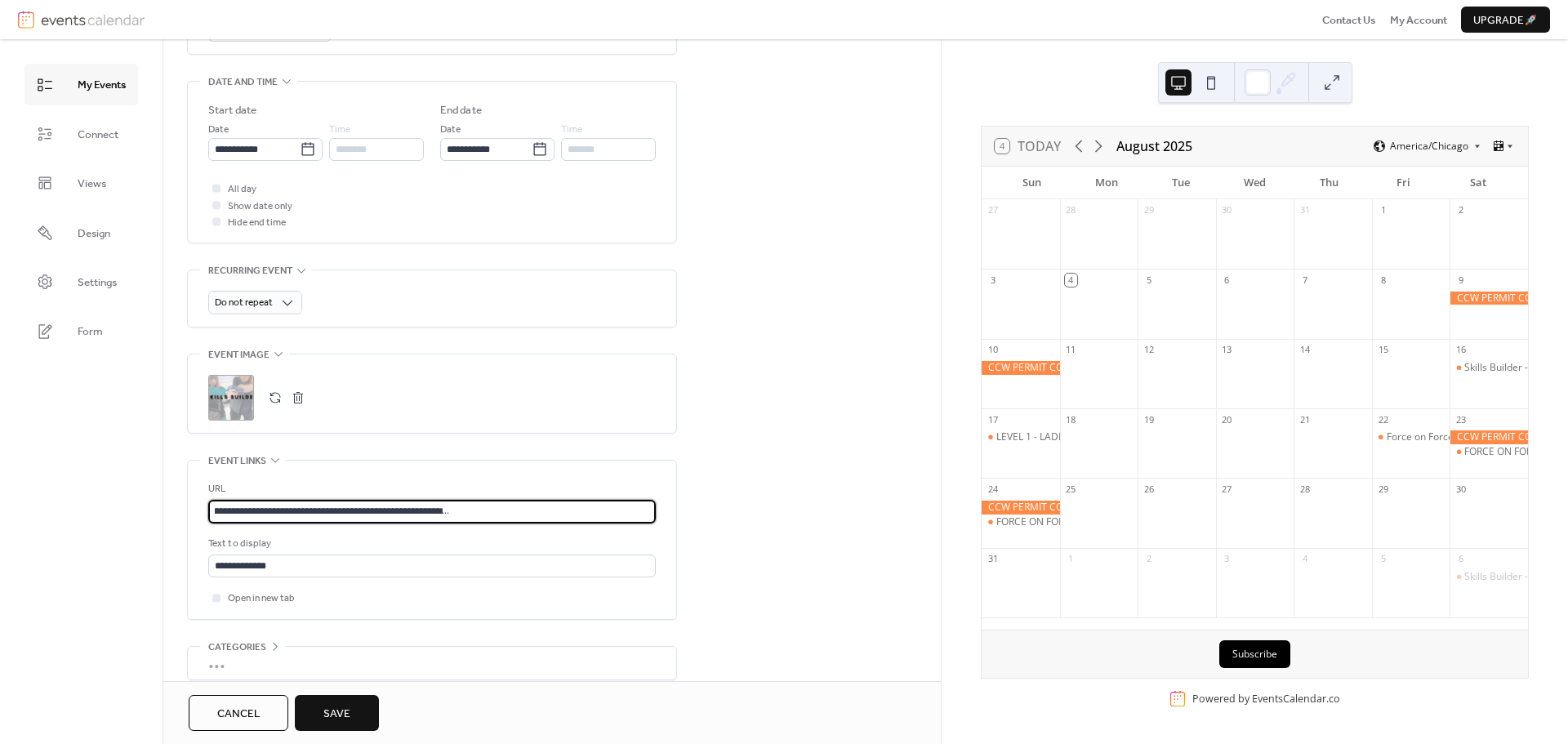 type on "**********" 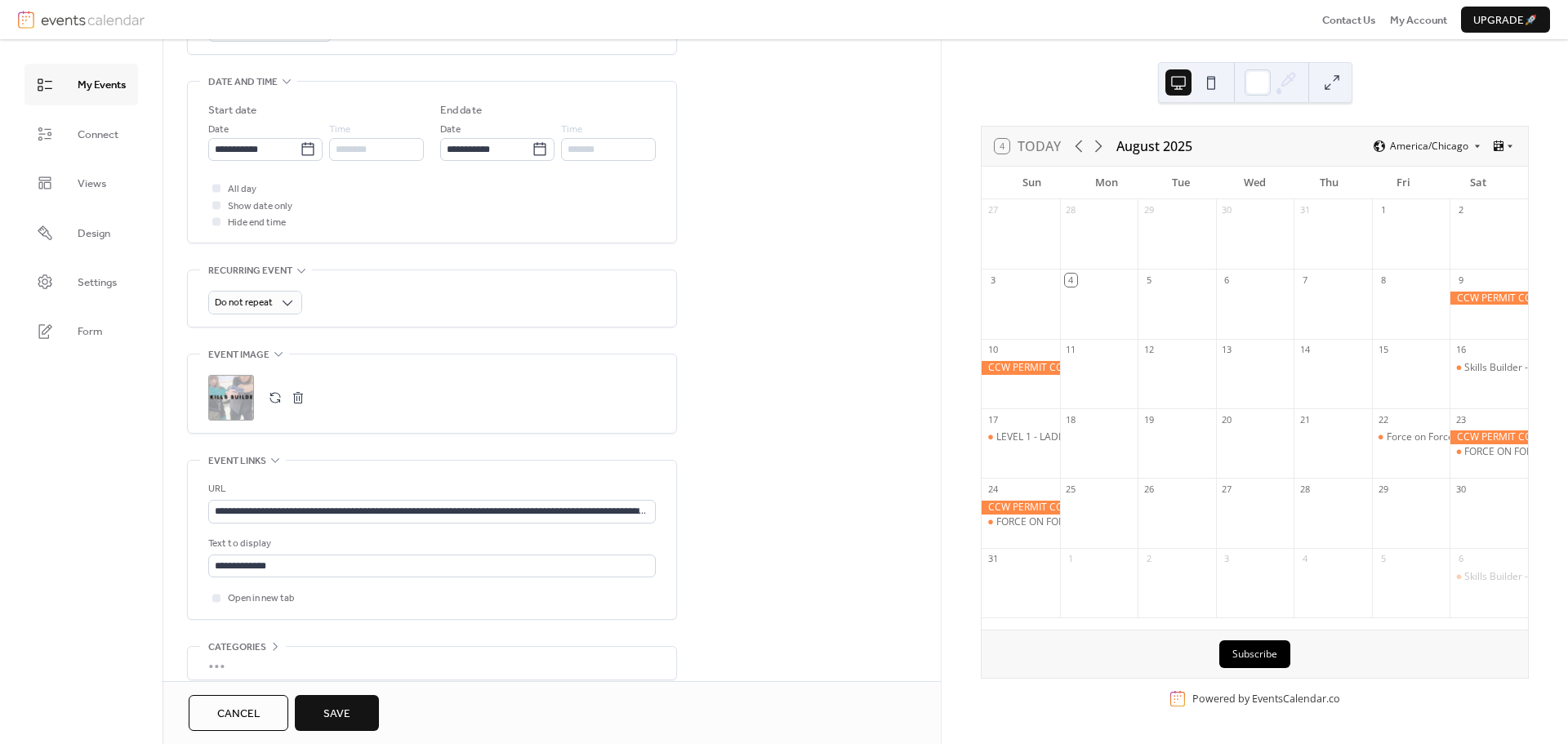 click on "Save" at bounding box center [336, 714] 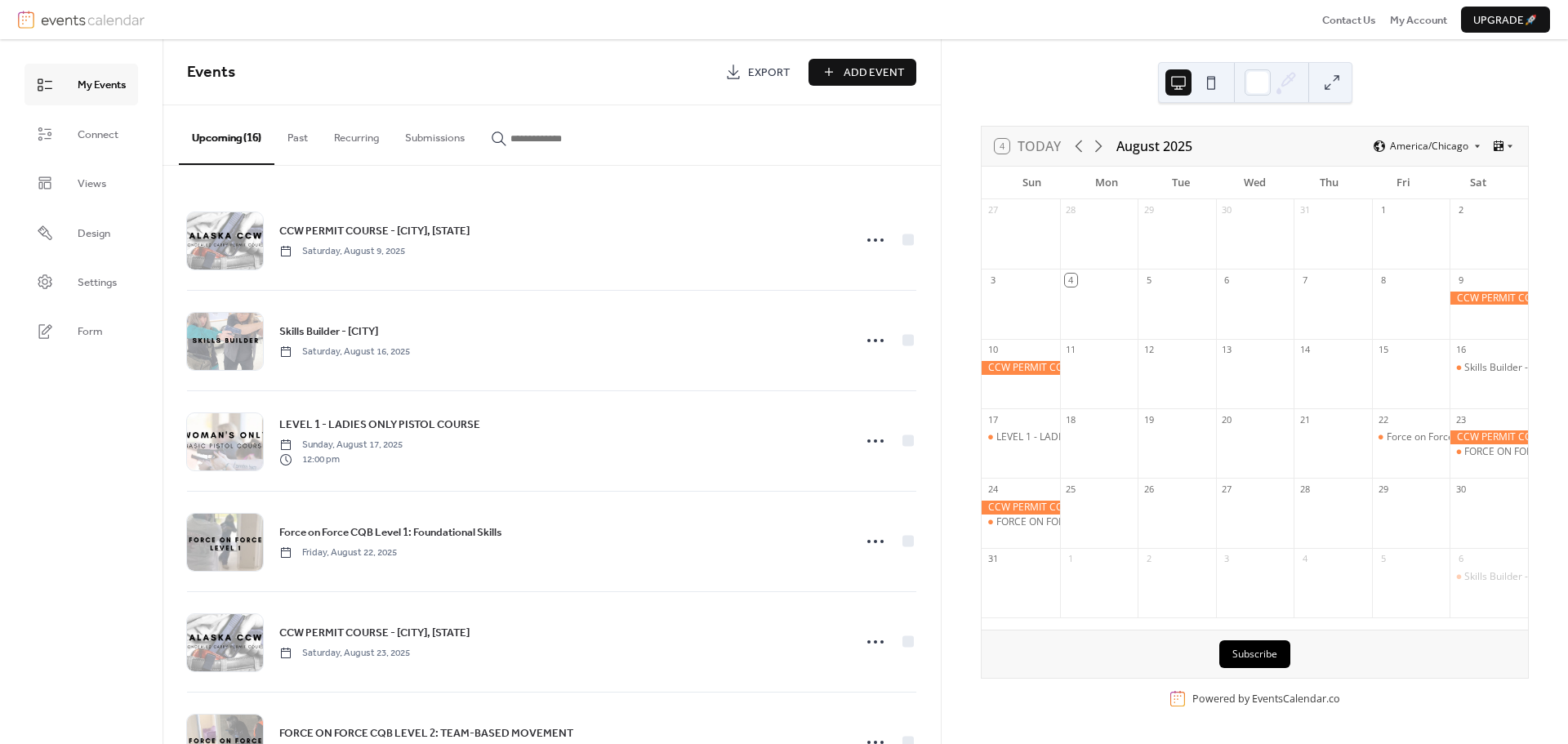click on "Add Event" at bounding box center (874, 73) 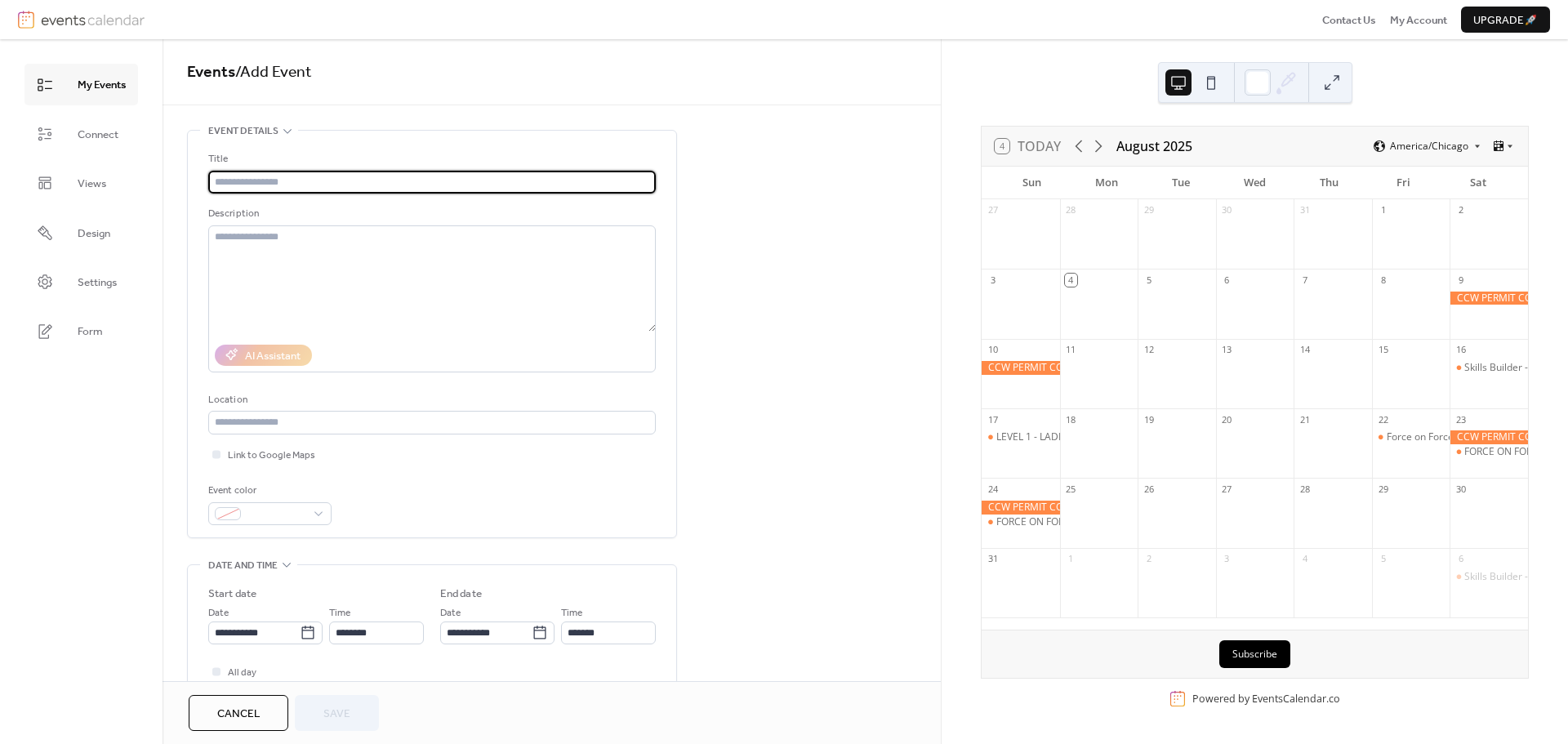 paste on "**********" 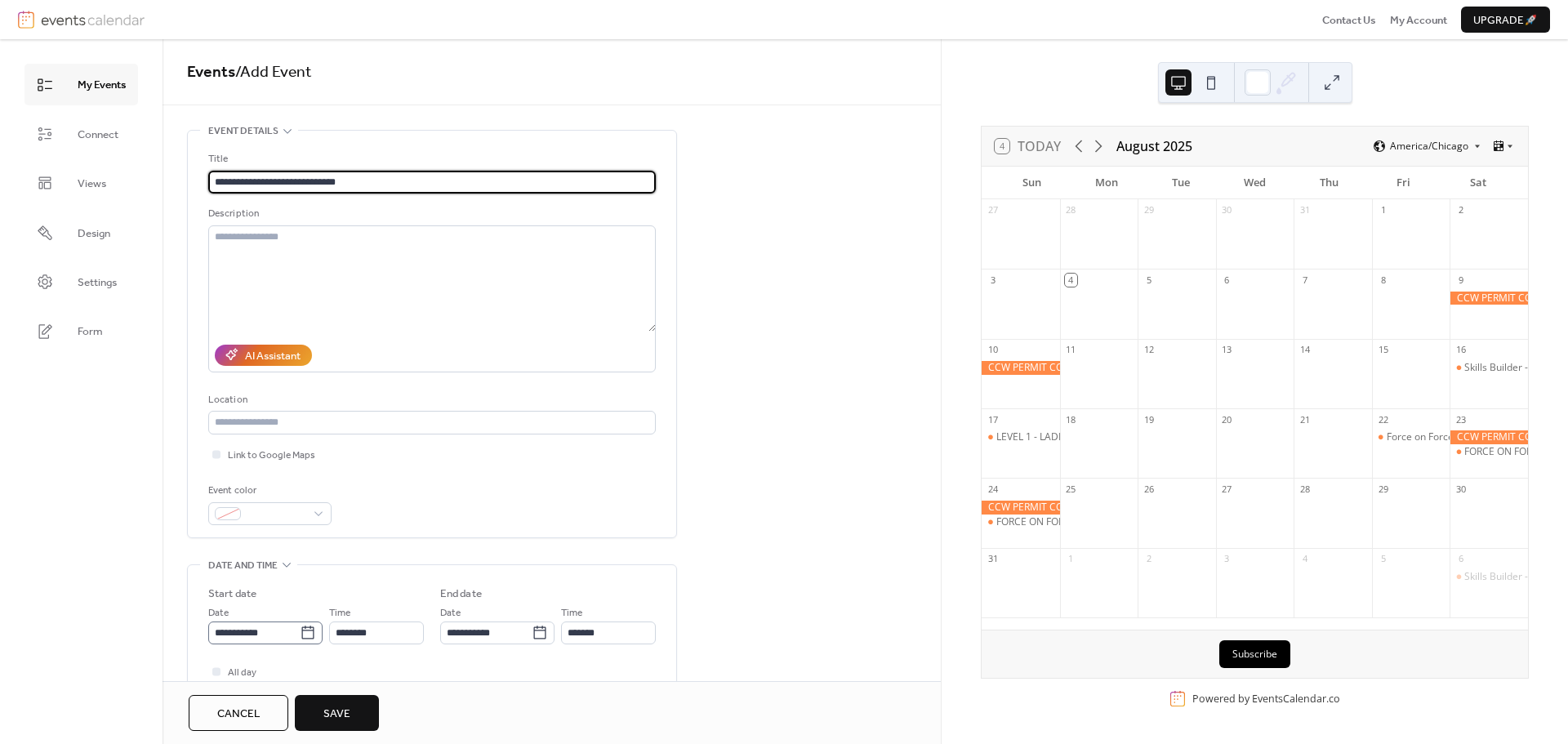 type on "**********" 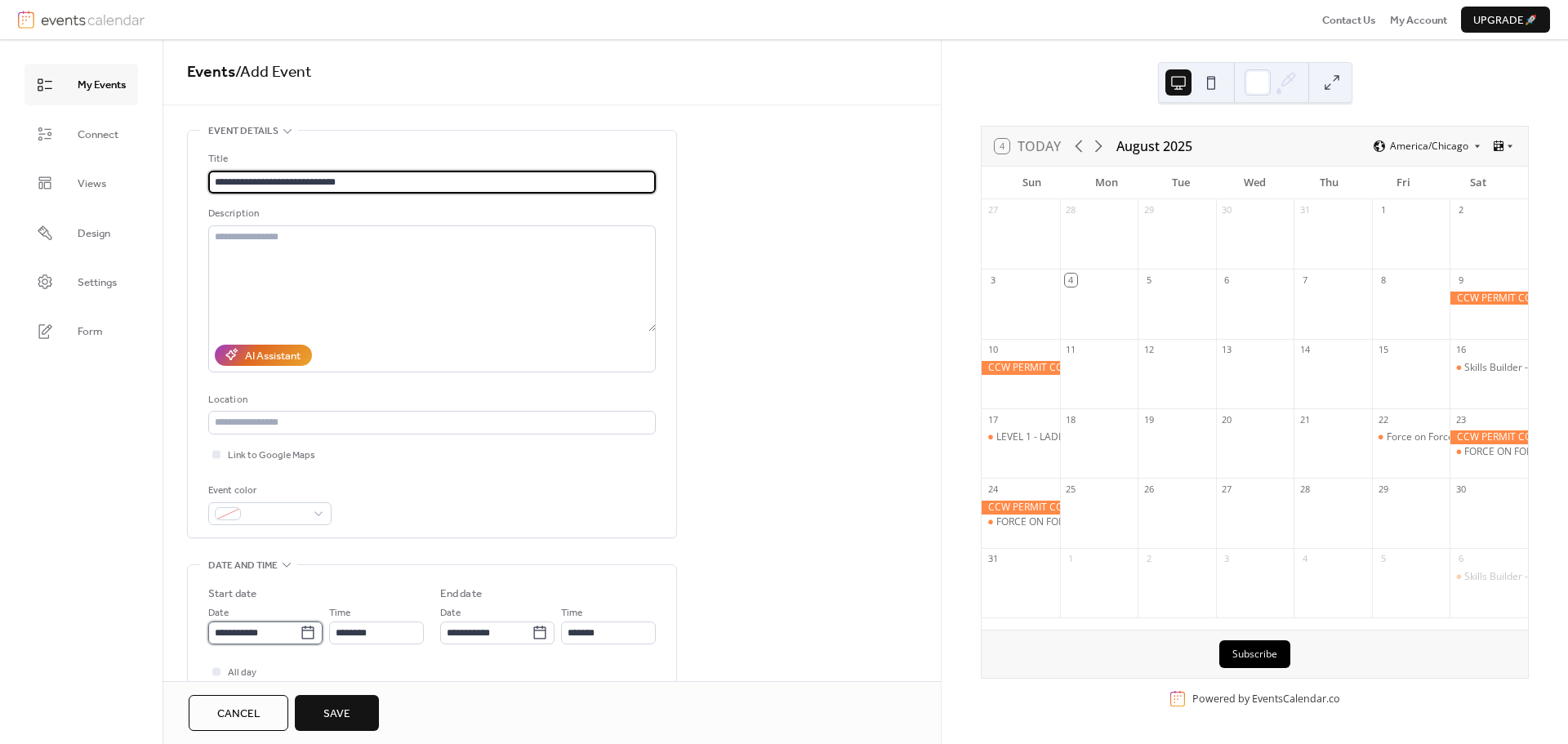 click on "**********" at bounding box center (254, 633) 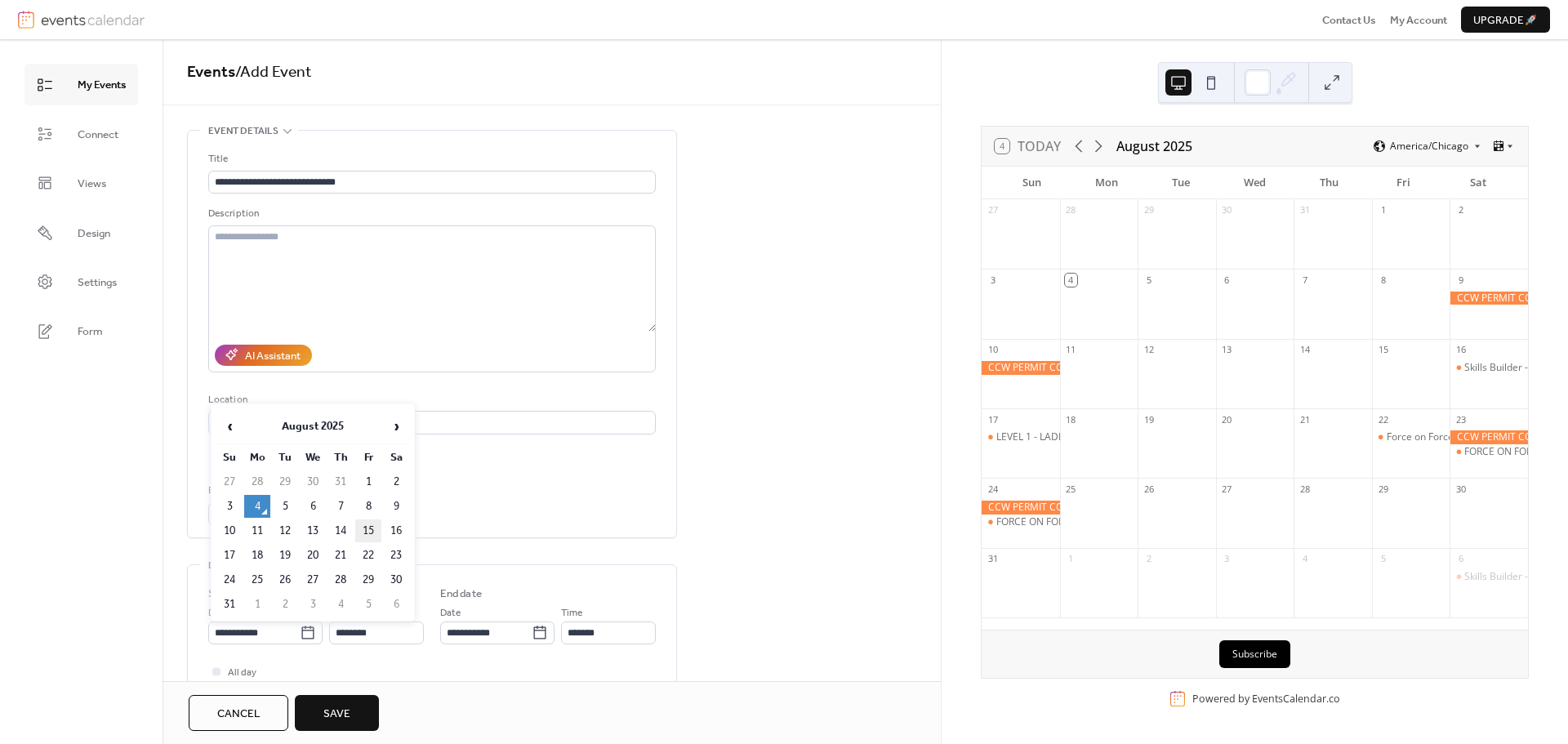 click on "15" at bounding box center (368, 531) 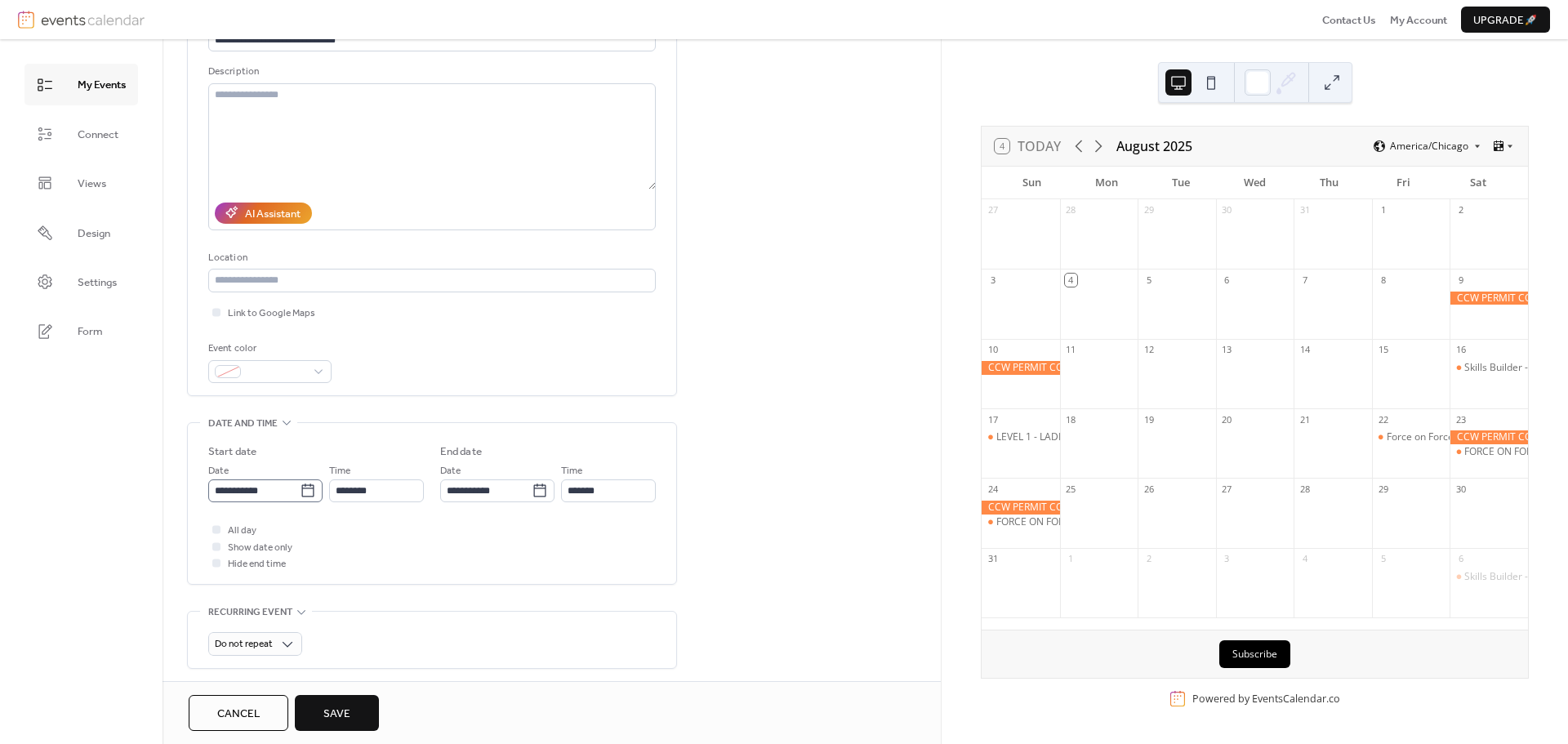 scroll, scrollTop: 143, scrollLeft: 0, axis: vertical 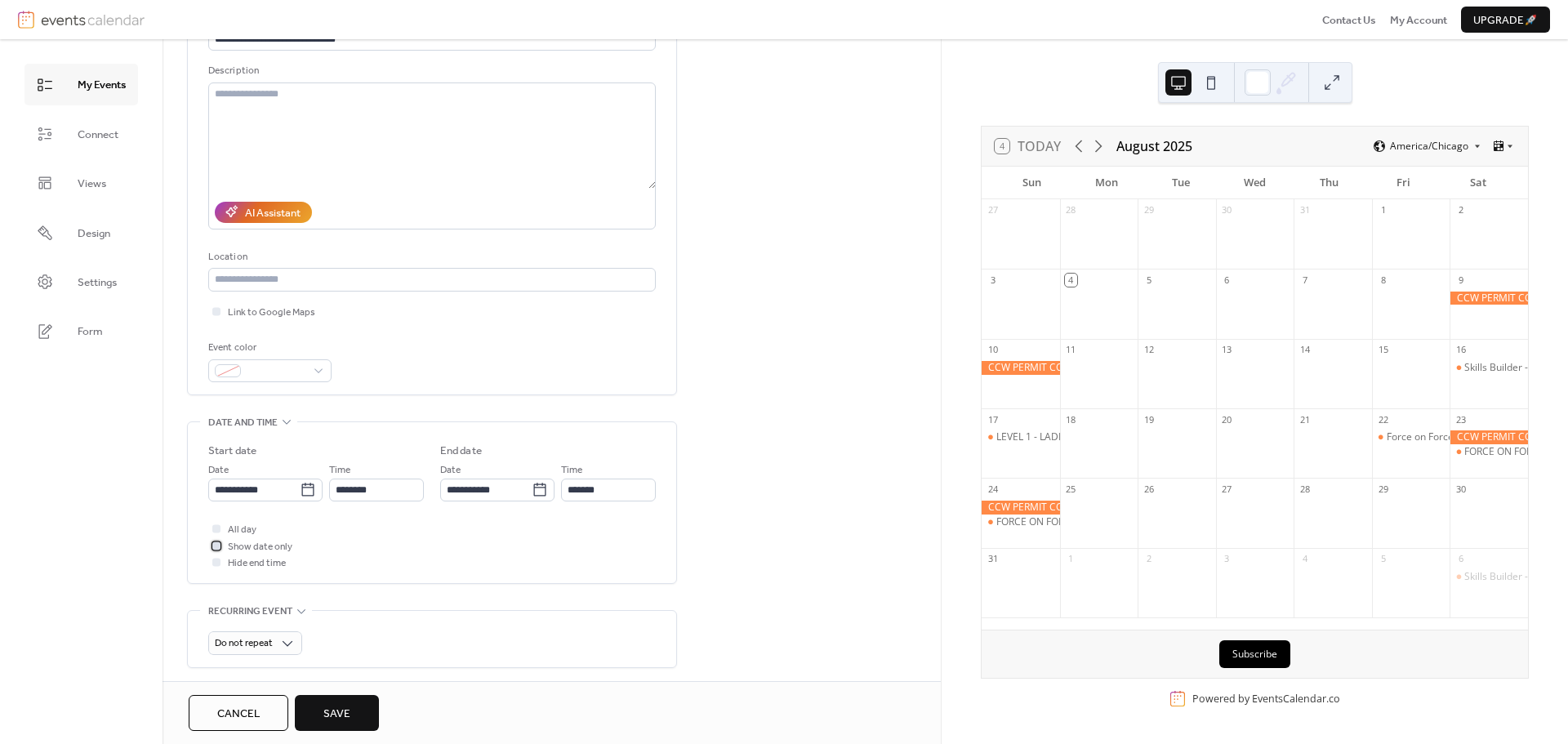 click on "Show date only" at bounding box center [260, 547] 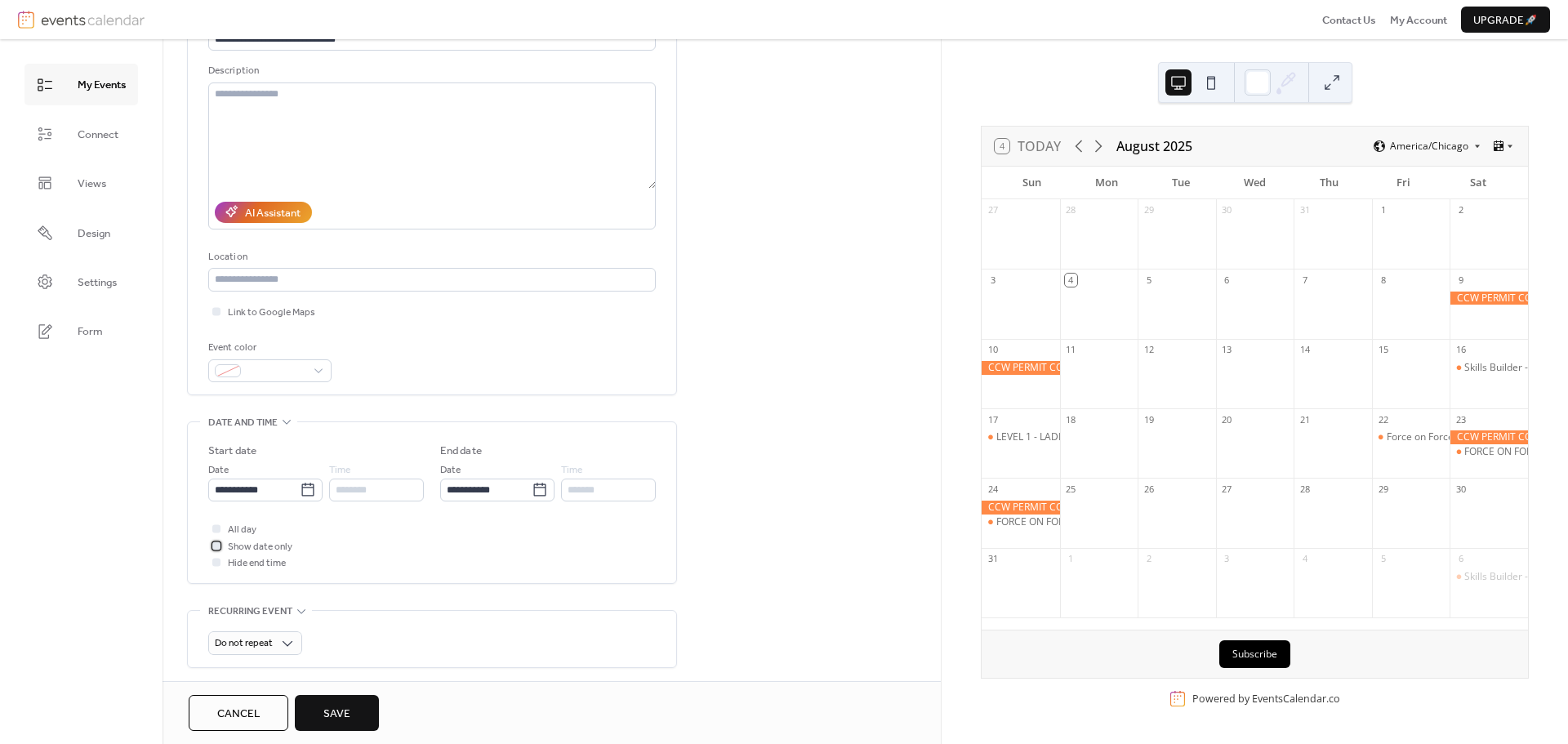 scroll, scrollTop: 0, scrollLeft: 0, axis: both 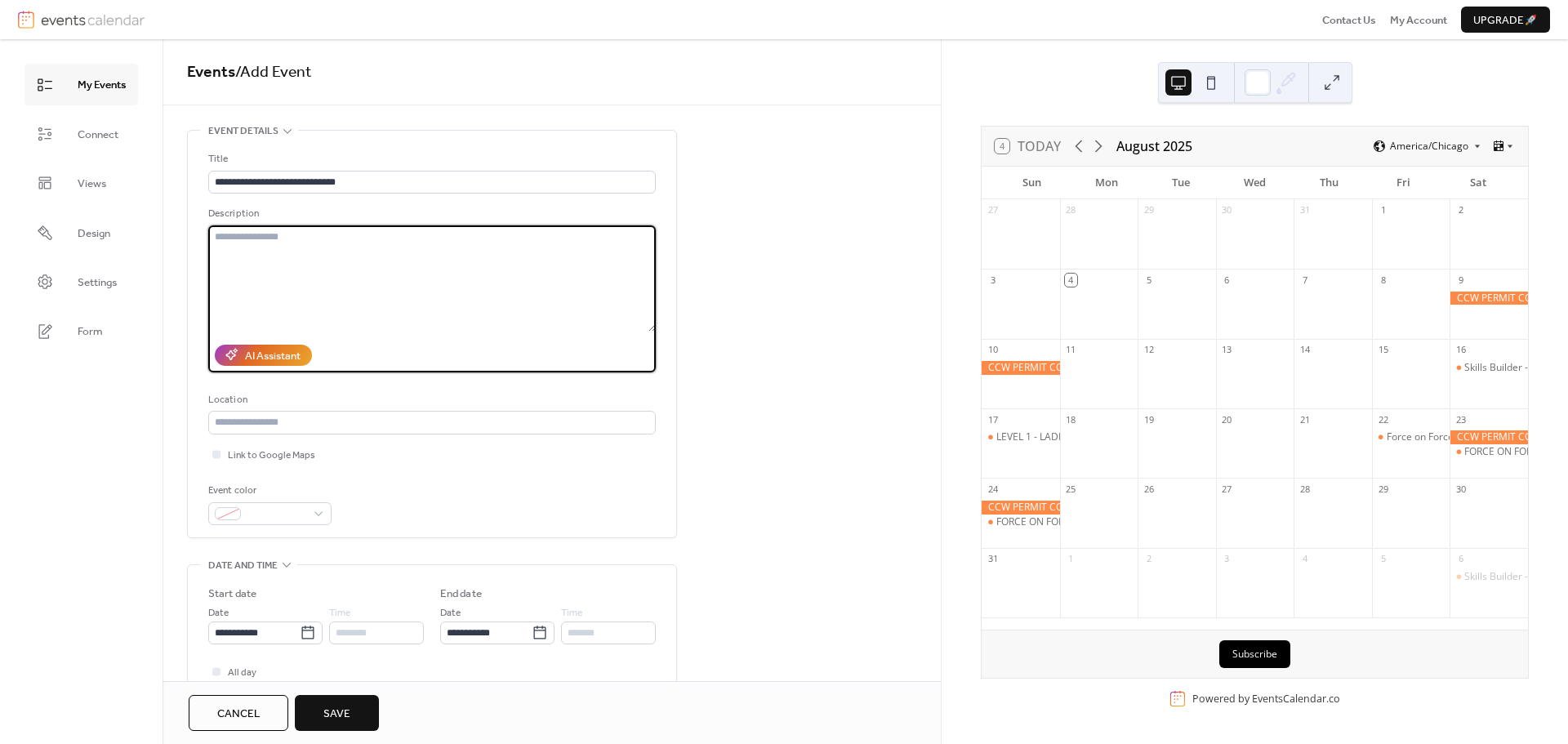 click at bounding box center (432, 278) 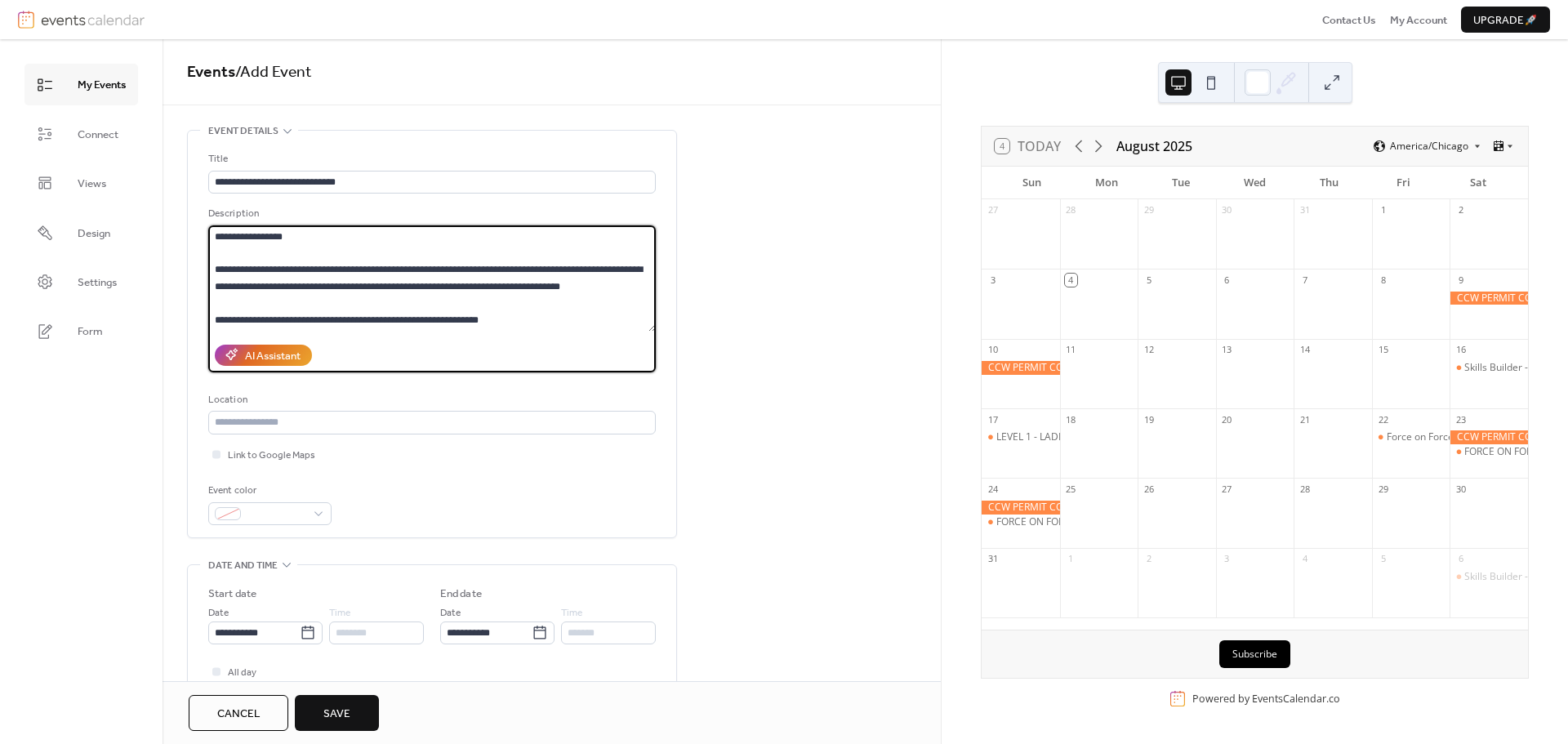 type on "**********" 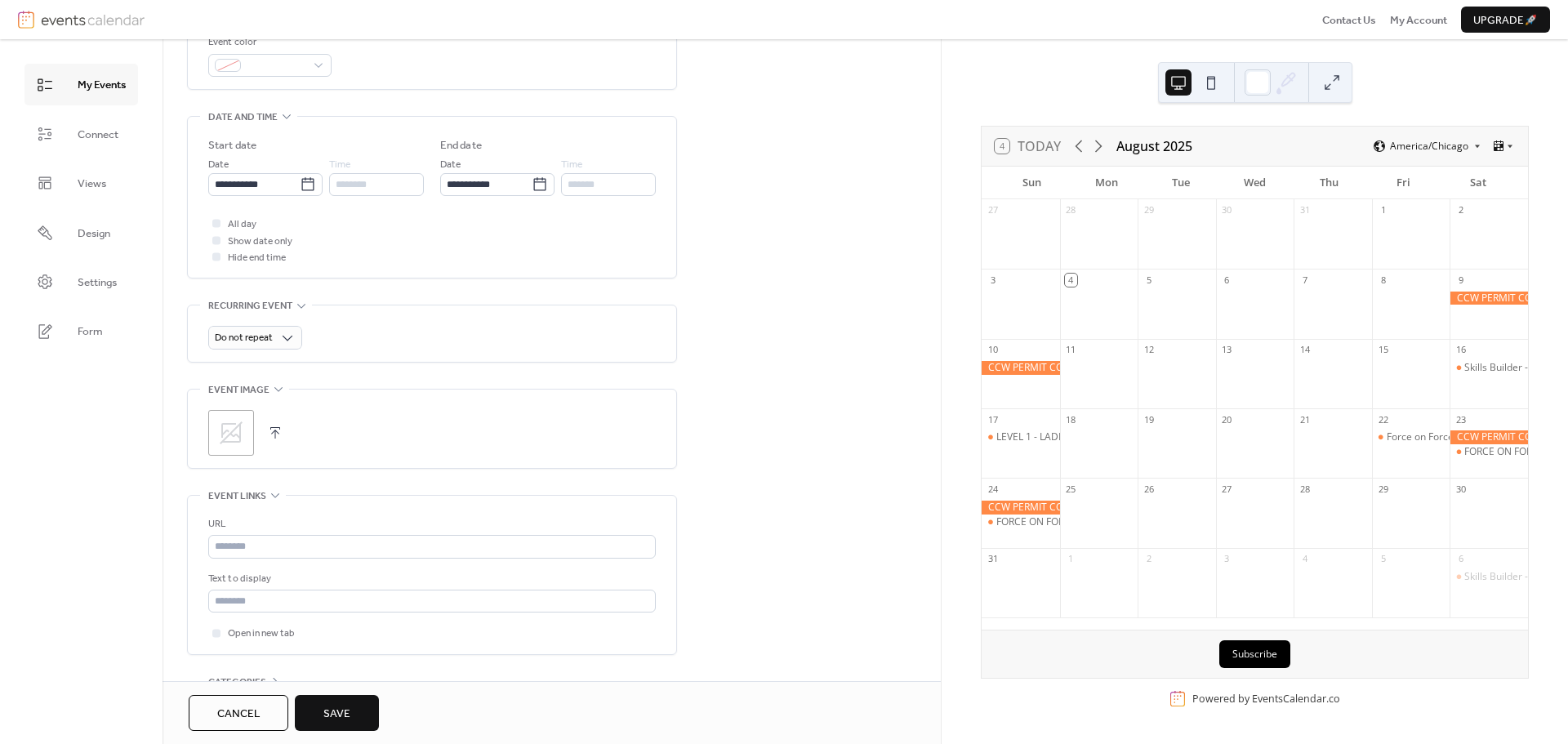 scroll, scrollTop: 516, scrollLeft: 0, axis: vertical 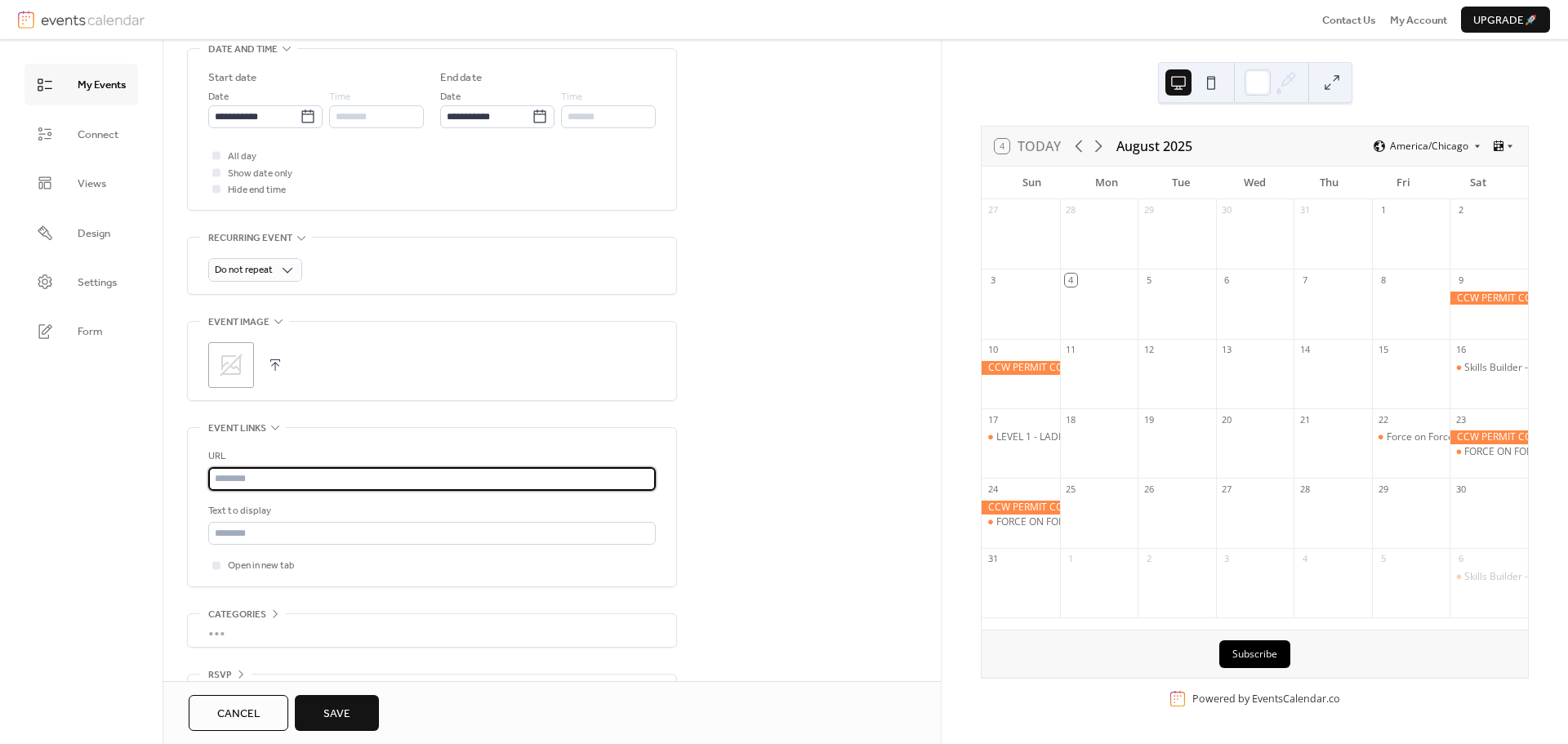 click at bounding box center (432, 479) 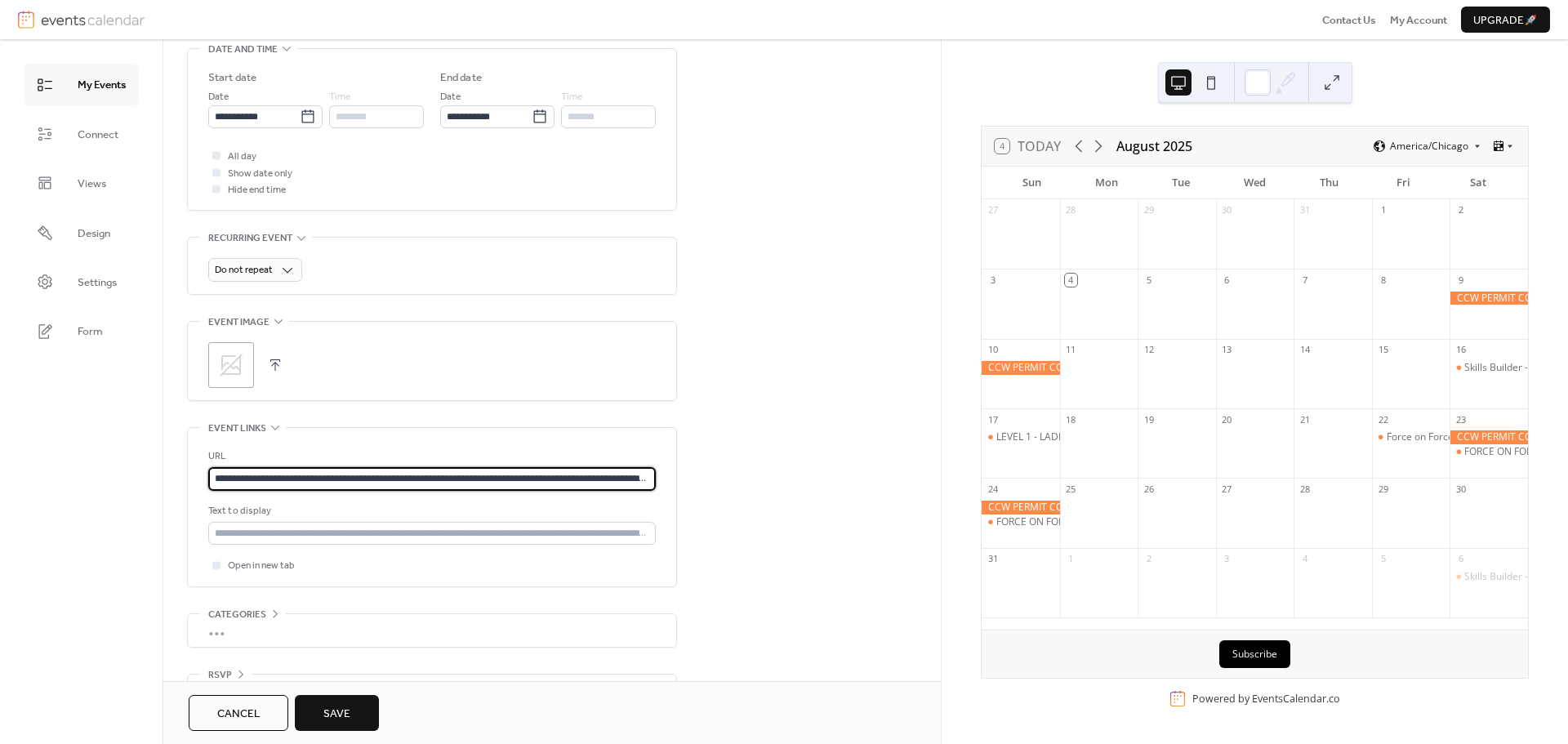 scroll, scrollTop: 0, scrollLeft: 309, axis: horizontal 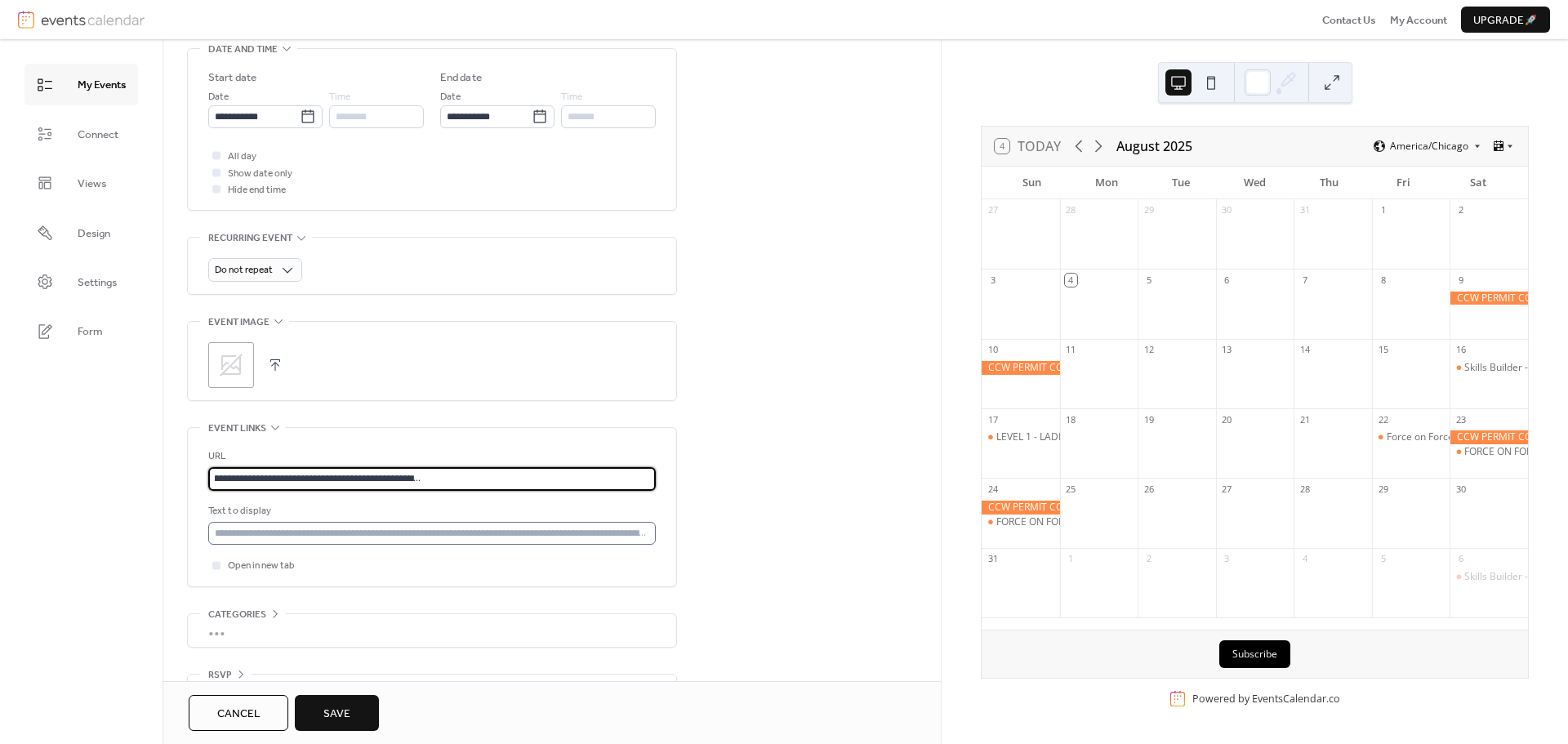 type on "**********" 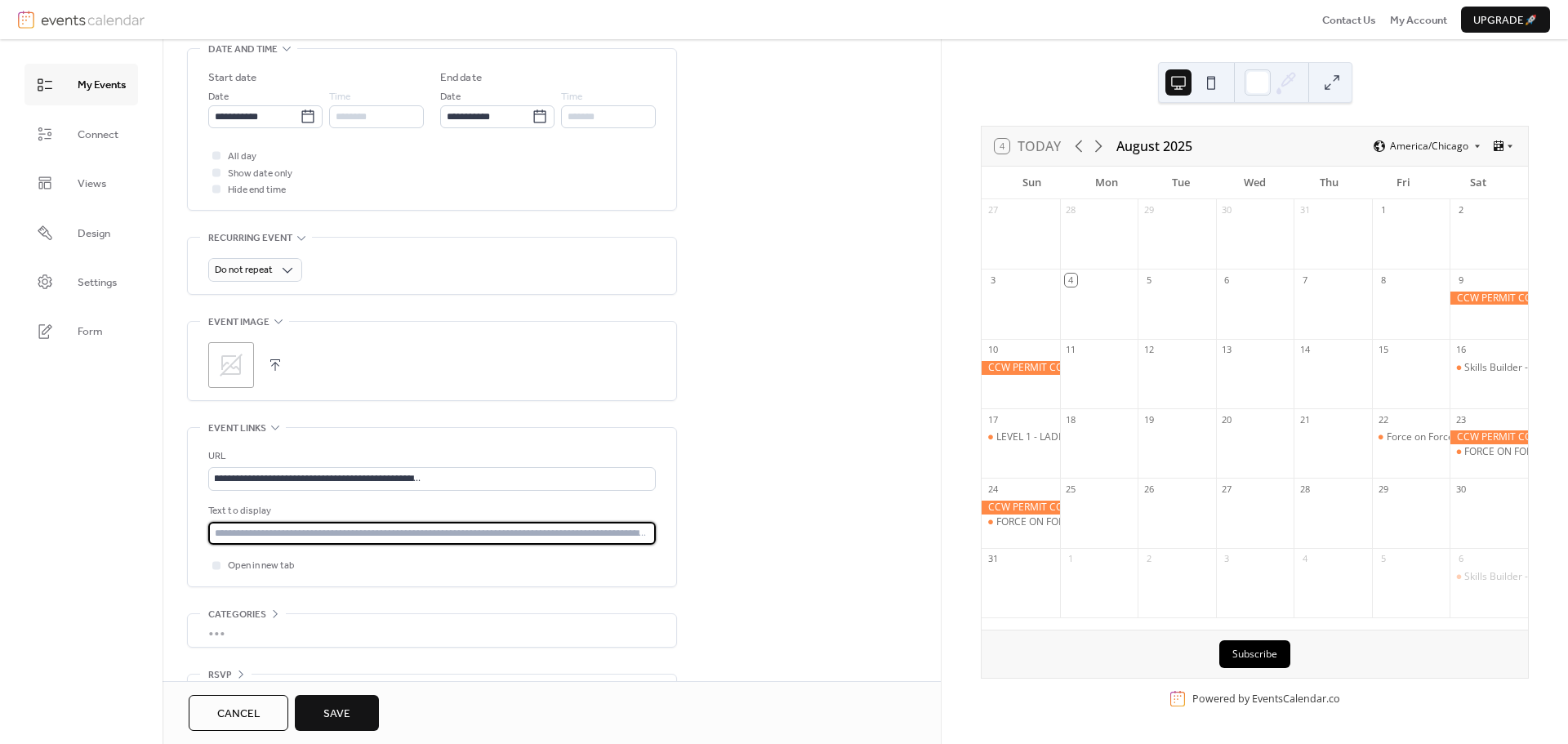 scroll, scrollTop: 0, scrollLeft: 0, axis: both 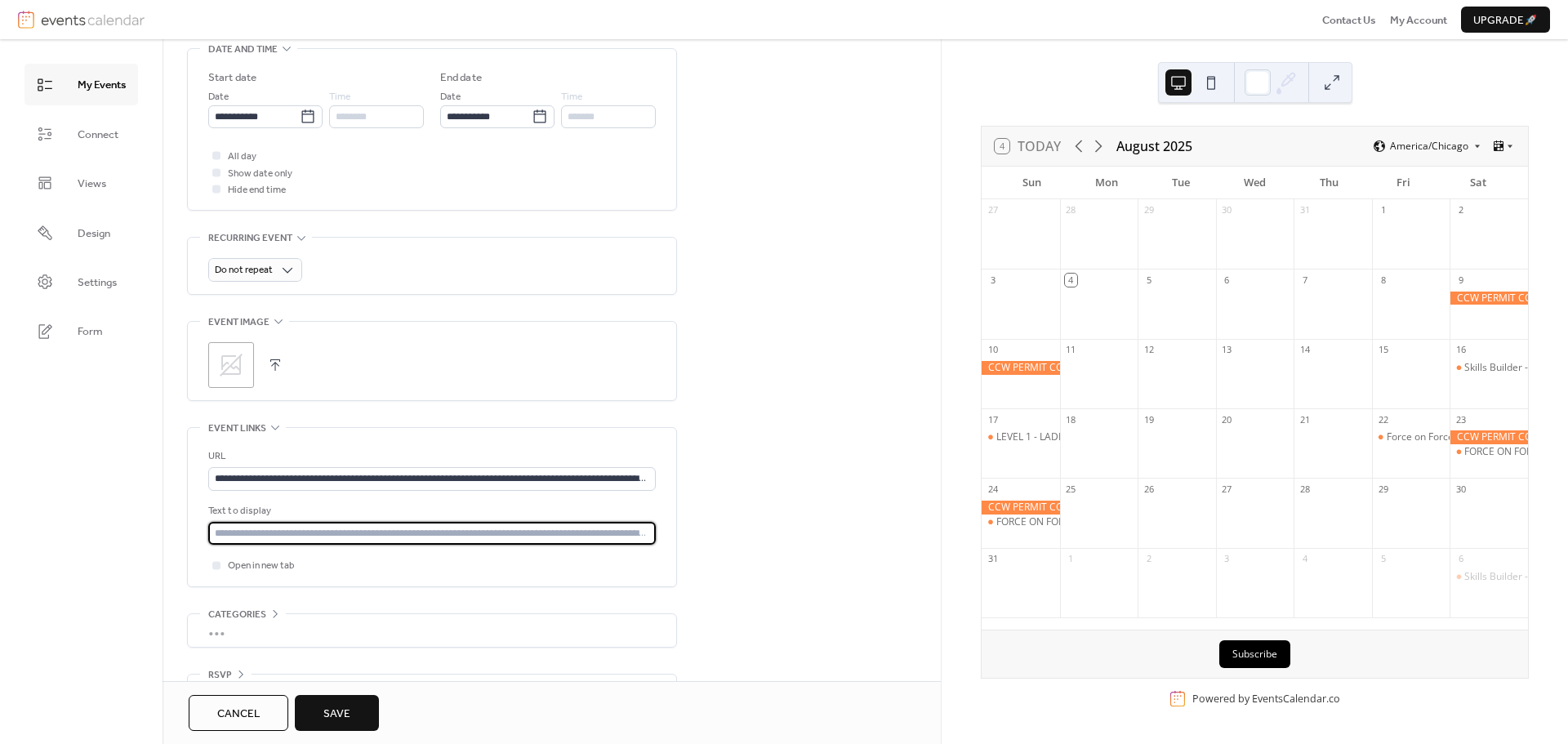 click at bounding box center [432, 533] 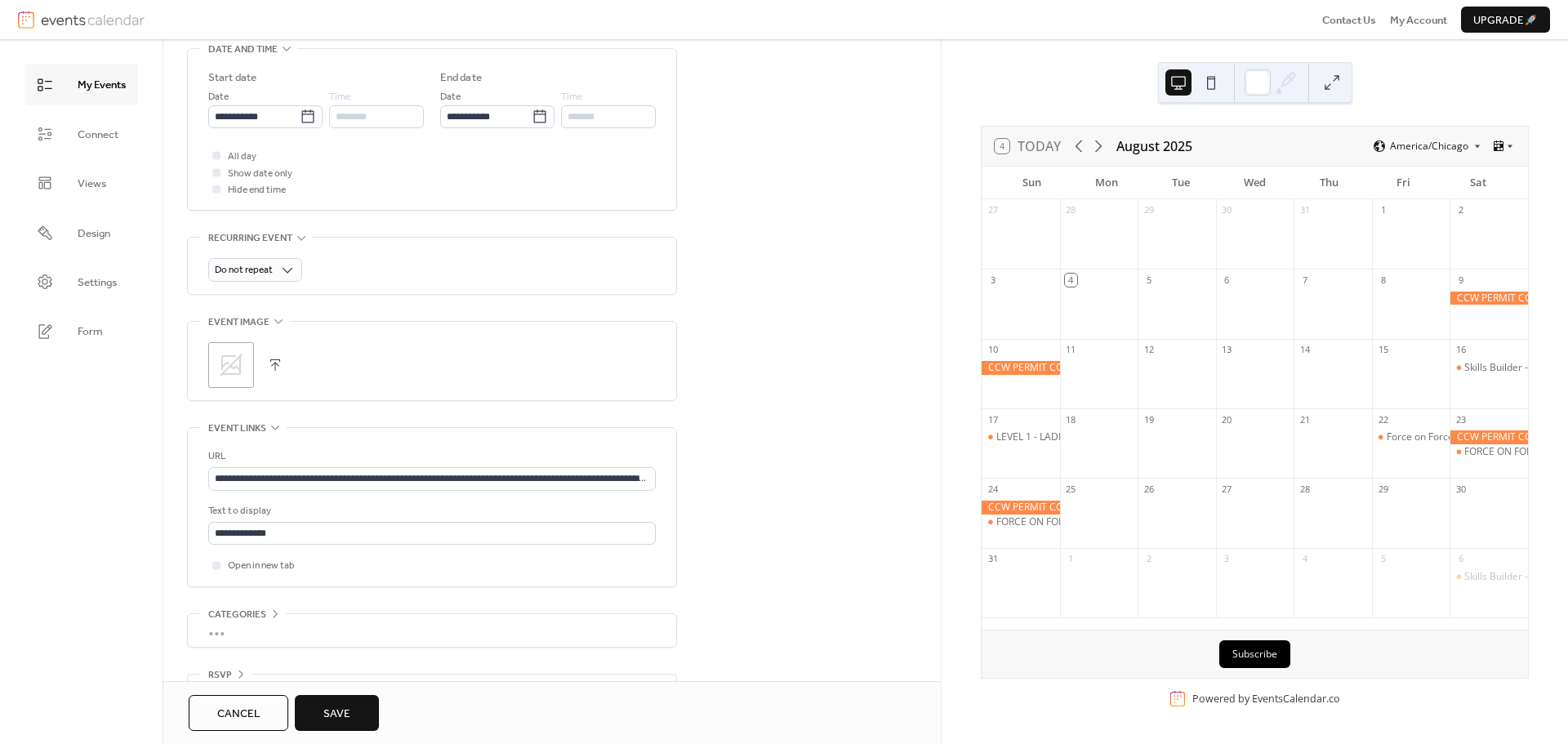 click 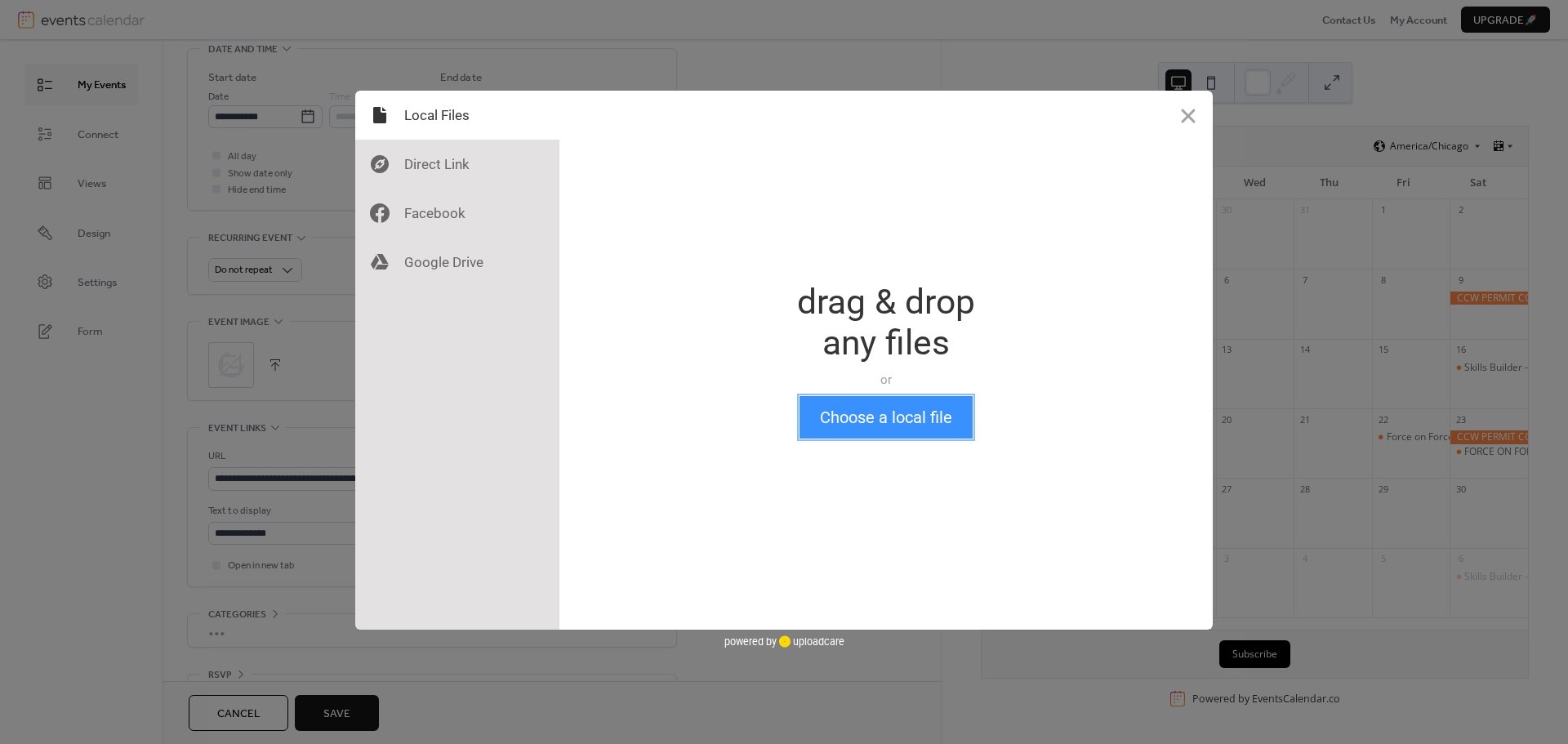 click on "Choose a local file" at bounding box center [886, 417] 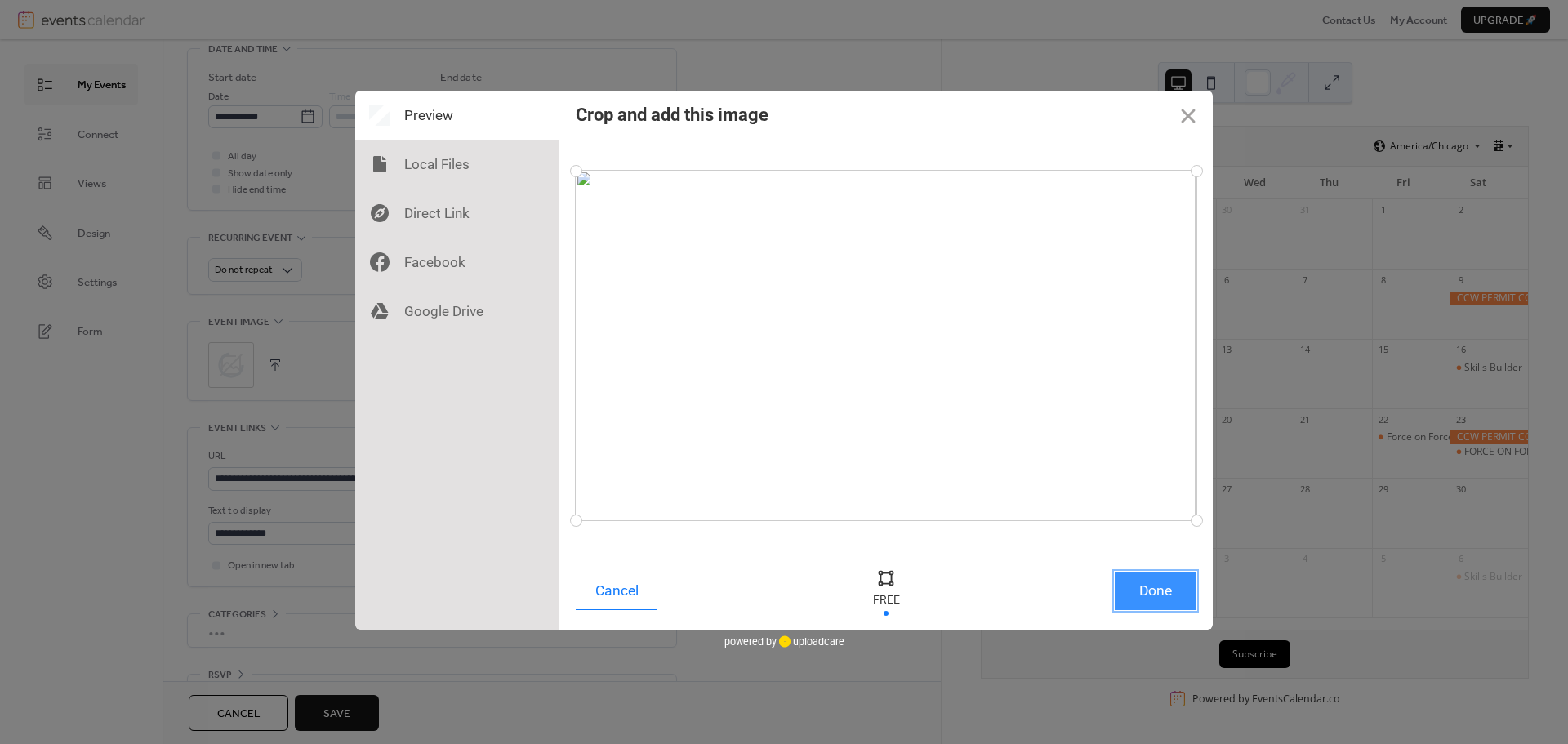 click on "Done" at bounding box center [1156, 590] 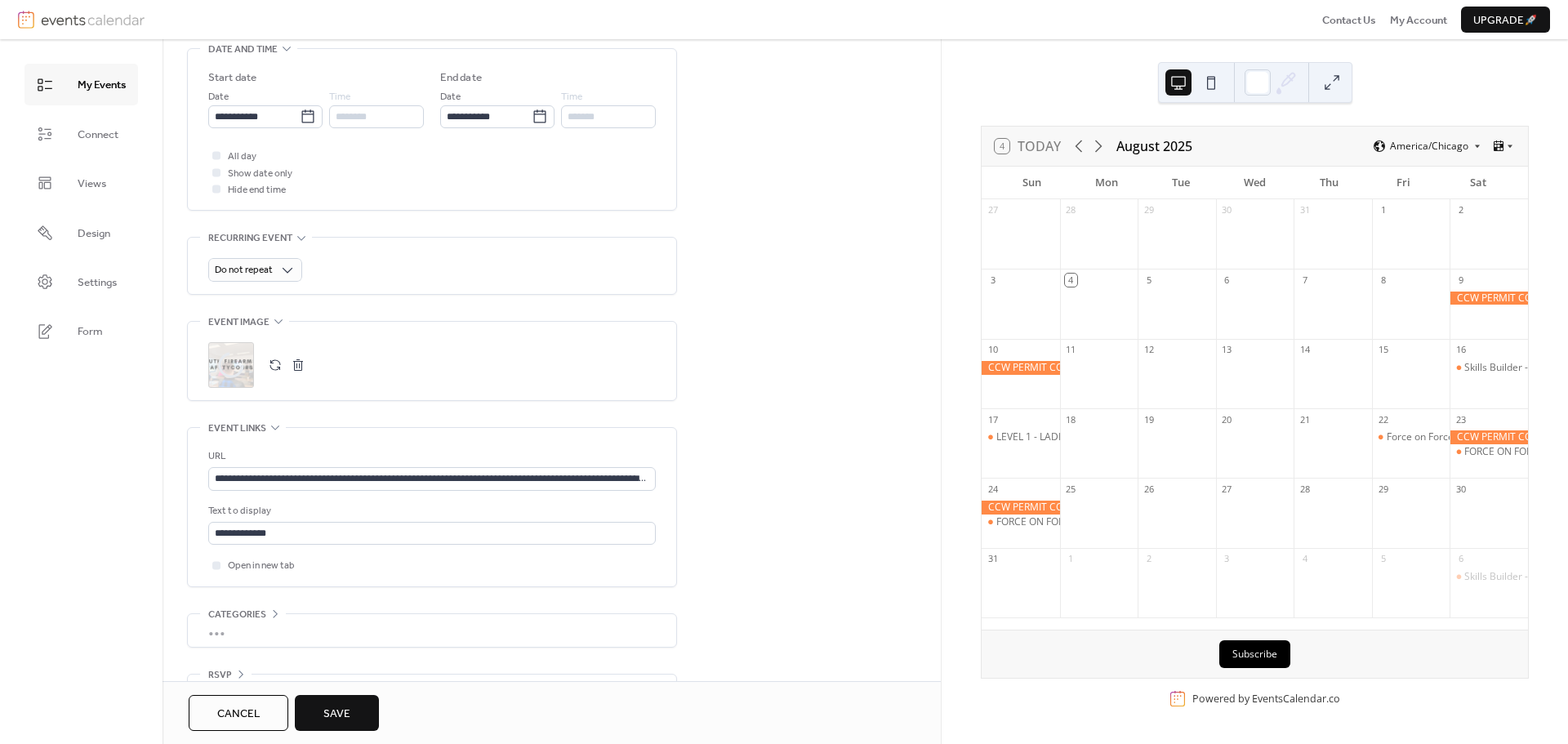 click on "Save" at bounding box center (336, 714) 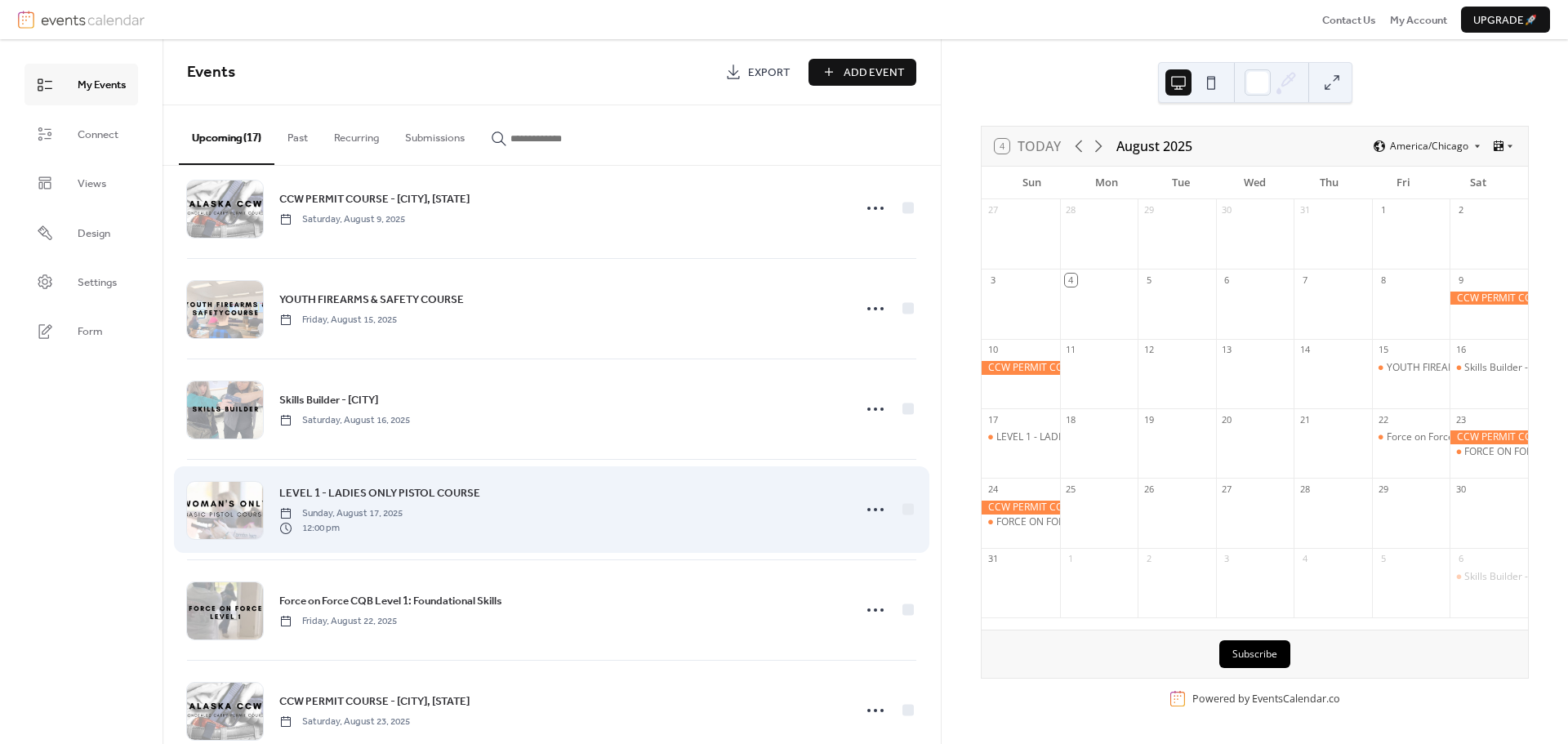 scroll, scrollTop: 0, scrollLeft: 0, axis: both 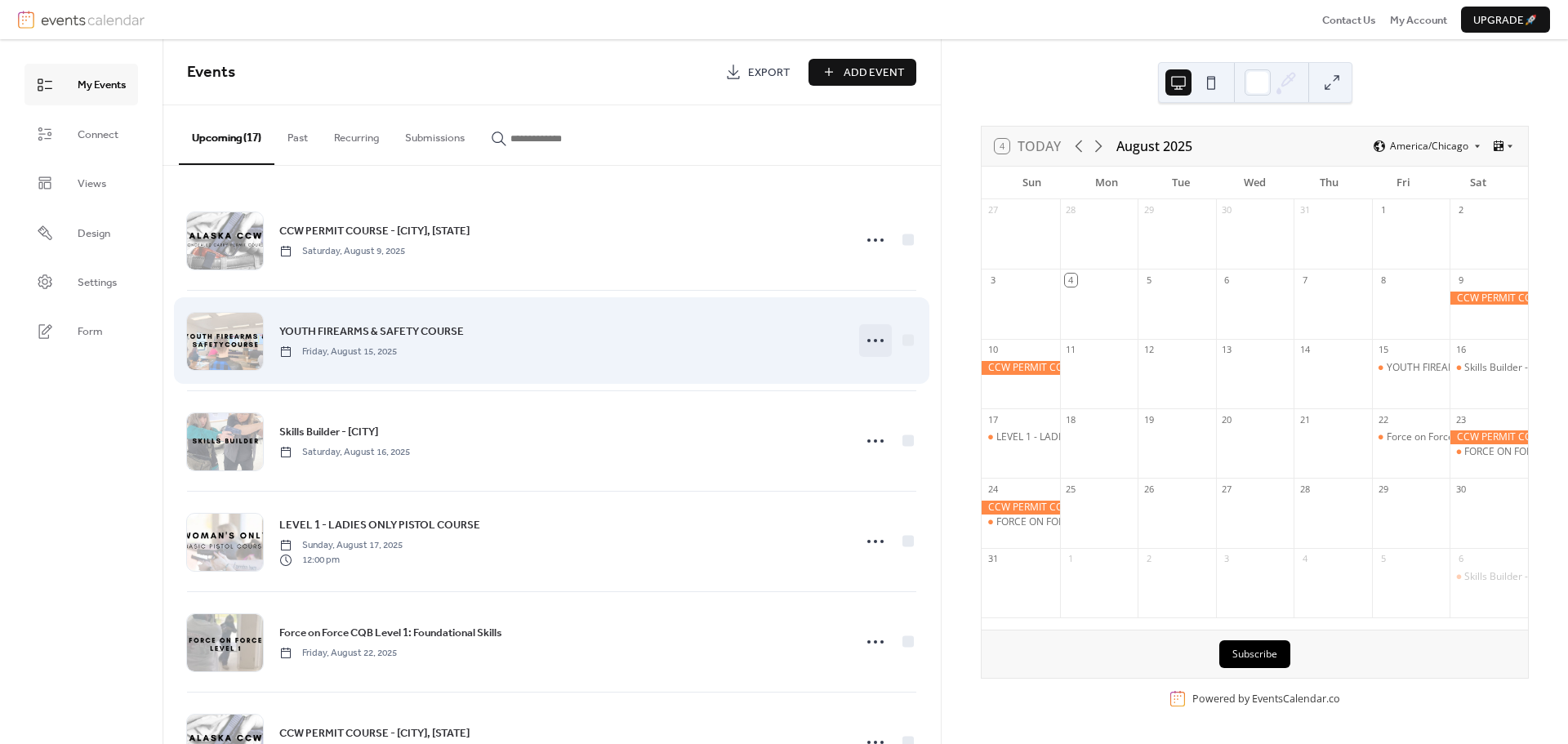 click 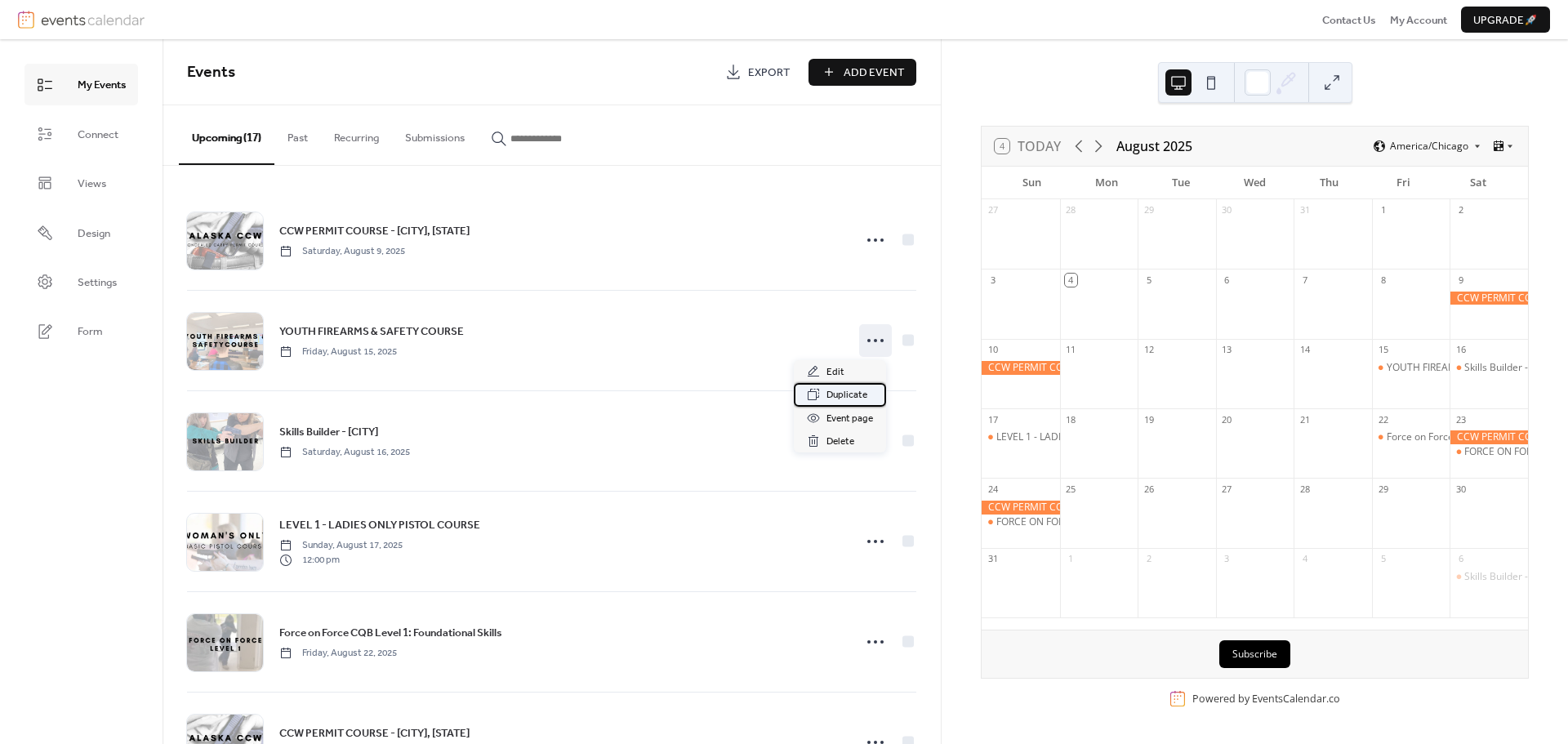 click on "Duplicate" at bounding box center (847, 395) 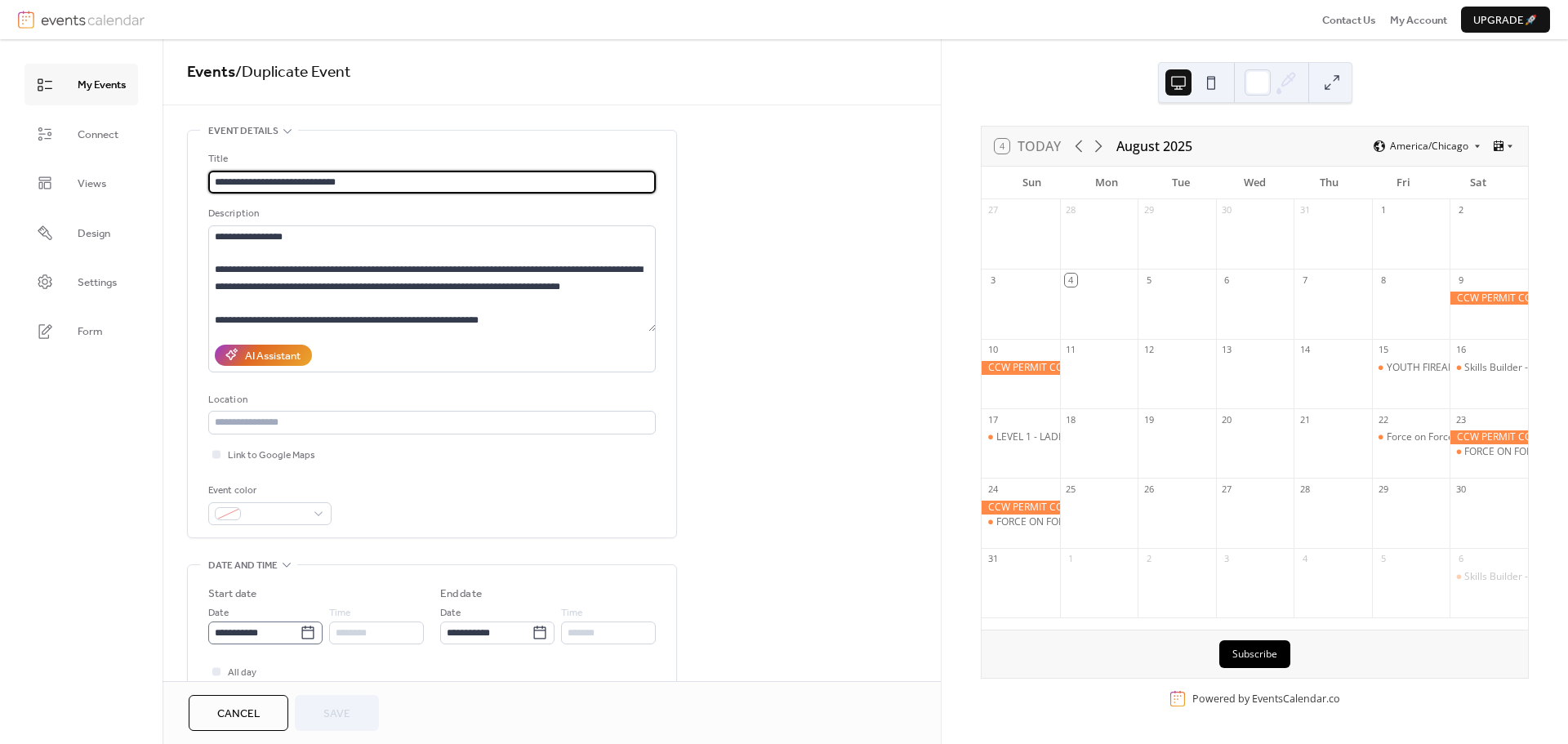 click 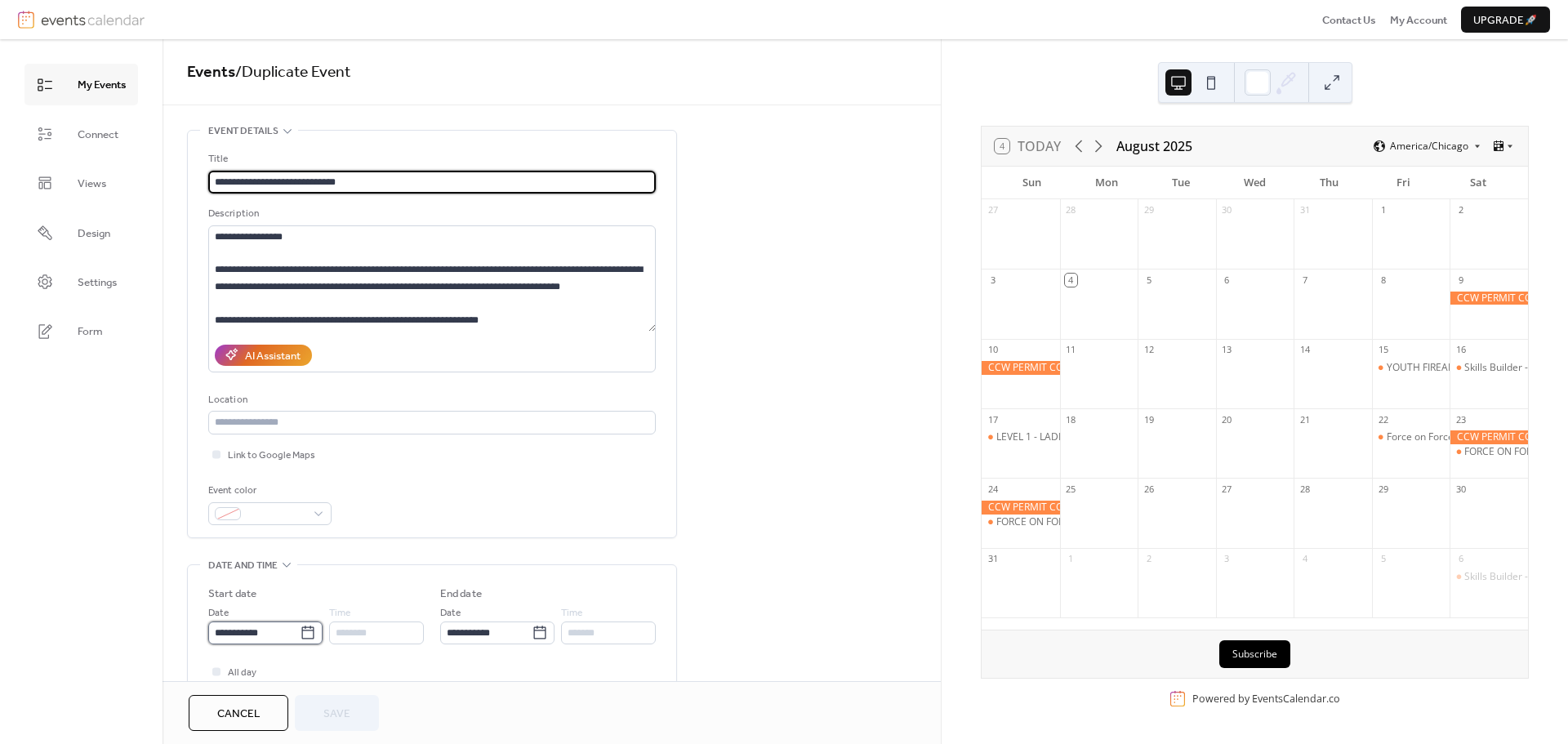 click on "**********" at bounding box center (254, 633) 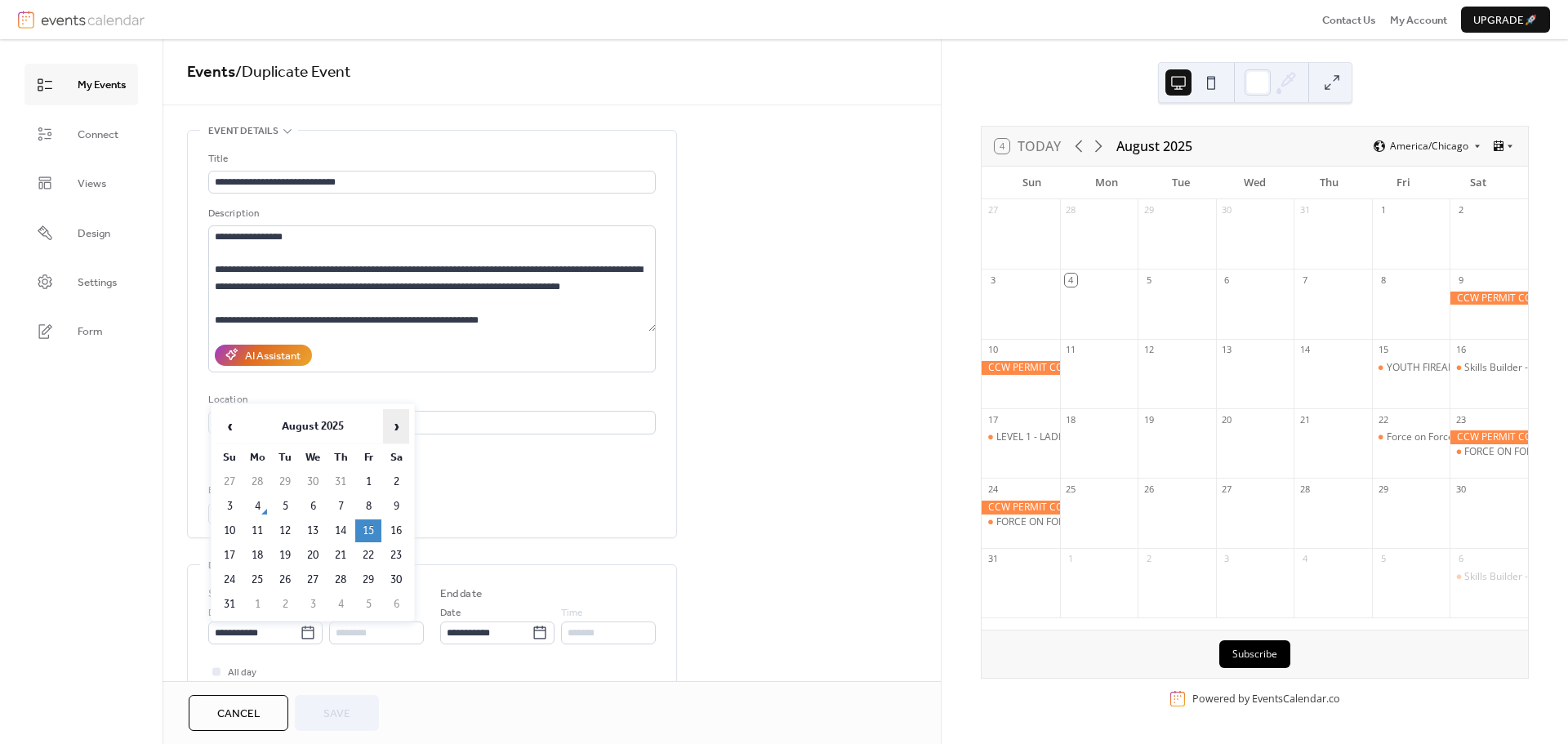 click on "›" at bounding box center (396, 426) 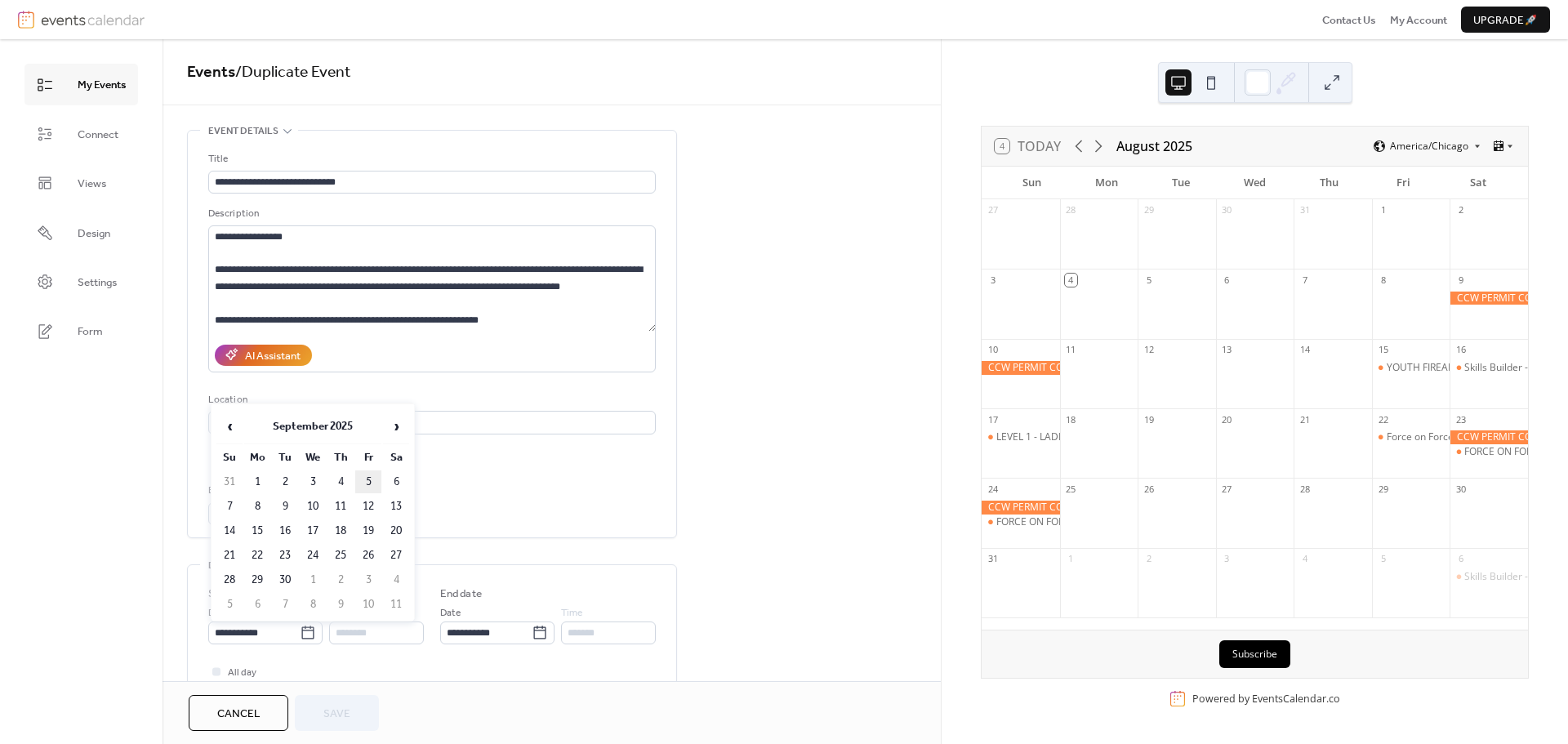 click on "5" at bounding box center [368, 482] 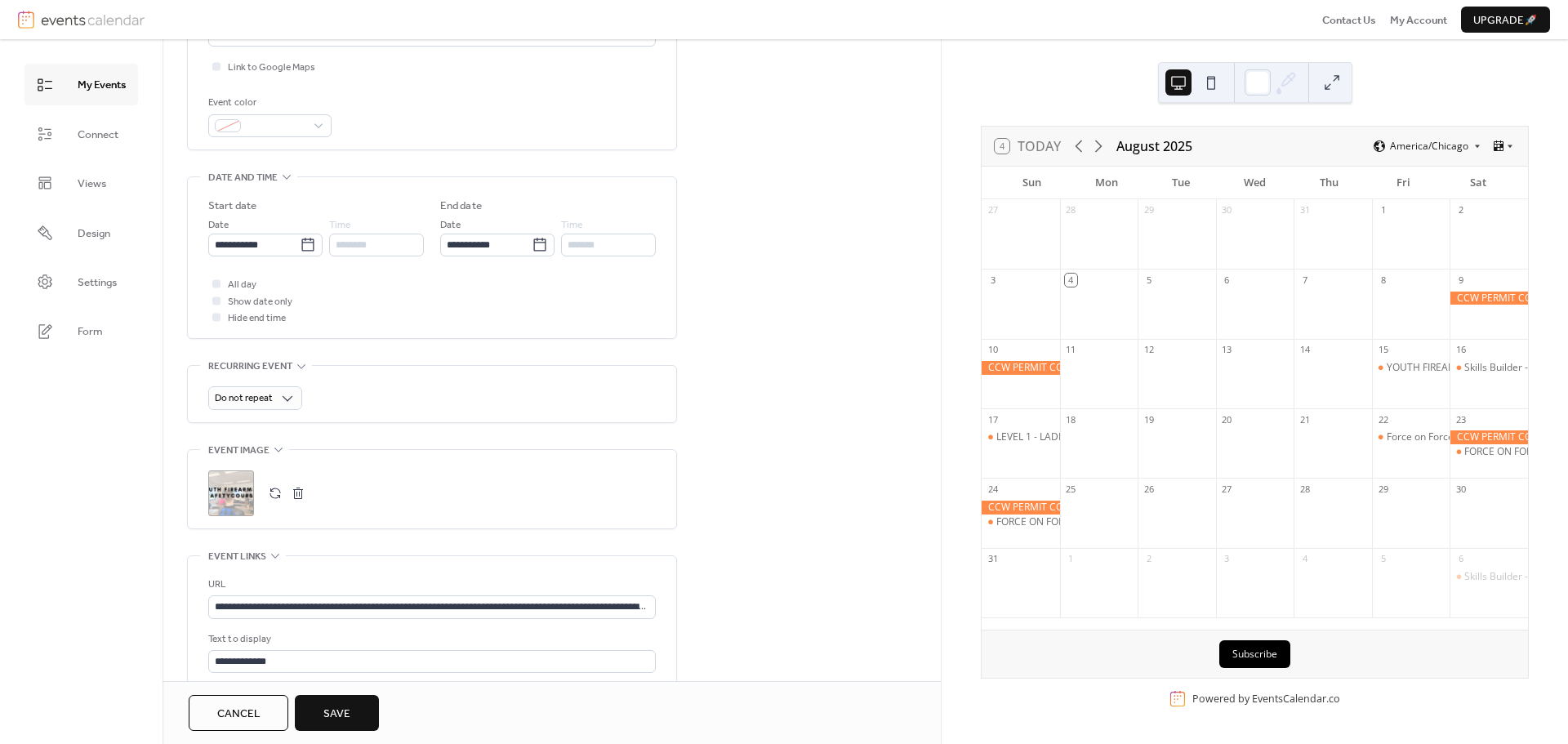 scroll, scrollTop: 559, scrollLeft: 0, axis: vertical 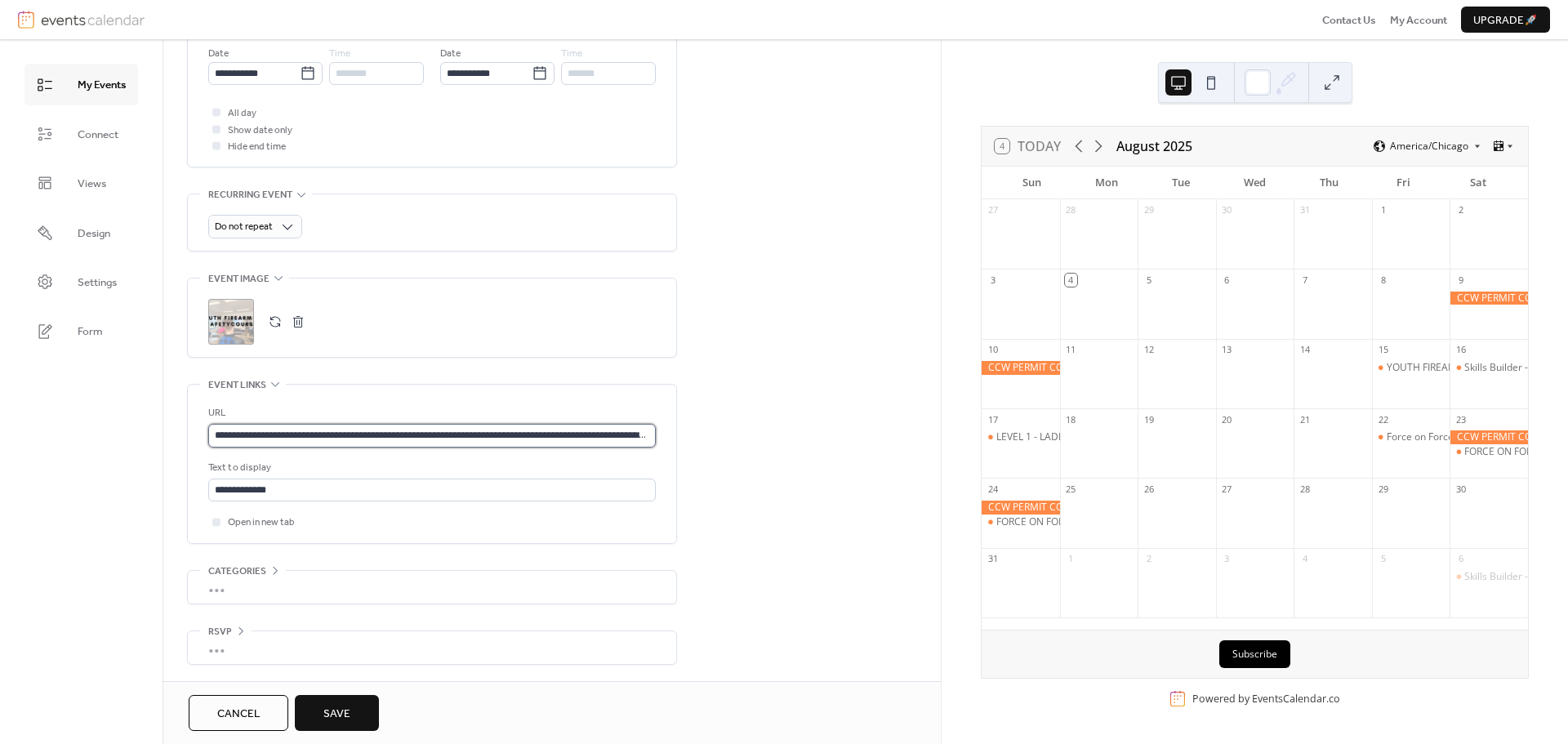 click on "**********" at bounding box center (432, 435) 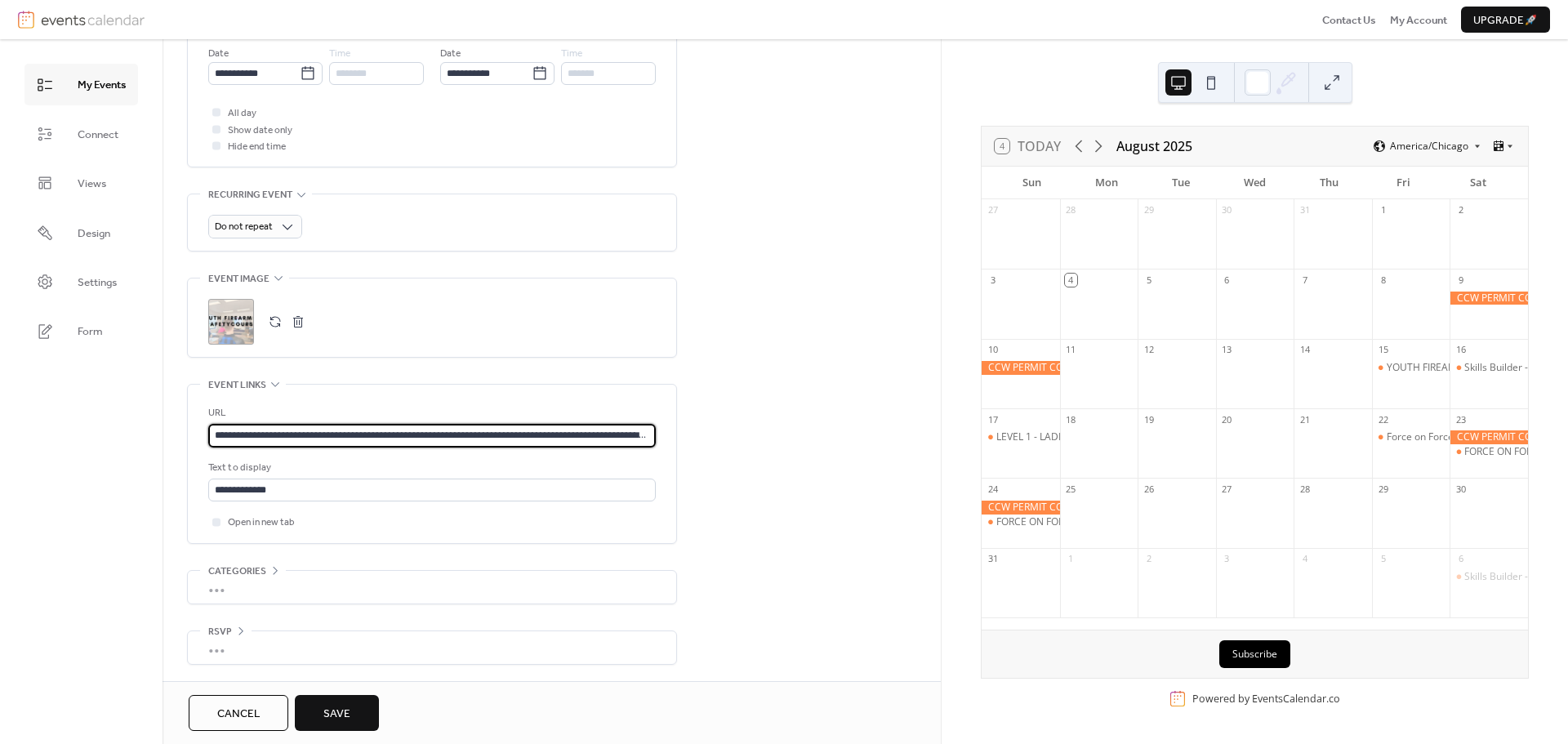 click on "**********" at bounding box center [432, 435] 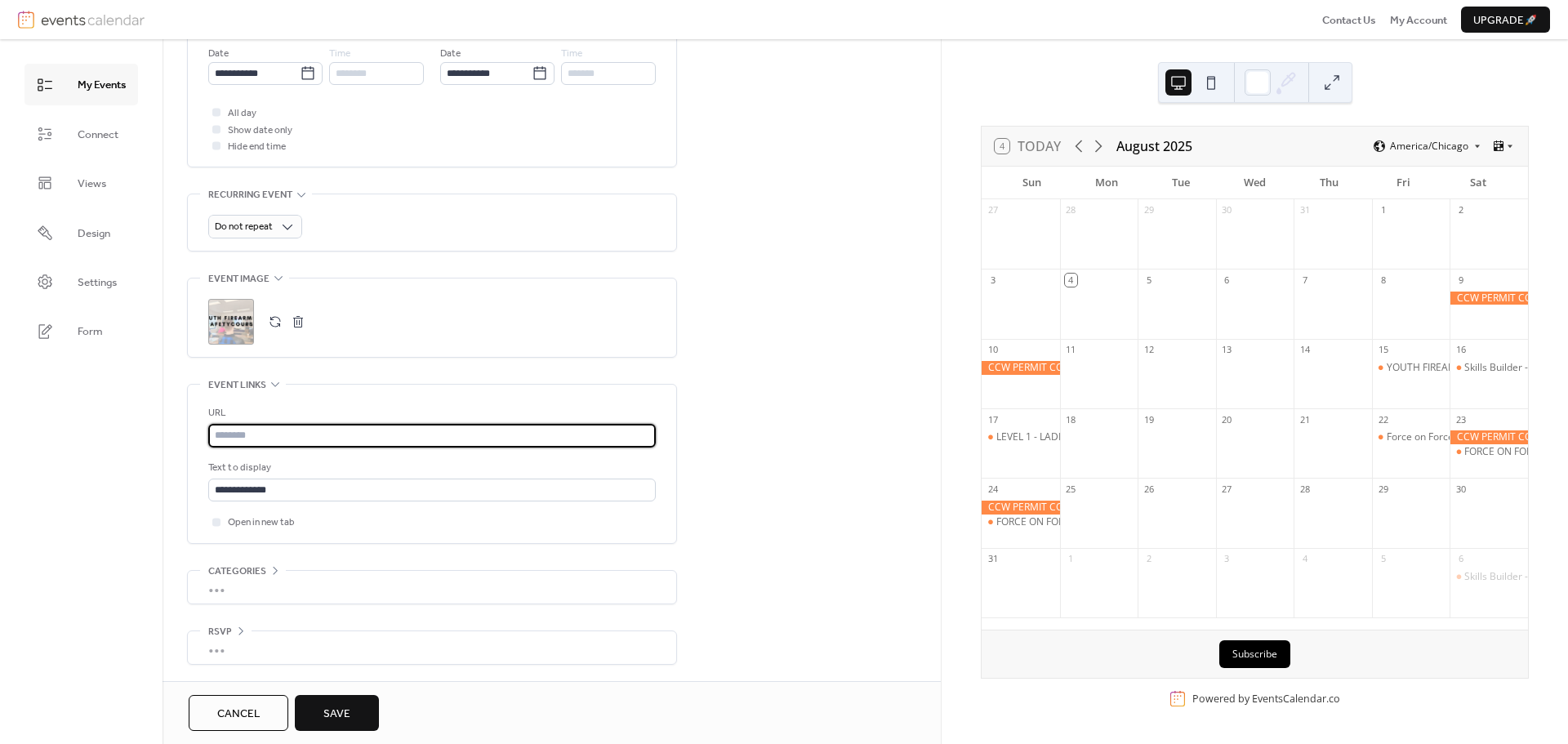 paste on "**********" 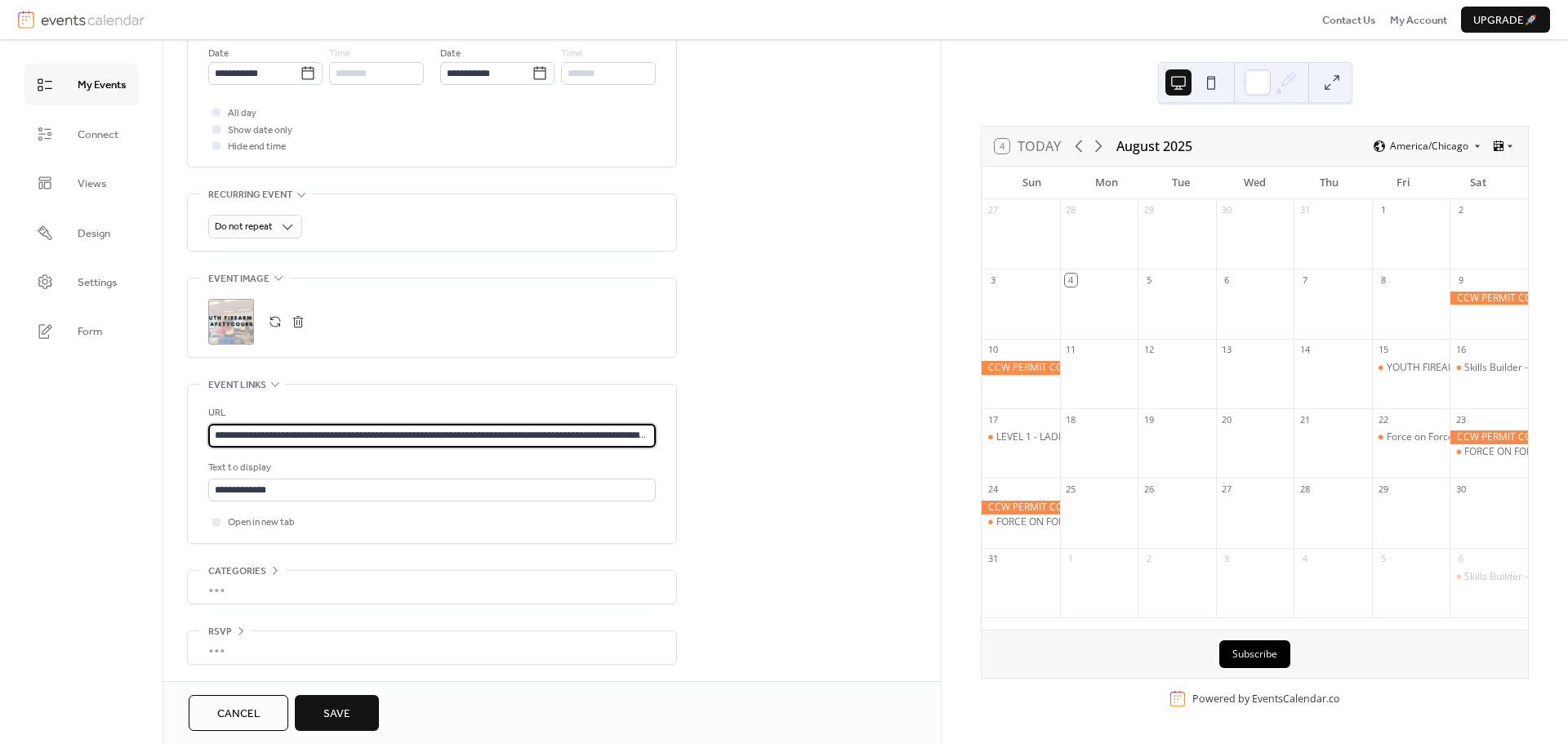 scroll, scrollTop: 0, scrollLeft: 310, axis: horizontal 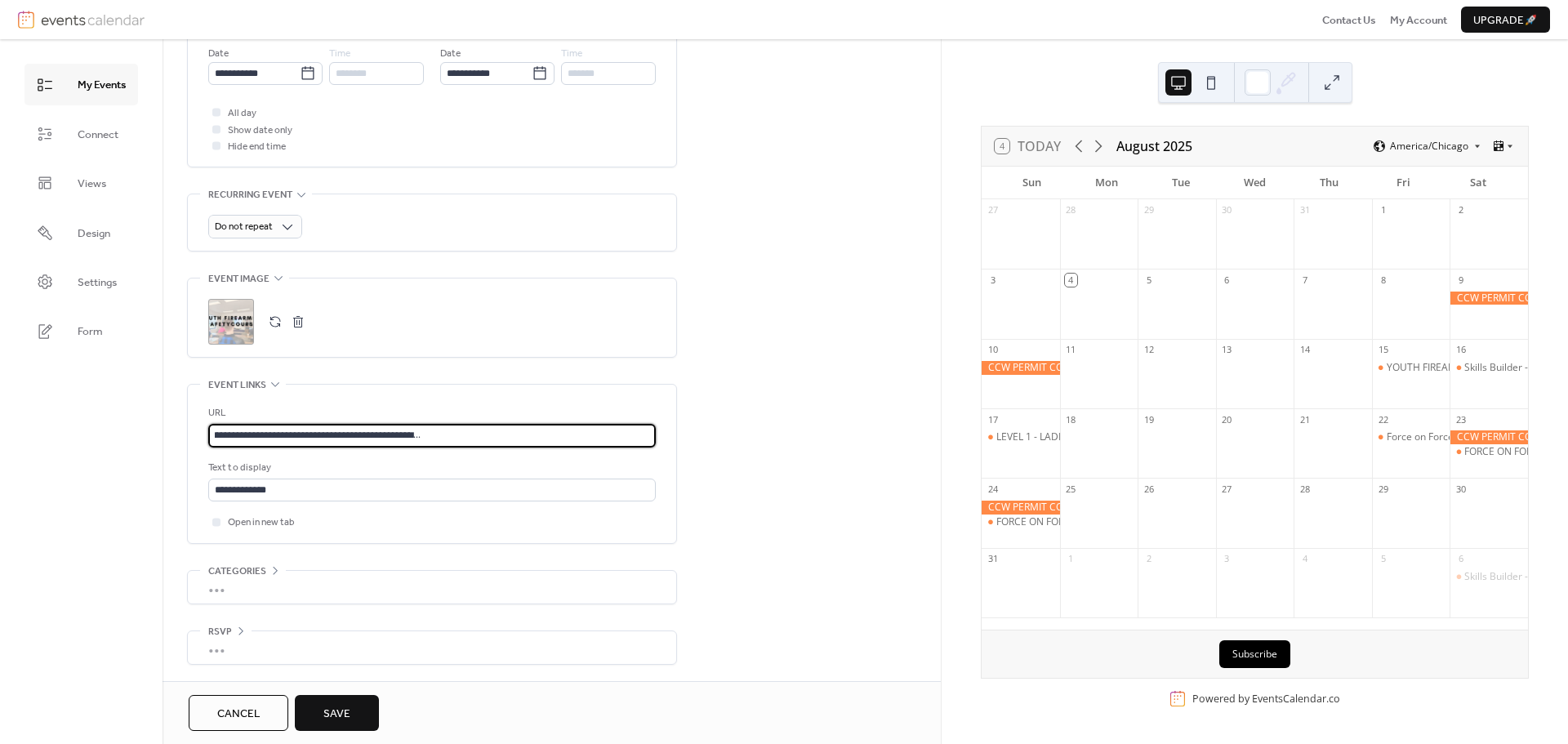 type on "**********" 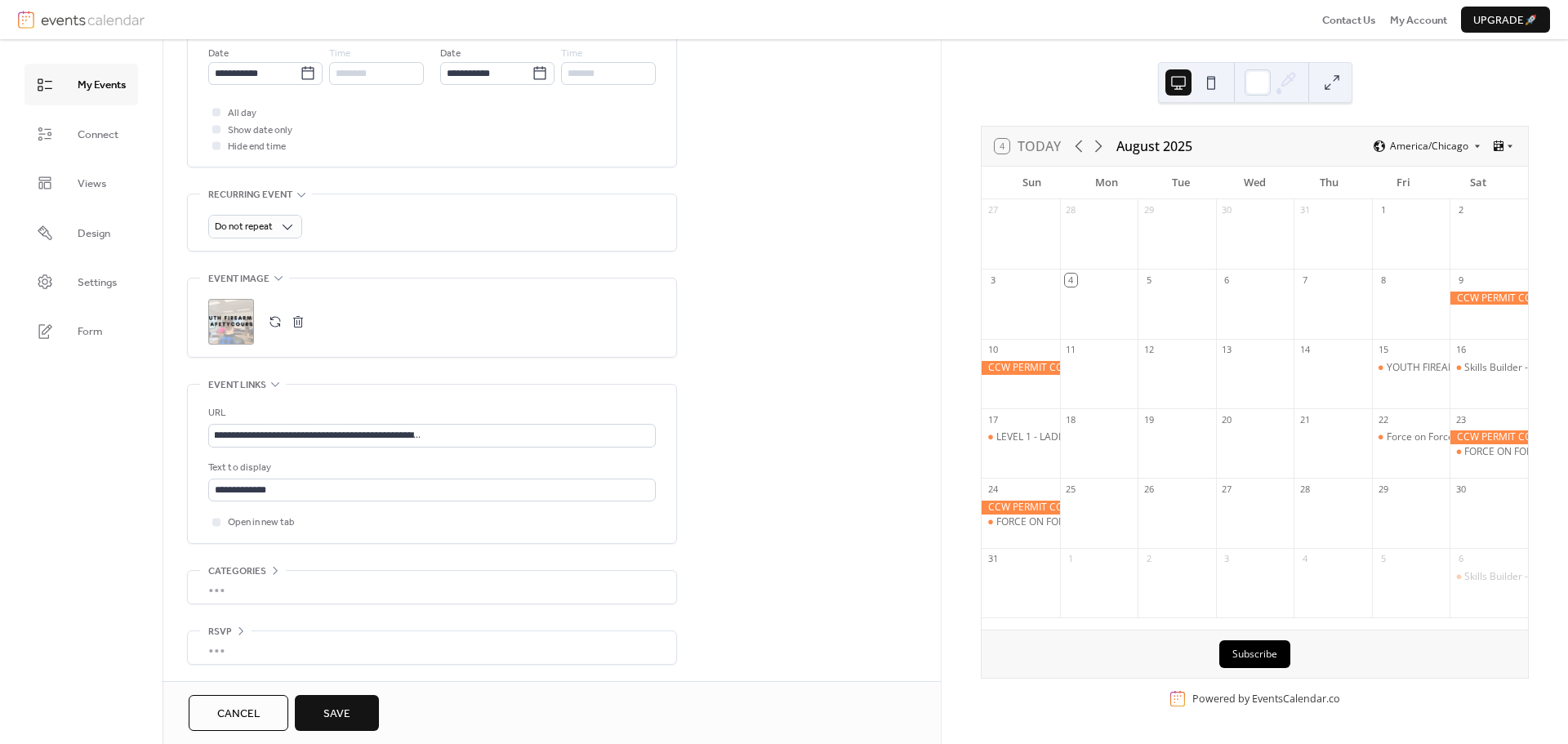 scroll, scrollTop: 0, scrollLeft: 0, axis: both 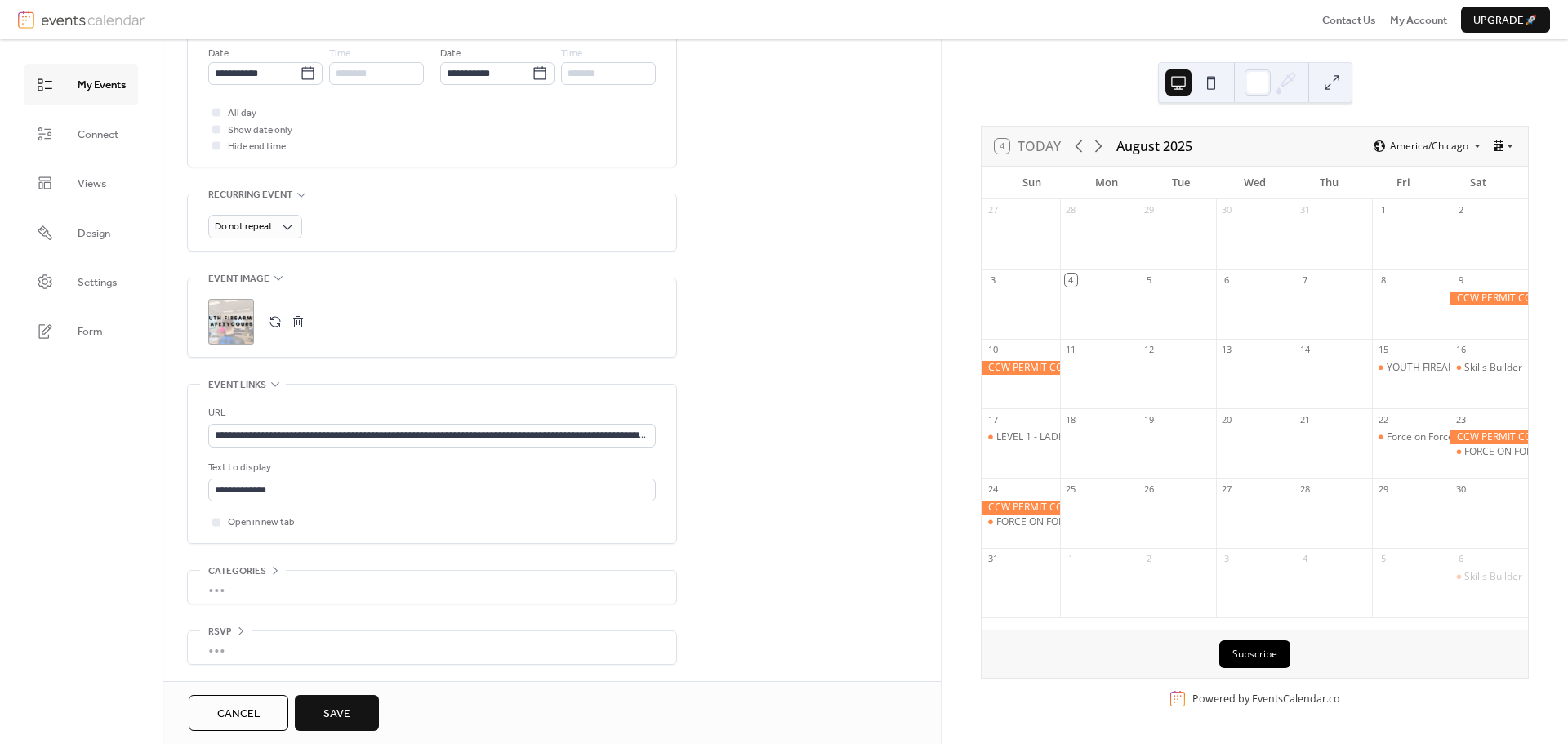 click on "Save" at bounding box center [336, 714] 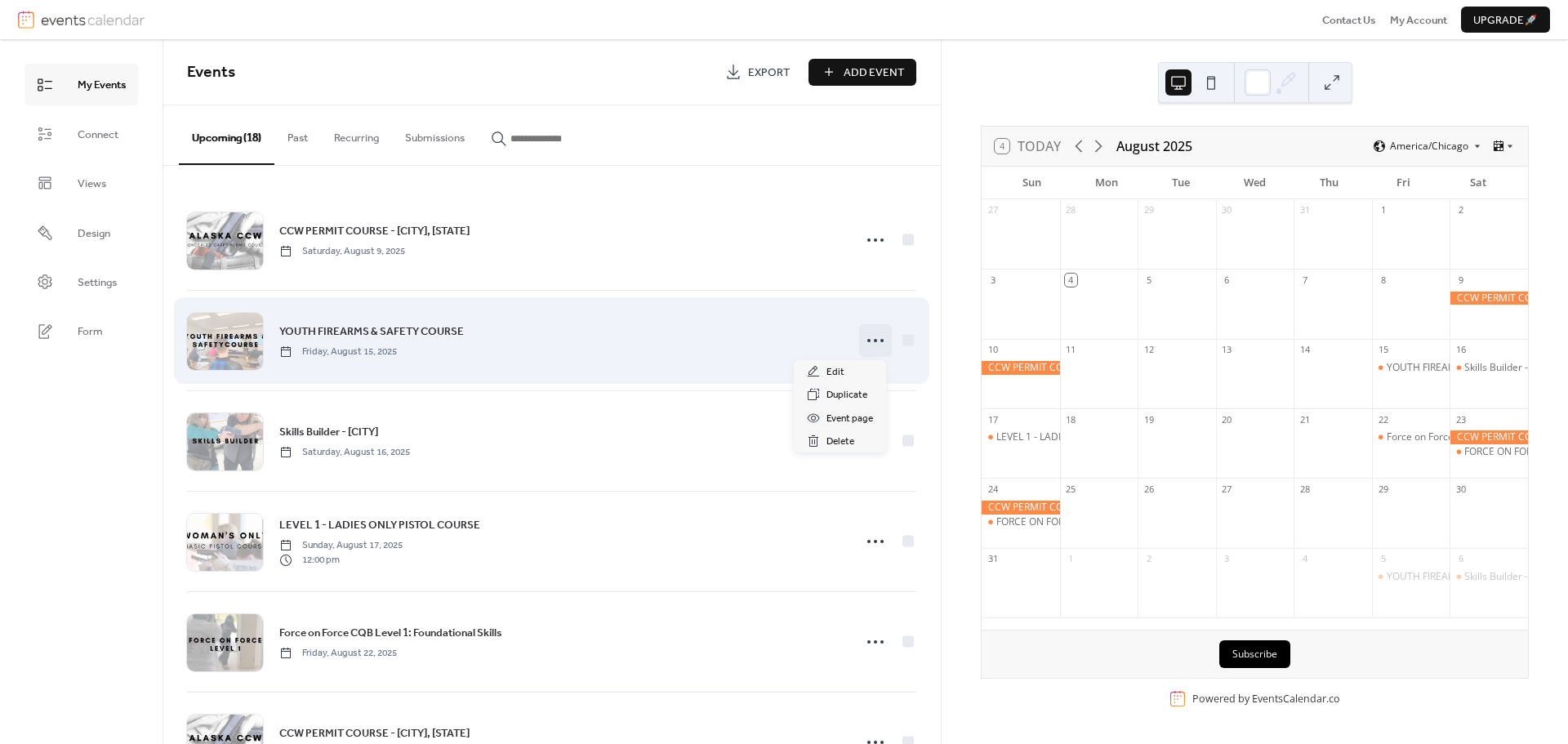 click 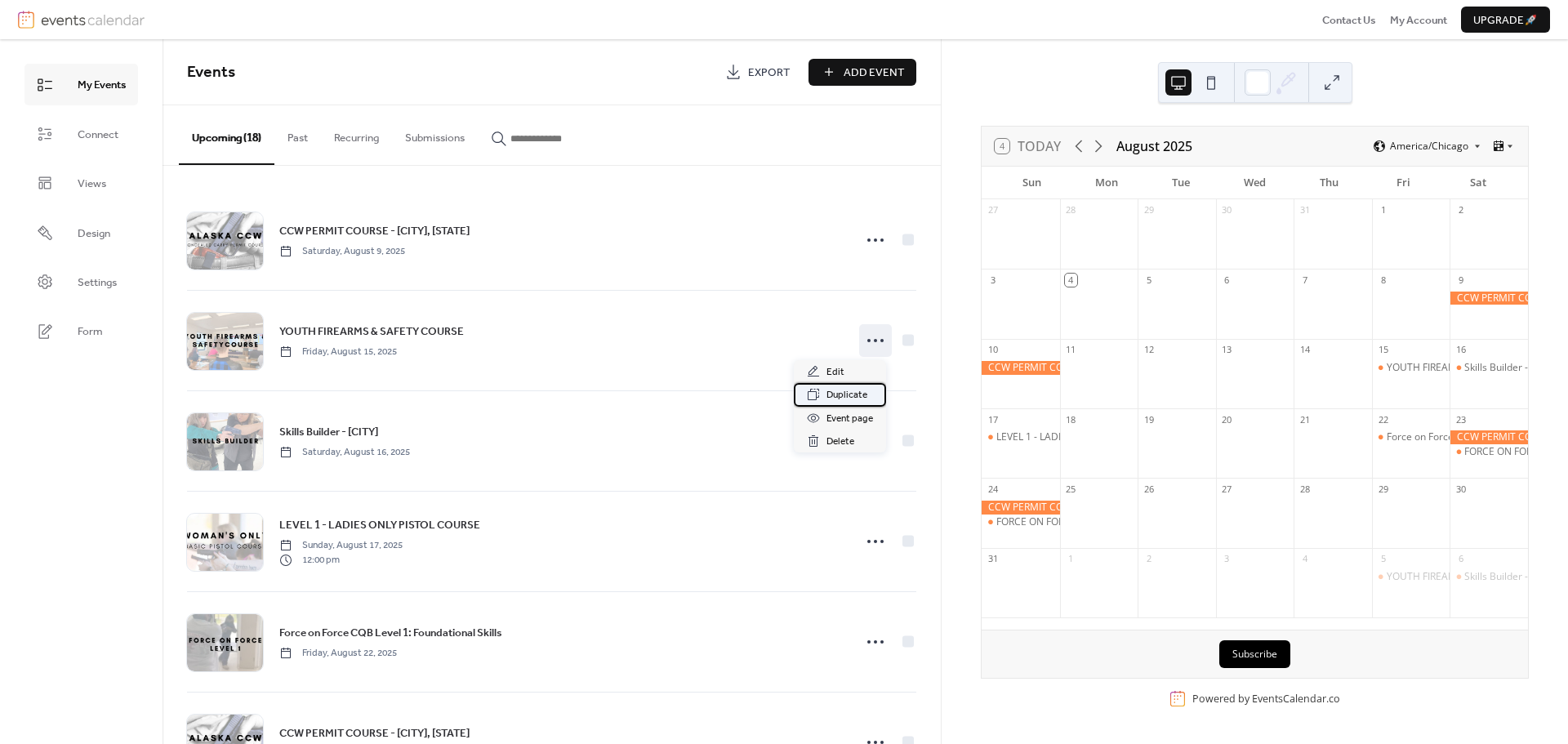 click on "Duplicate" at bounding box center (847, 395) 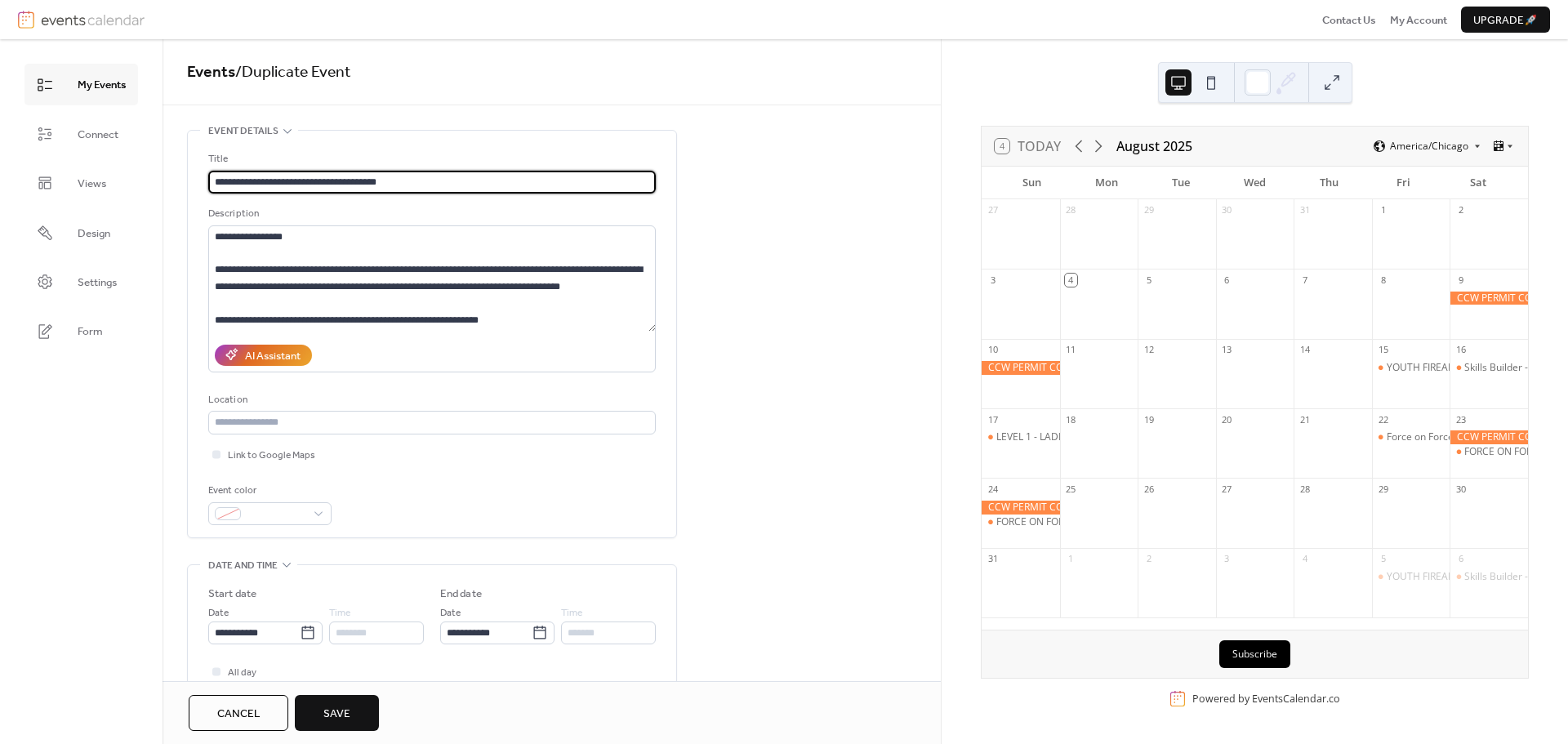 type on "**********" 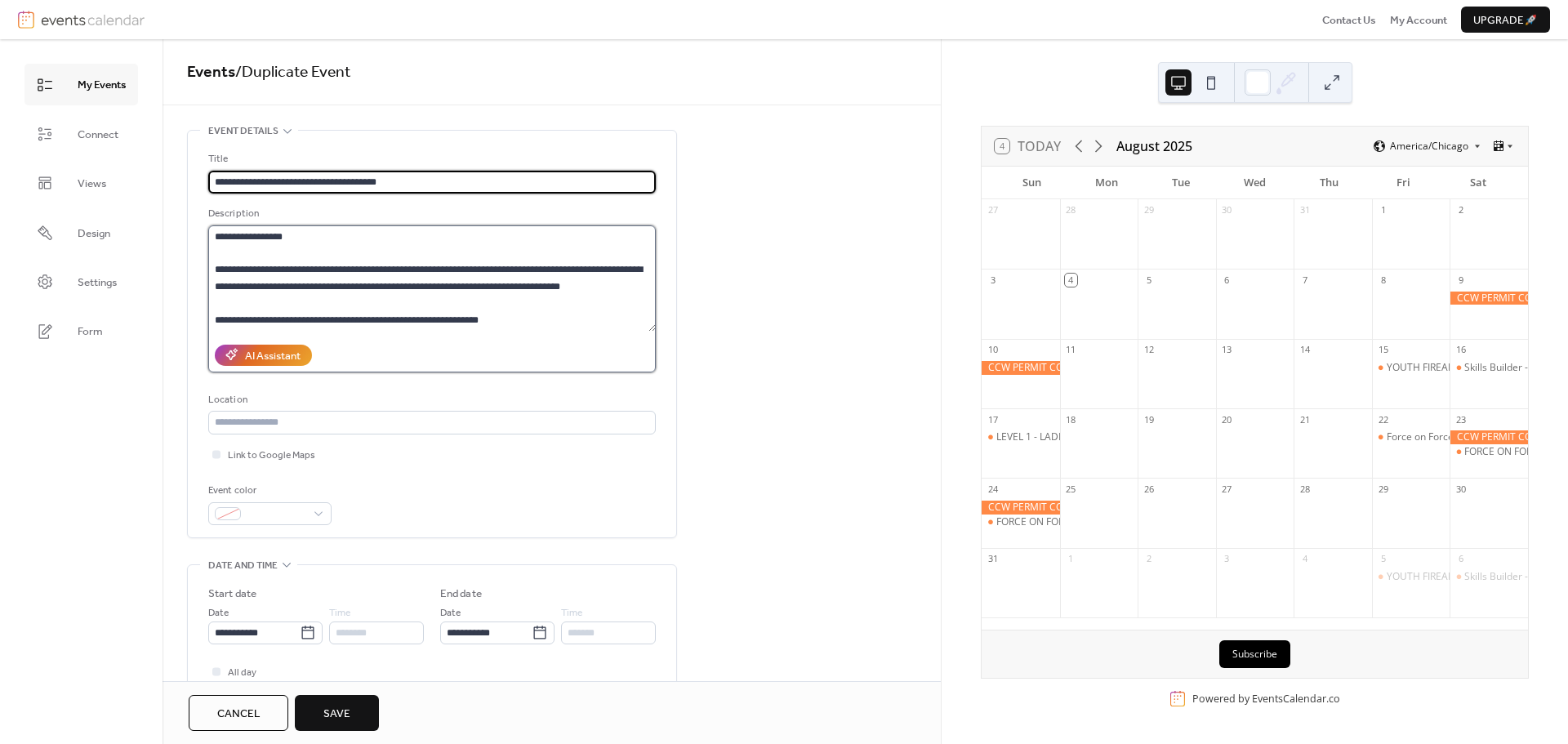 click on "**********" at bounding box center [432, 278] 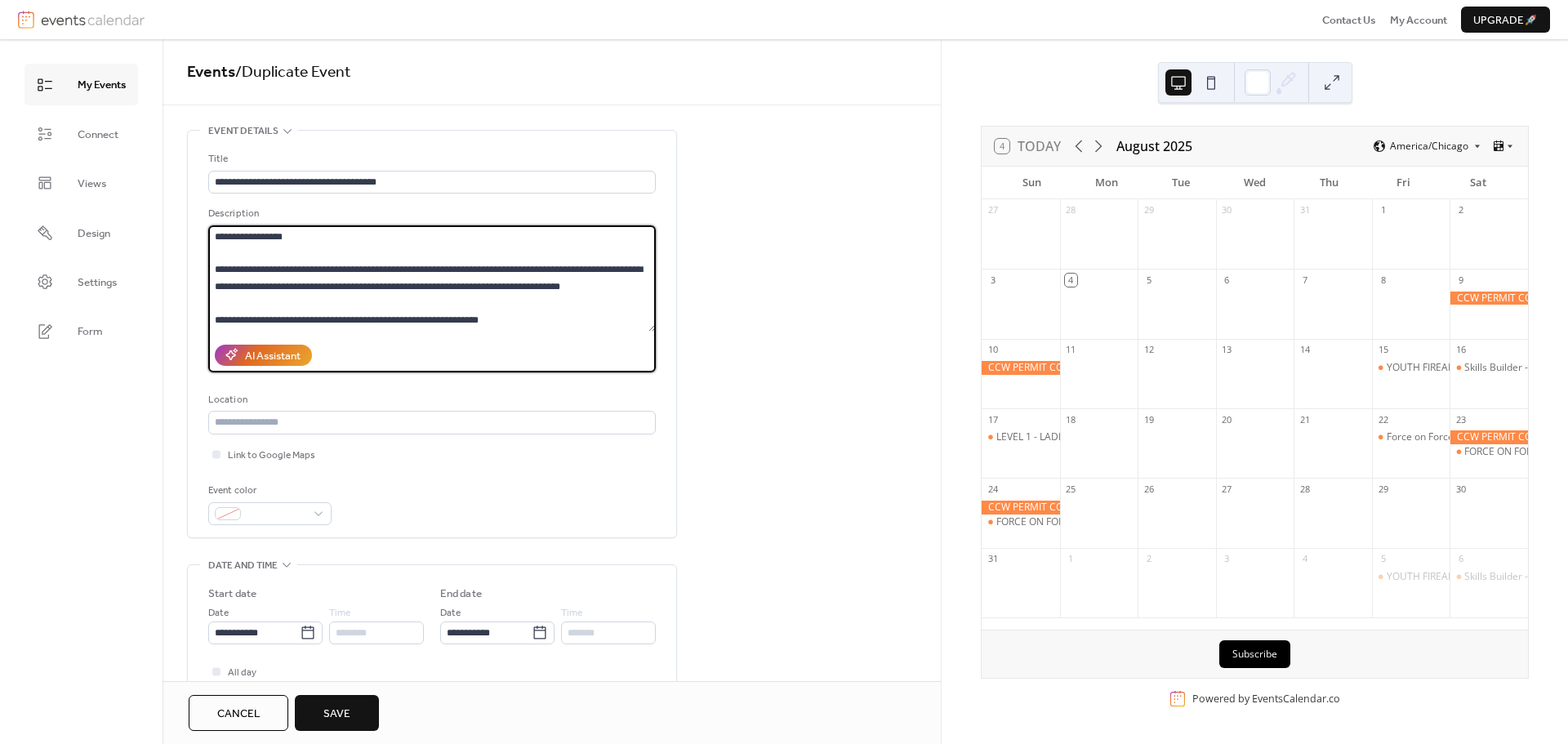click on "**********" at bounding box center [432, 278] 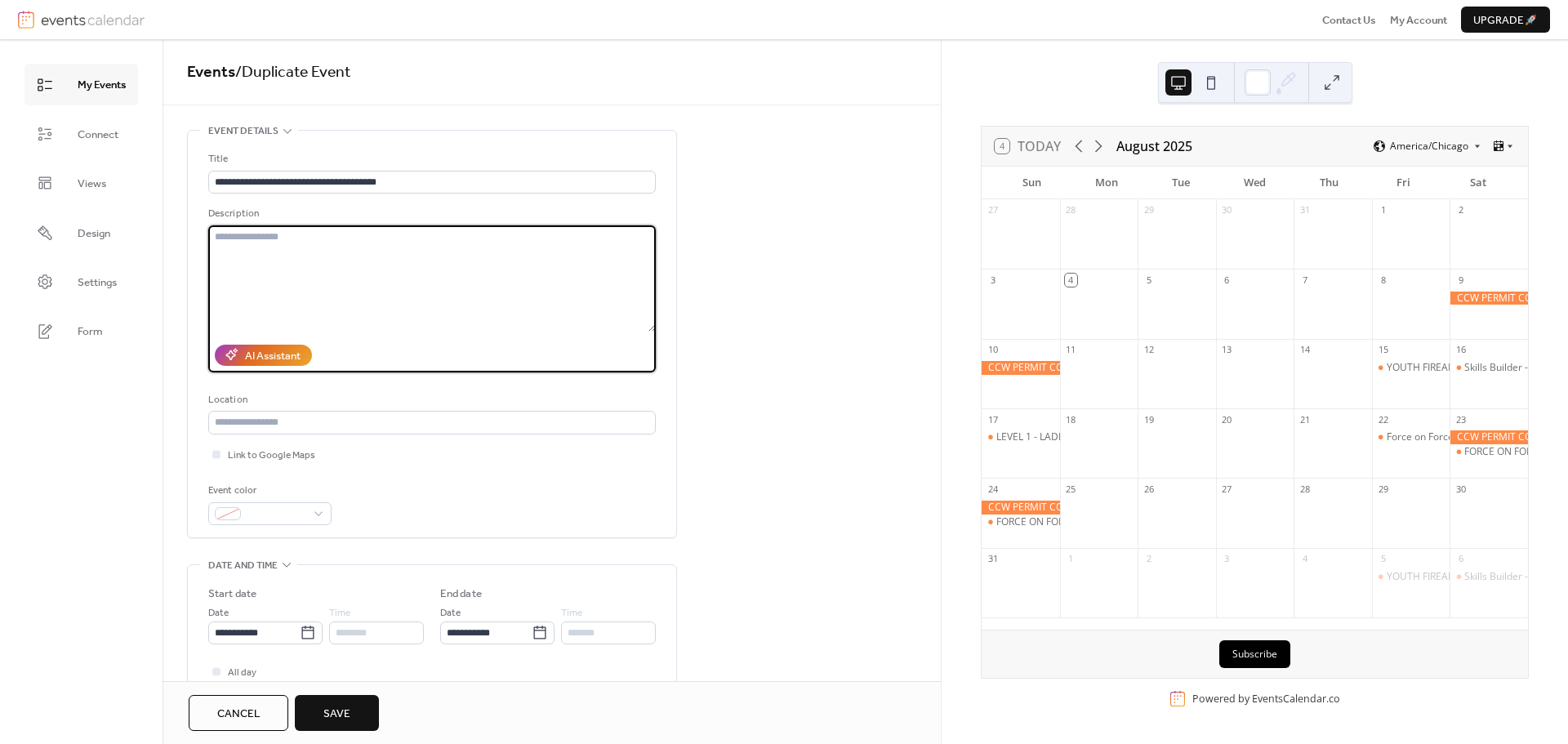 paste on "**********" 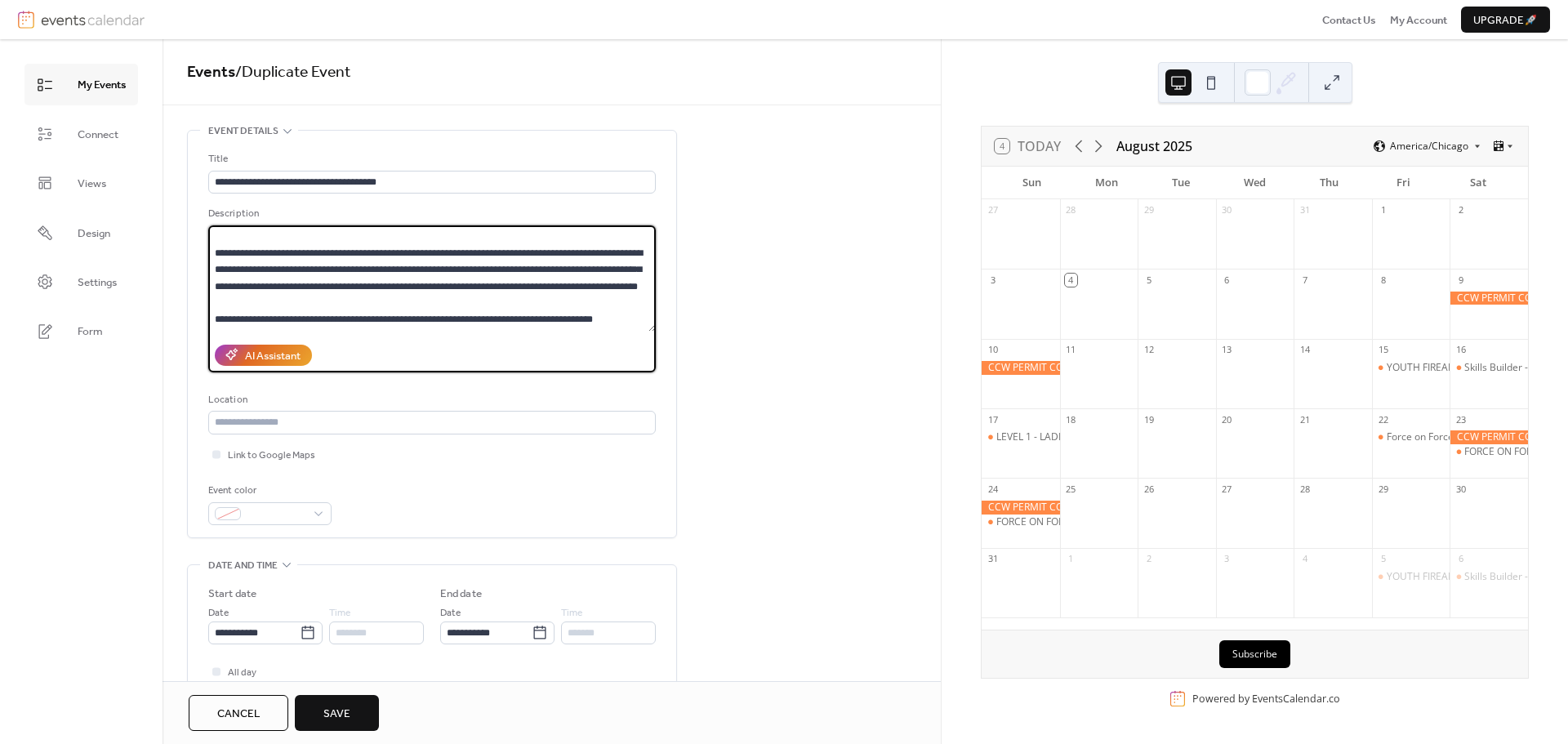 scroll, scrollTop: 50, scrollLeft: 0, axis: vertical 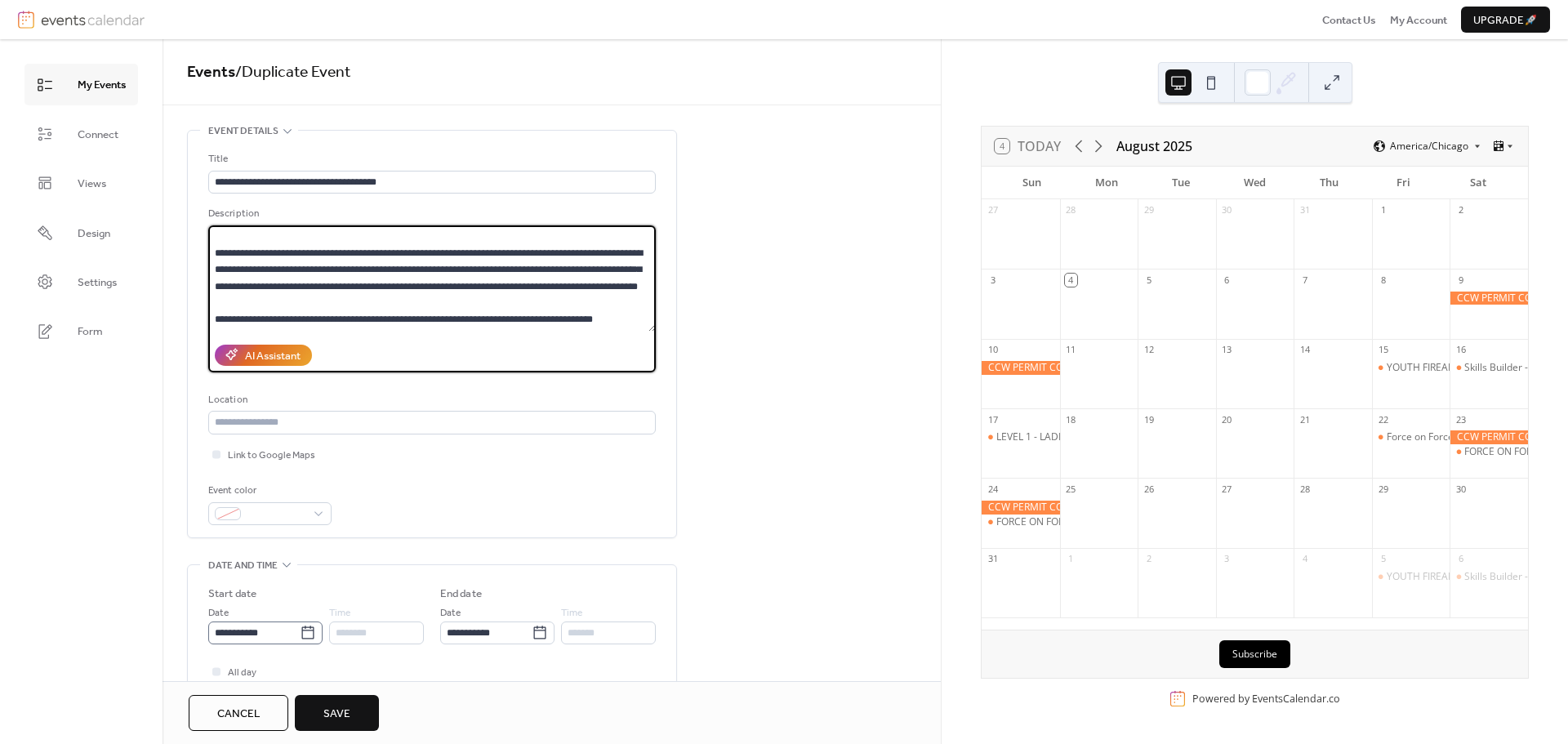 click 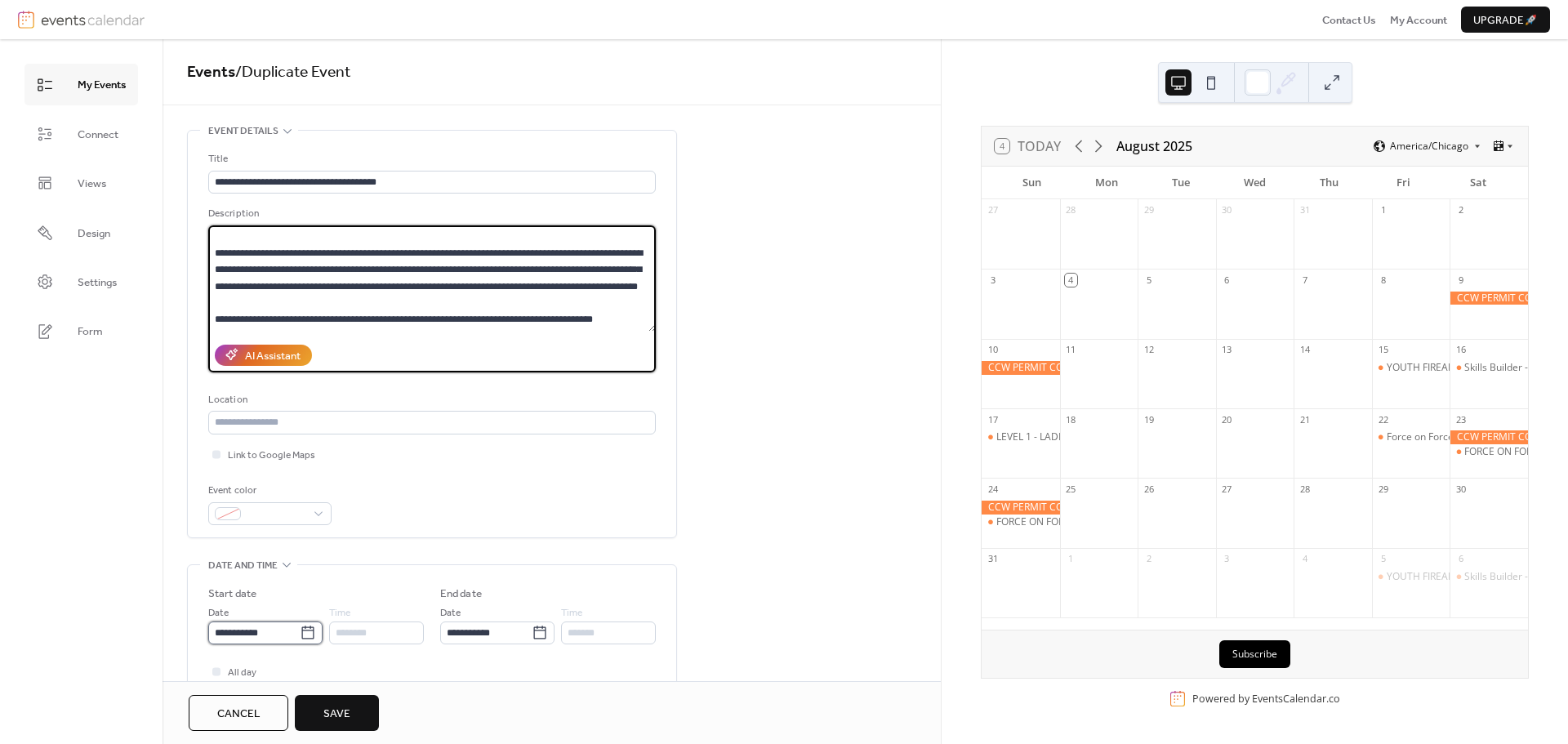 click on "**********" at bounding box center (254, 633) 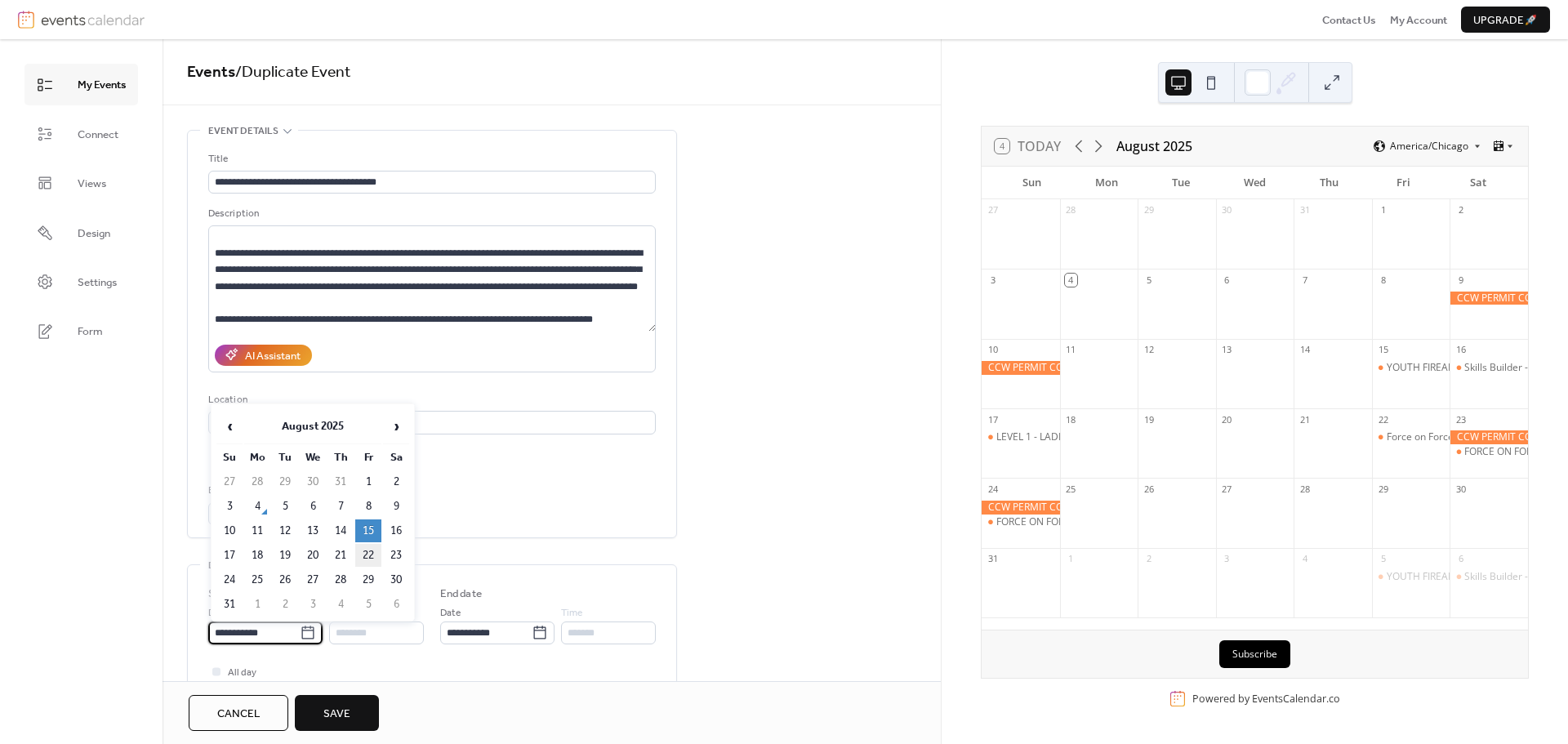 click on "22" at bounding box center [368, 555] 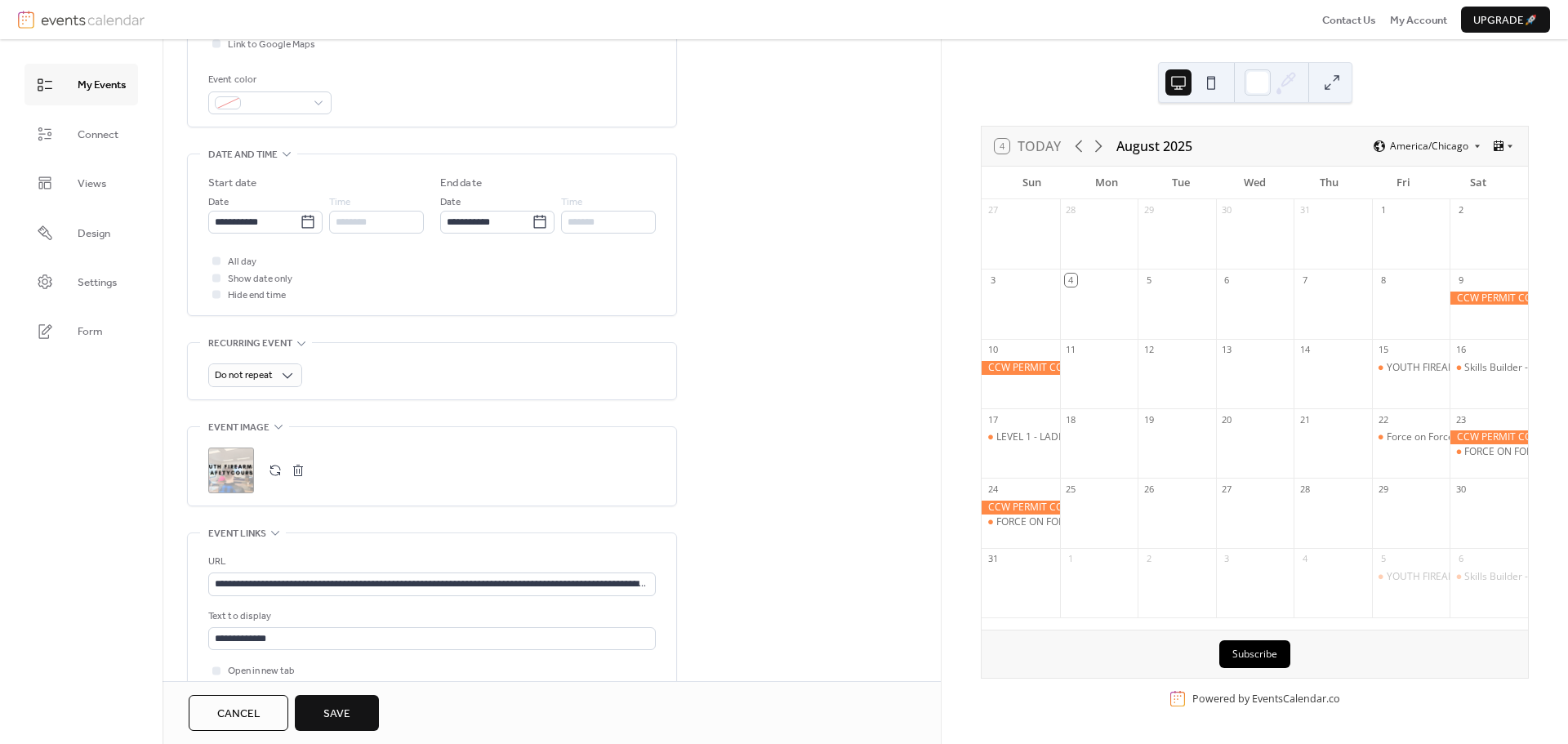 scroll, scrollTop: 412, scrollLeft: 0, axis: vertical 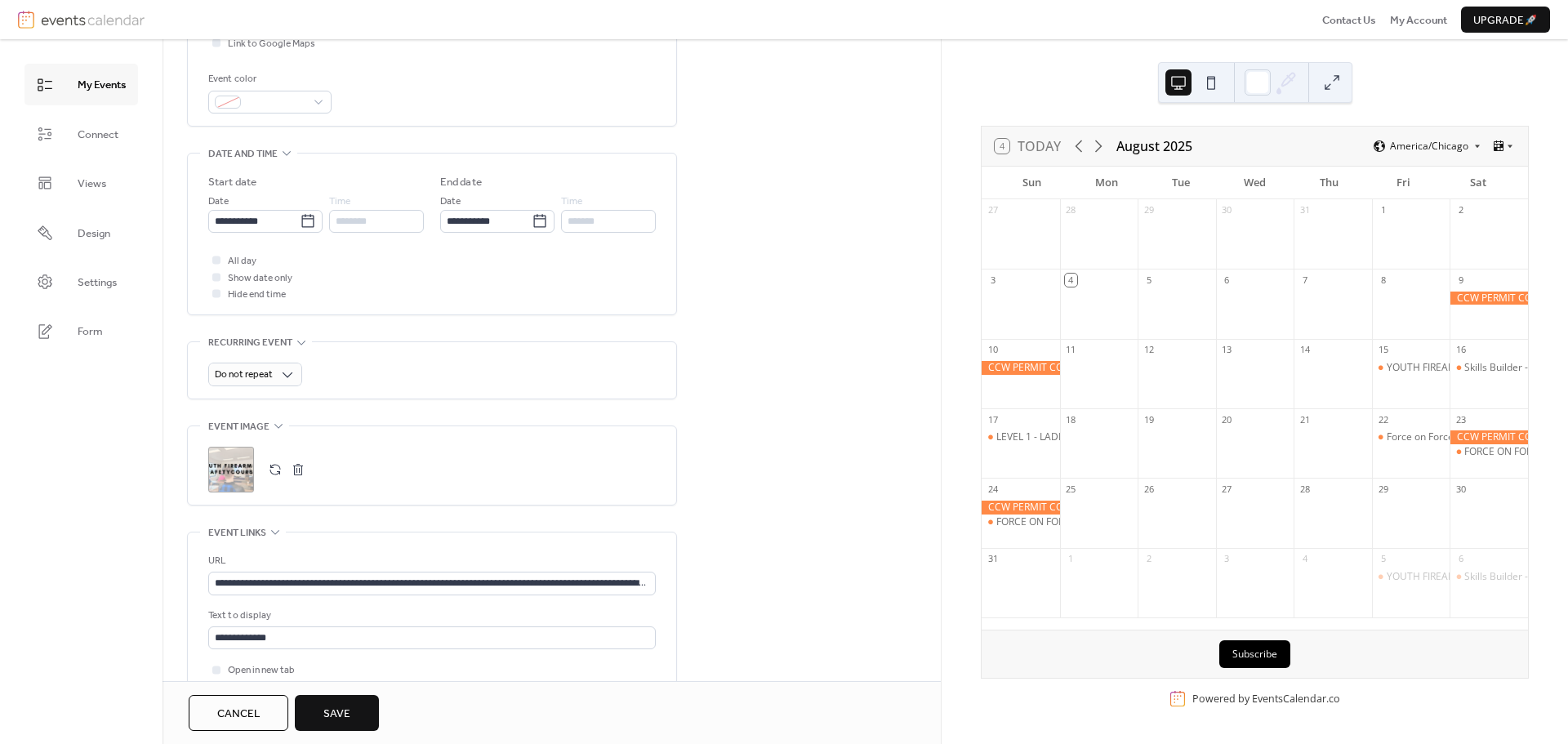 click on ";" at bounding box center [231, 470] 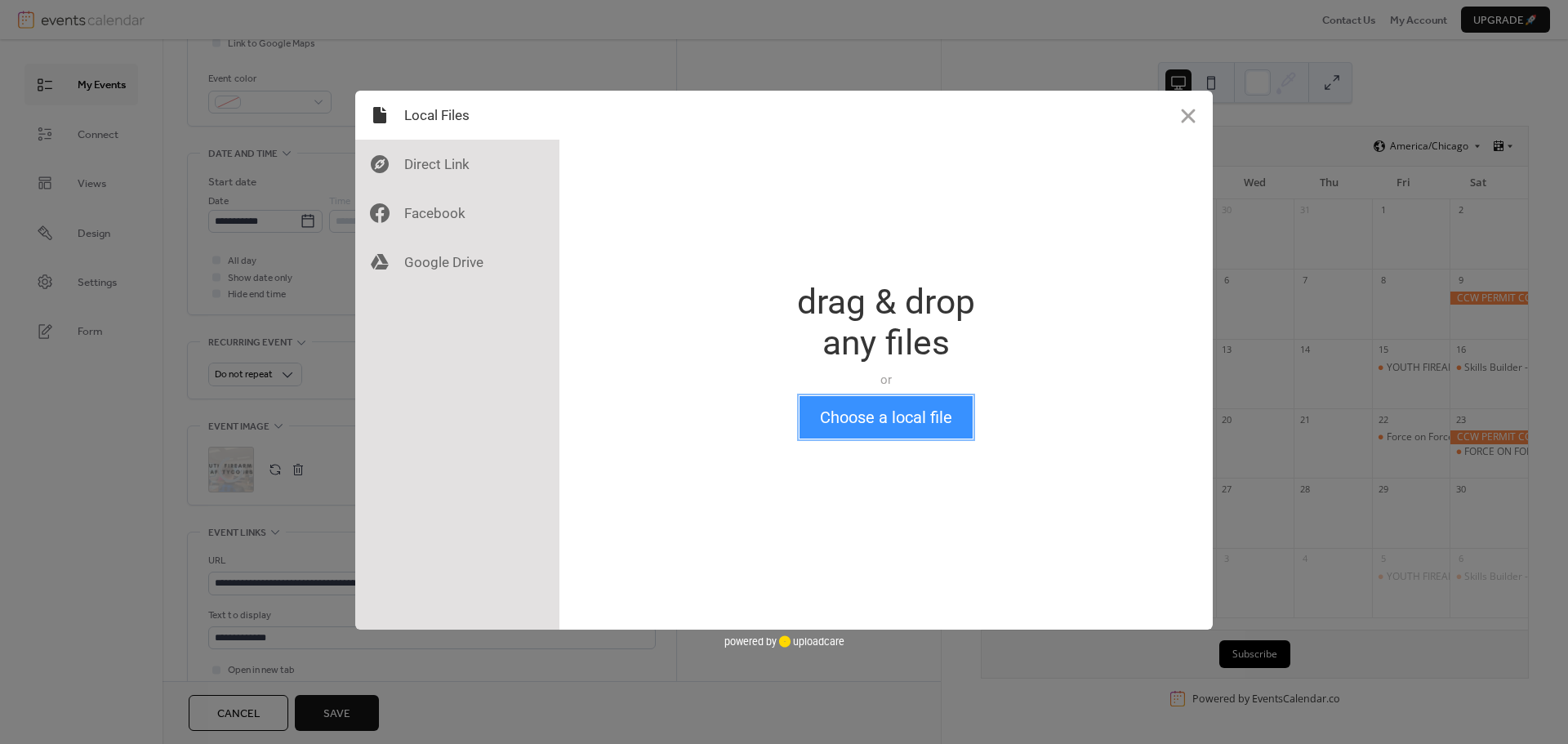 click on "Choose a local file" at bounding box center (886, 417) 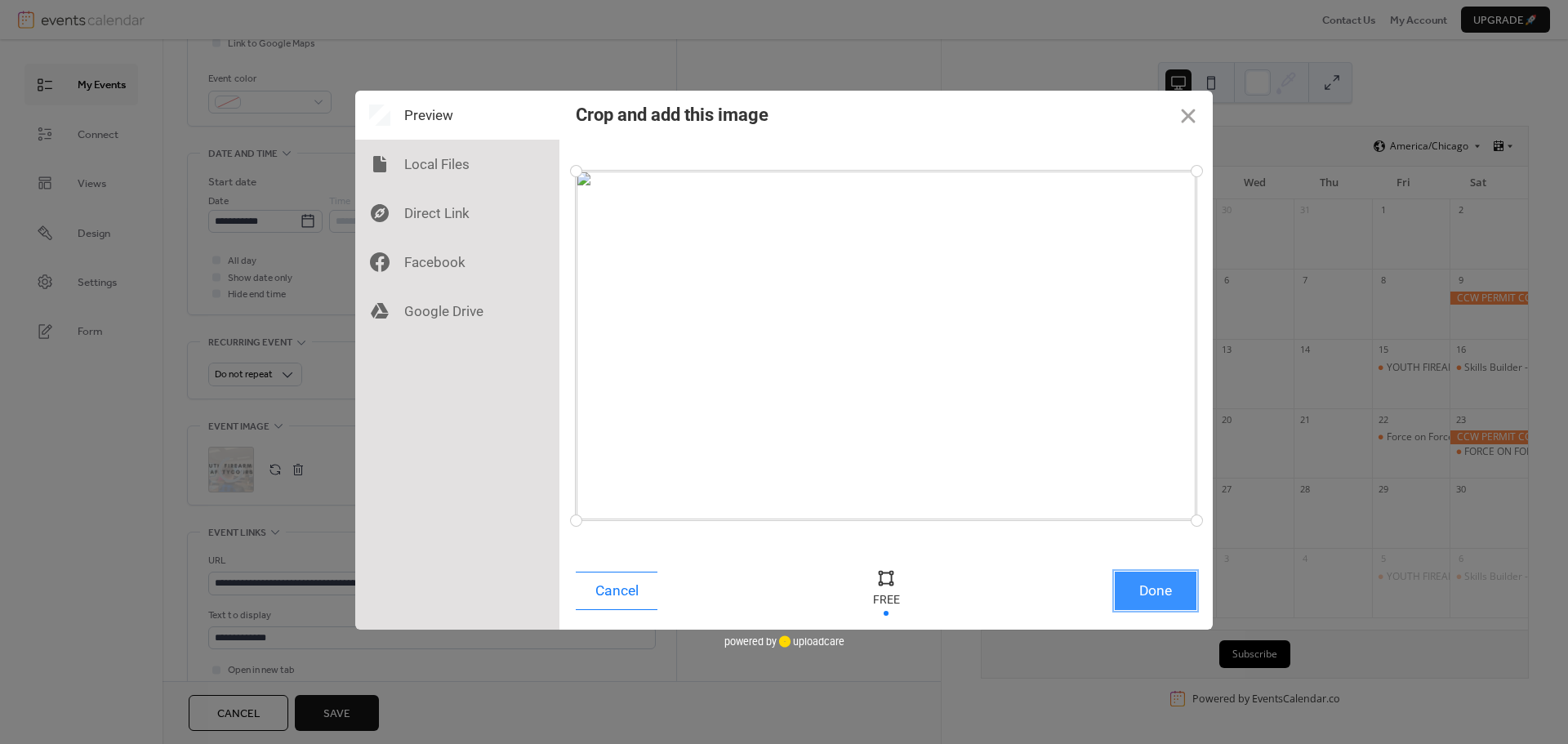 click on "Done" at bounding box center [1156, 590] 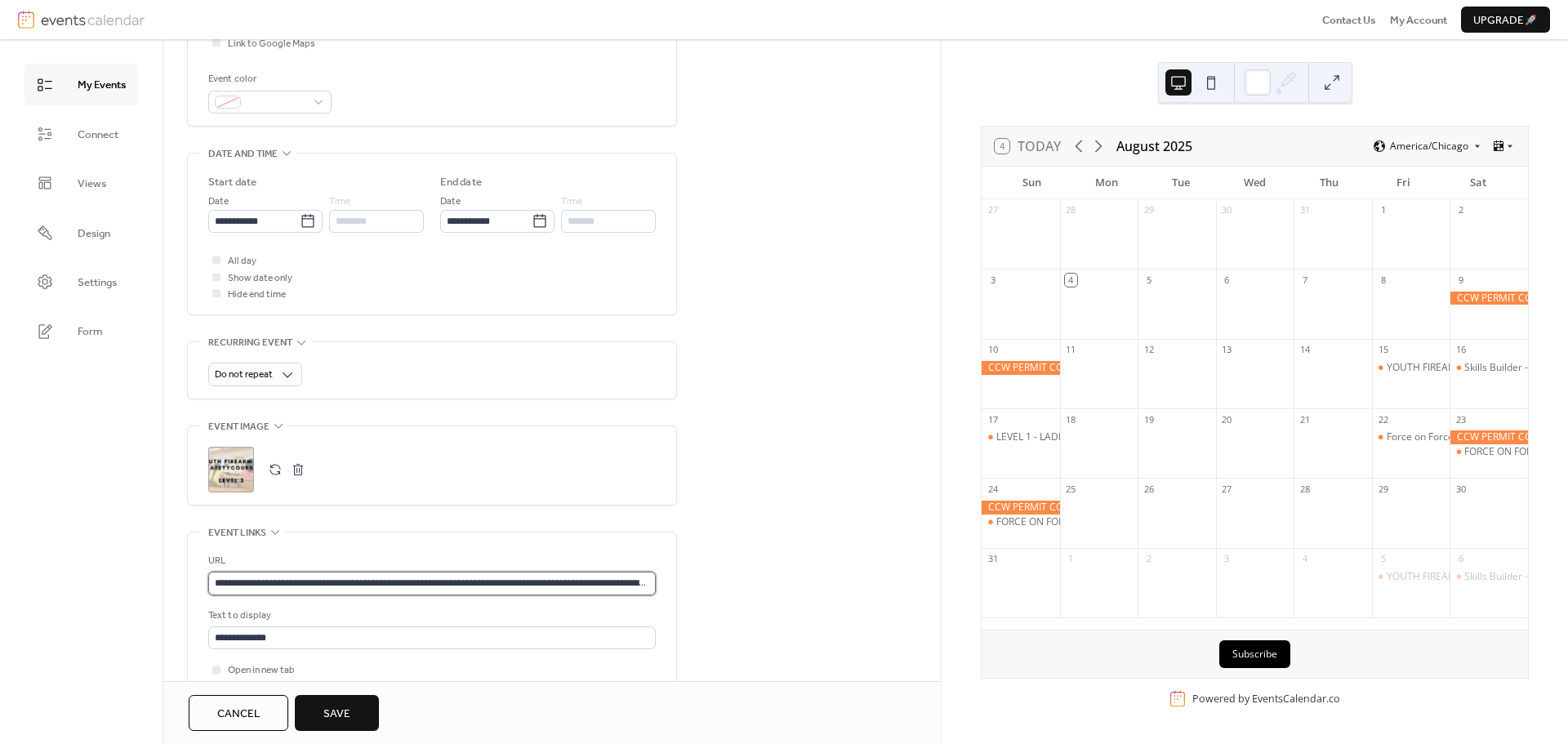 click on "**********" at bounding box center [432, 583] 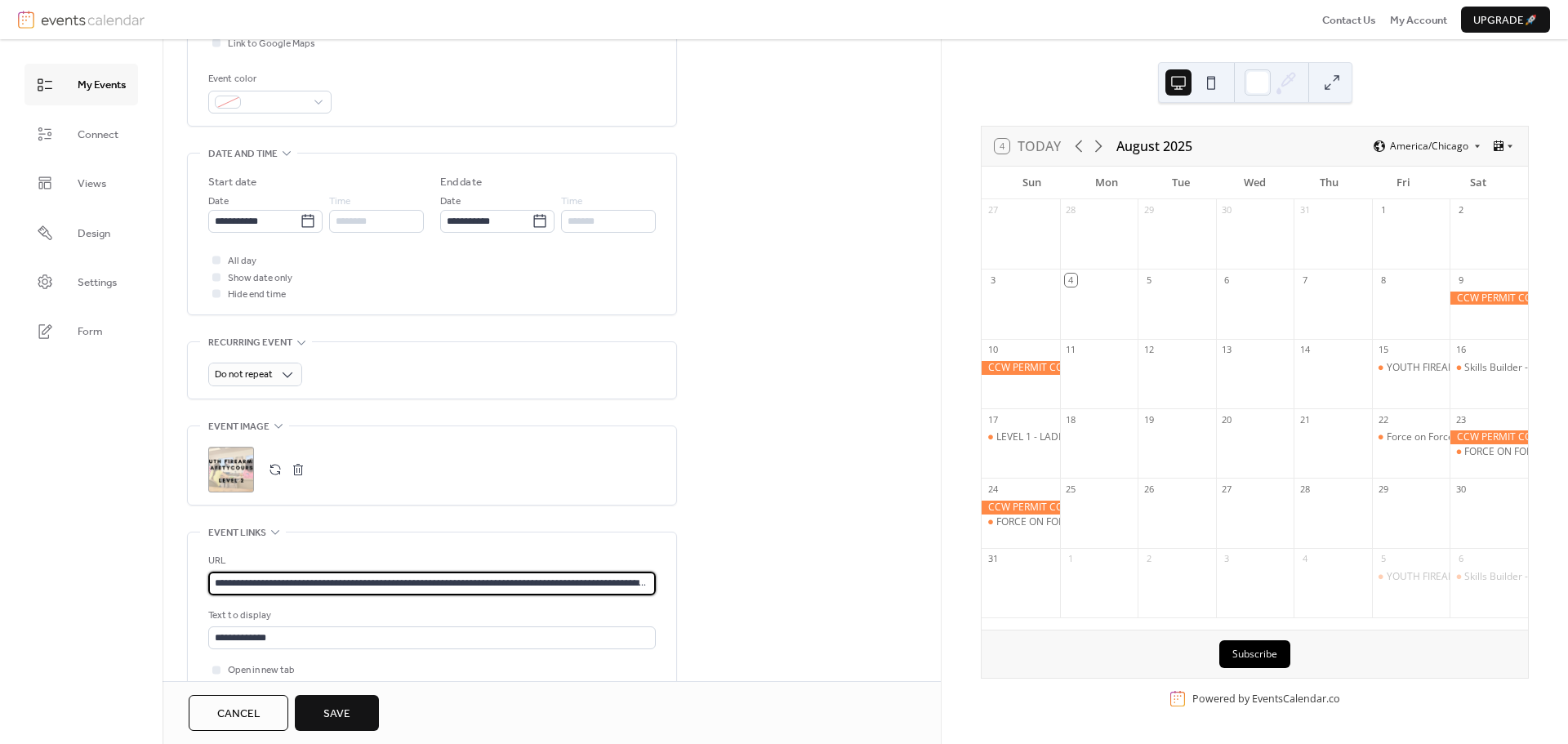 click on "**********" at bounding box center (432, 583) 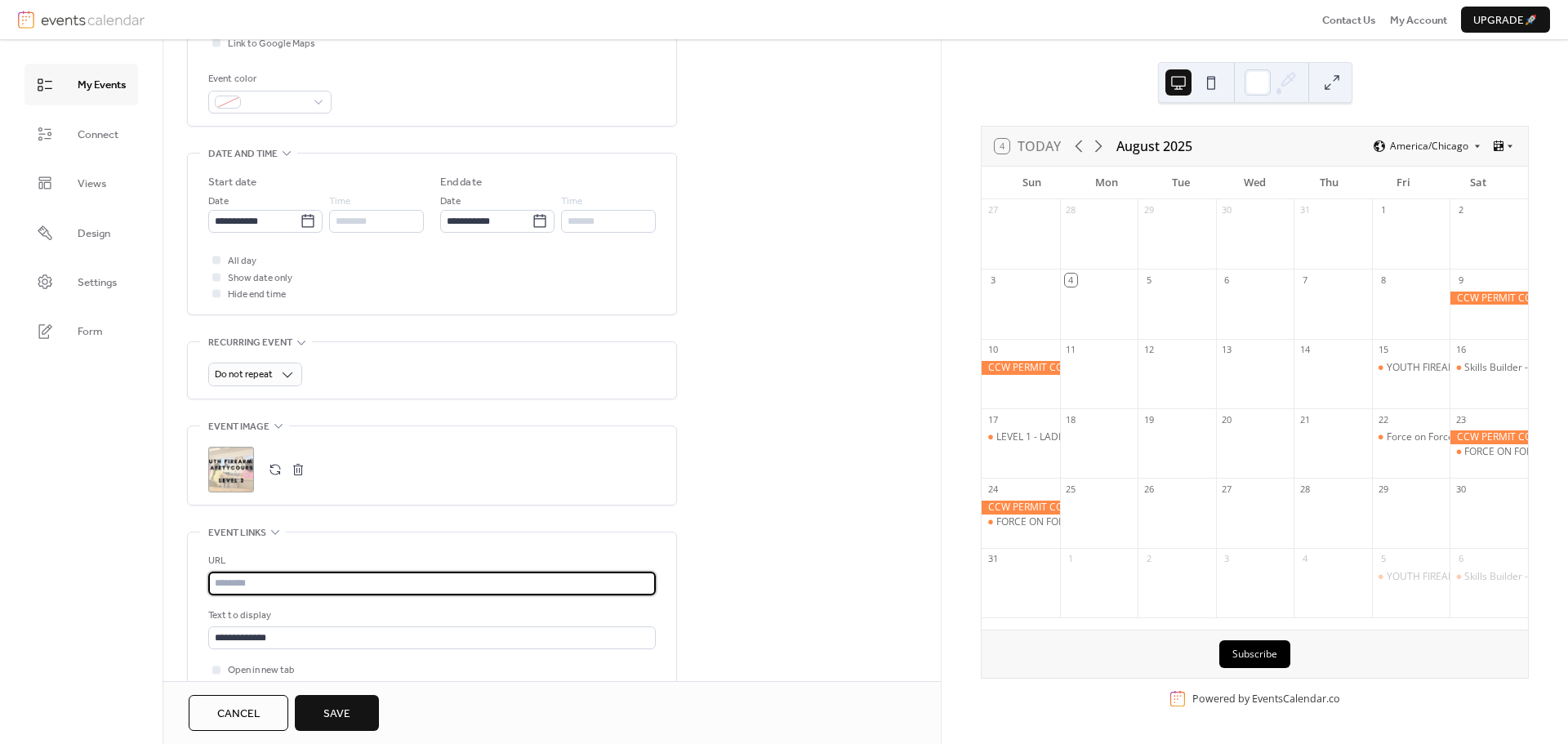 paste on "**********" 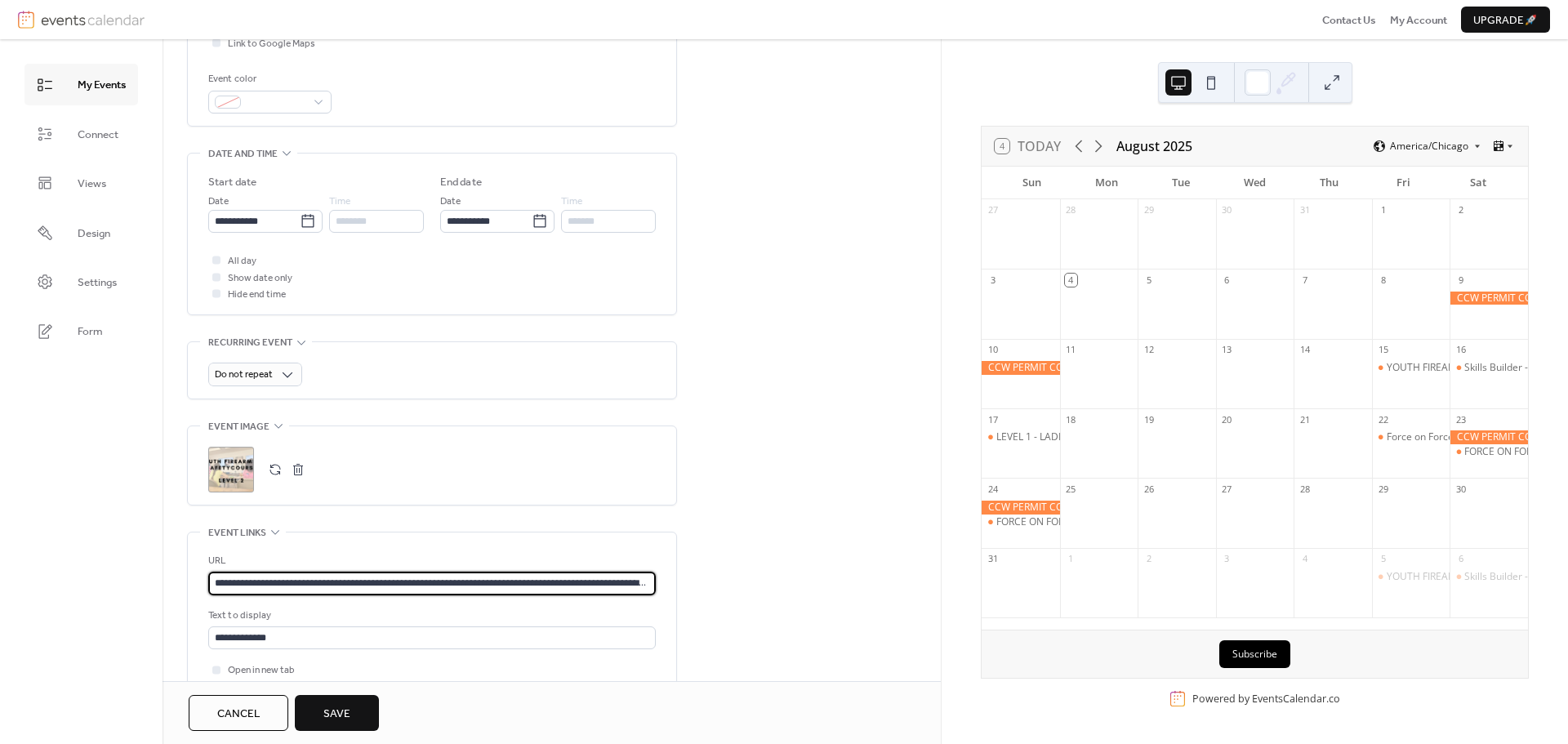 scroll, scrollTop: 0, scrollLeft: 344, axis: horizontal 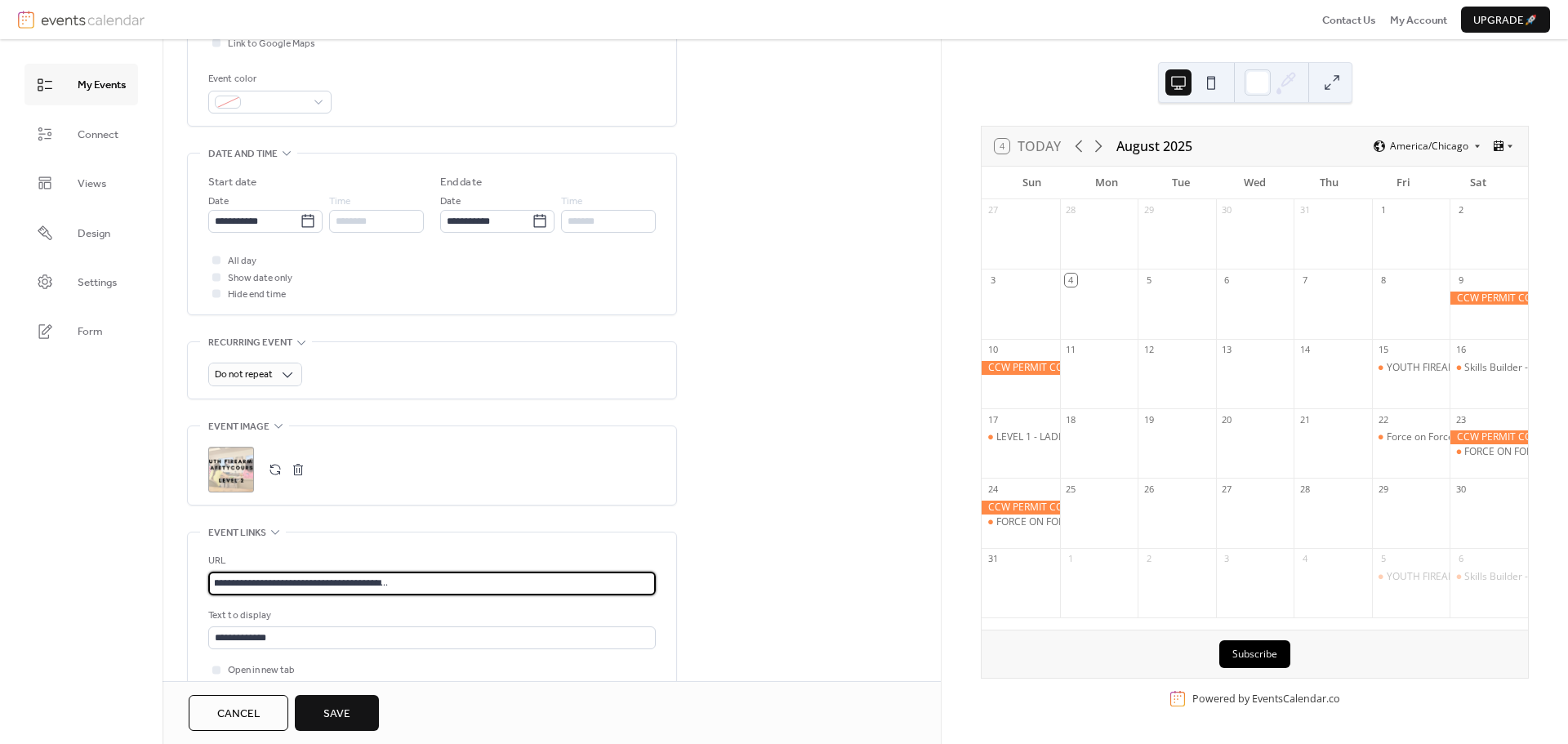 type on "**********" 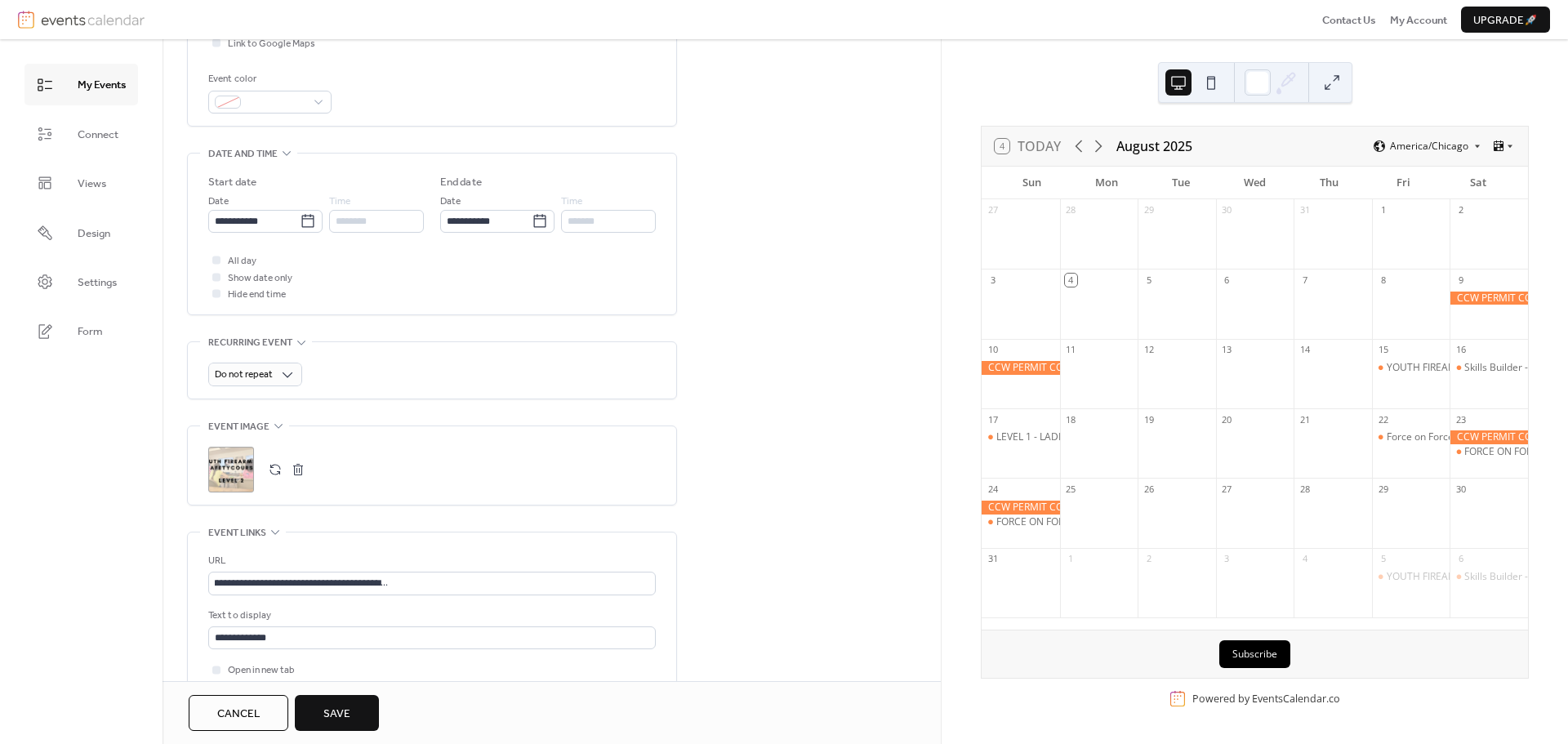 scroll, scrollTop: 0, scrollLeft: 0, axis: both 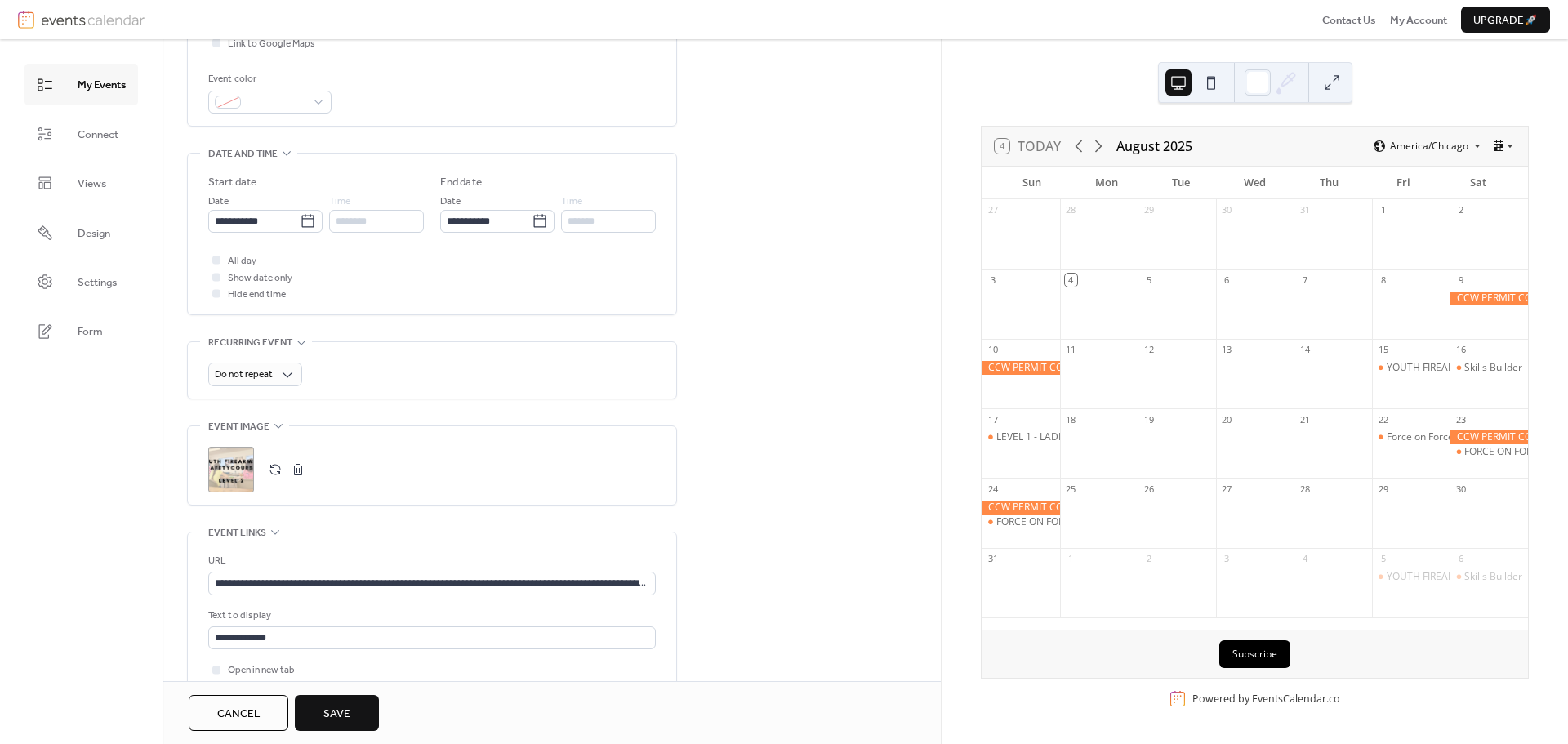 click on "Save" at bounding box center (336, 714) 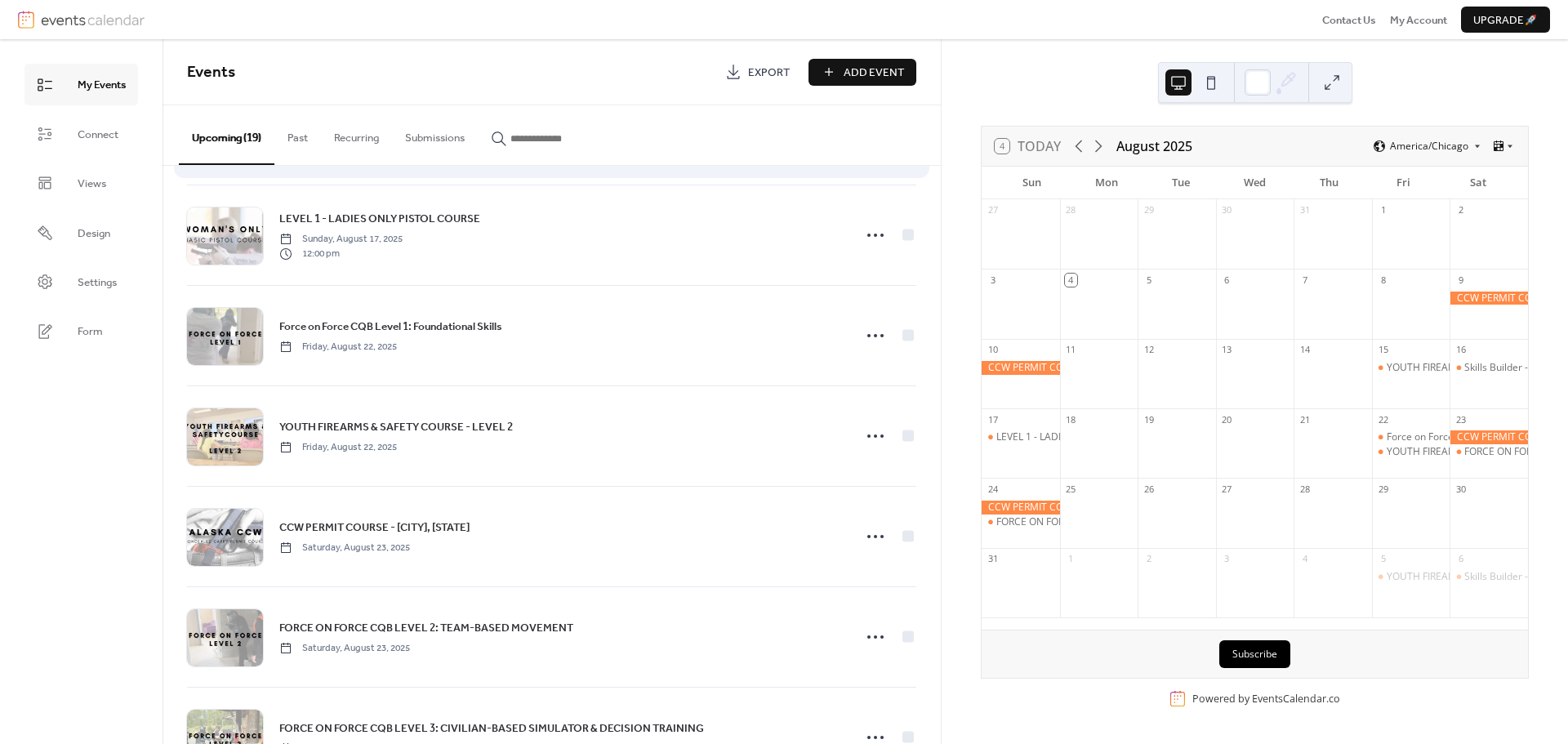 scroll, scrollTop: 390, scrollLeft: 0, axis: vertical 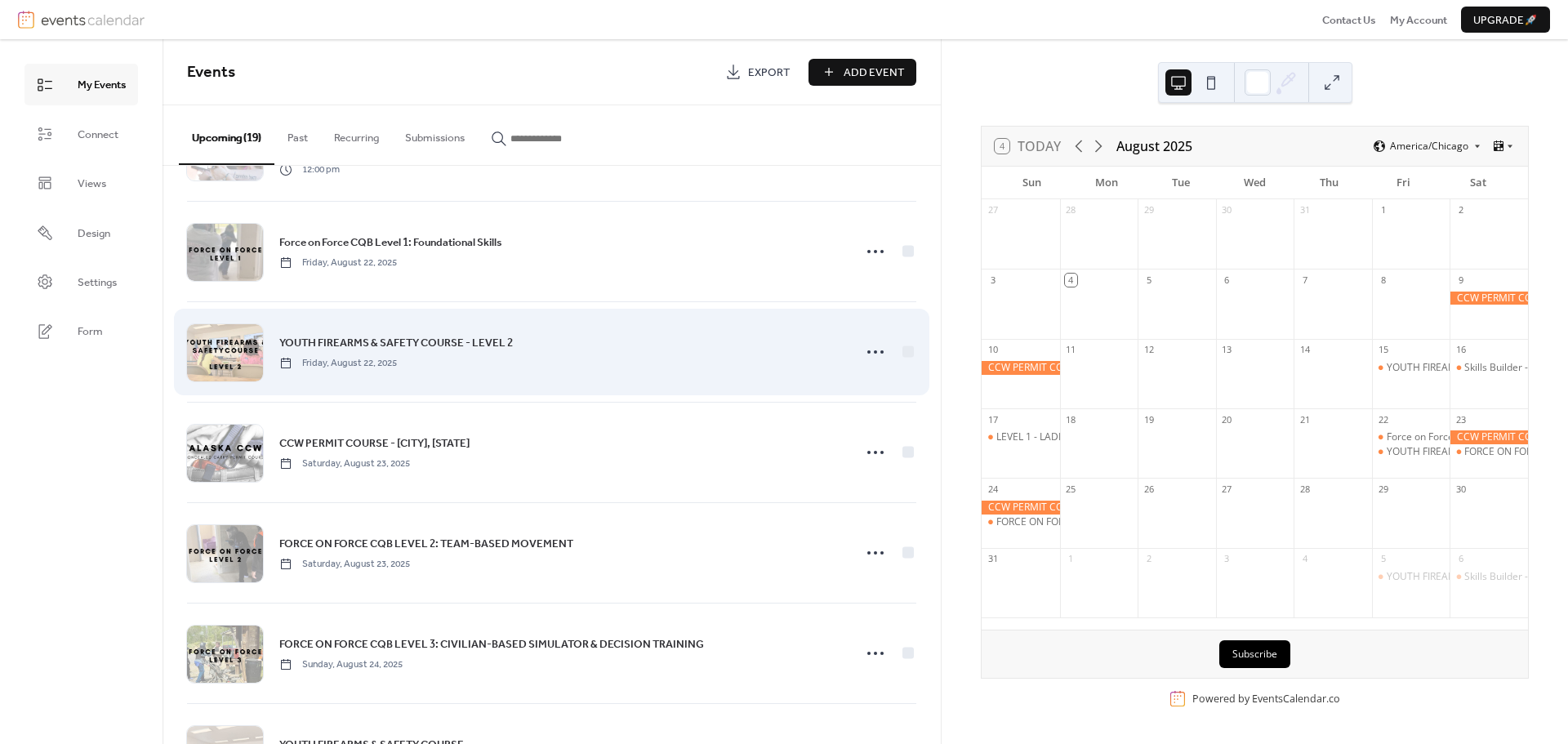 click on "YOUTH FIREARMS & SAFETY COURSE - LEVEL 2 Friday, August 22, 2025" at bounding box center [551, 352] 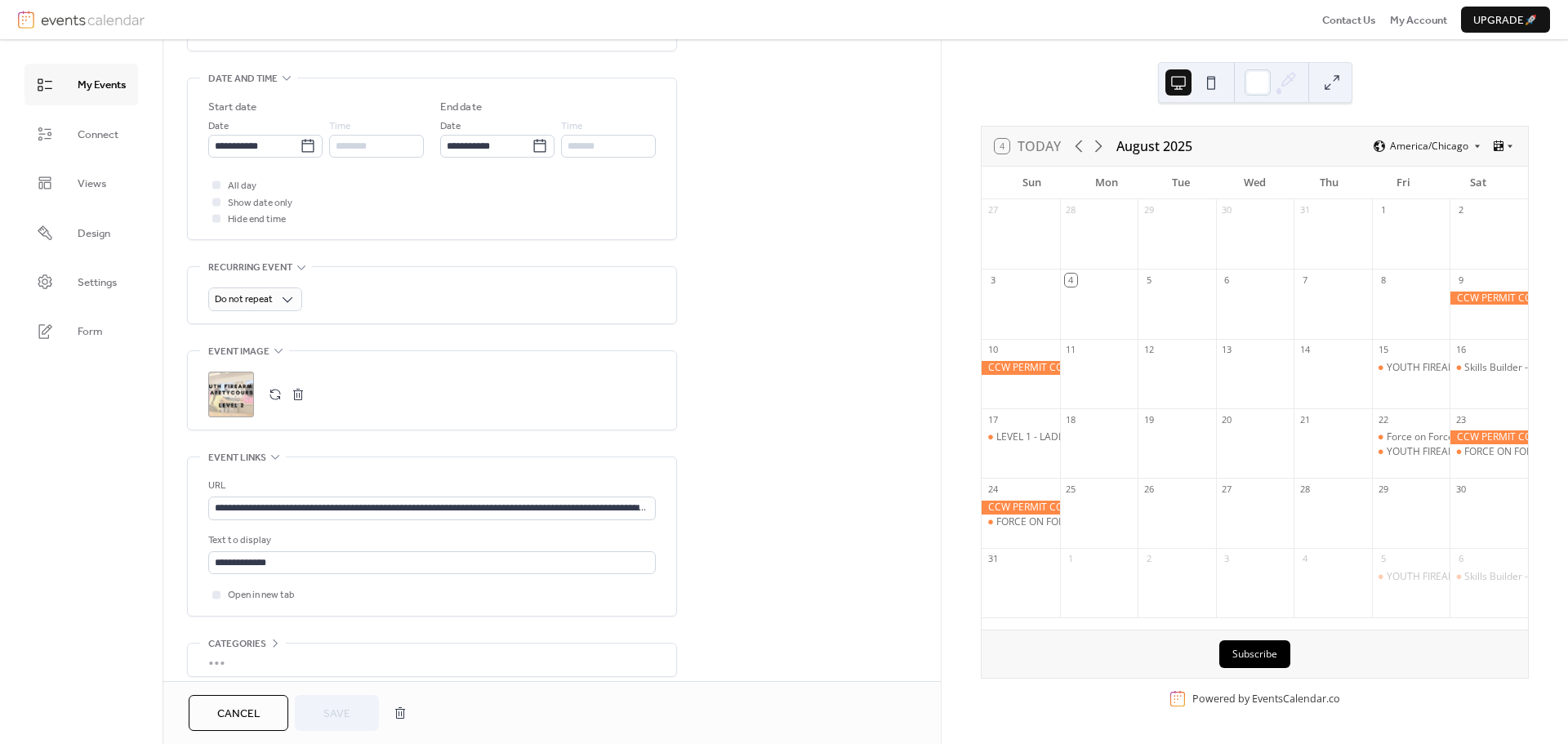 scroll, scrollTop: 510, scrollLeft: 0, axis: vertical 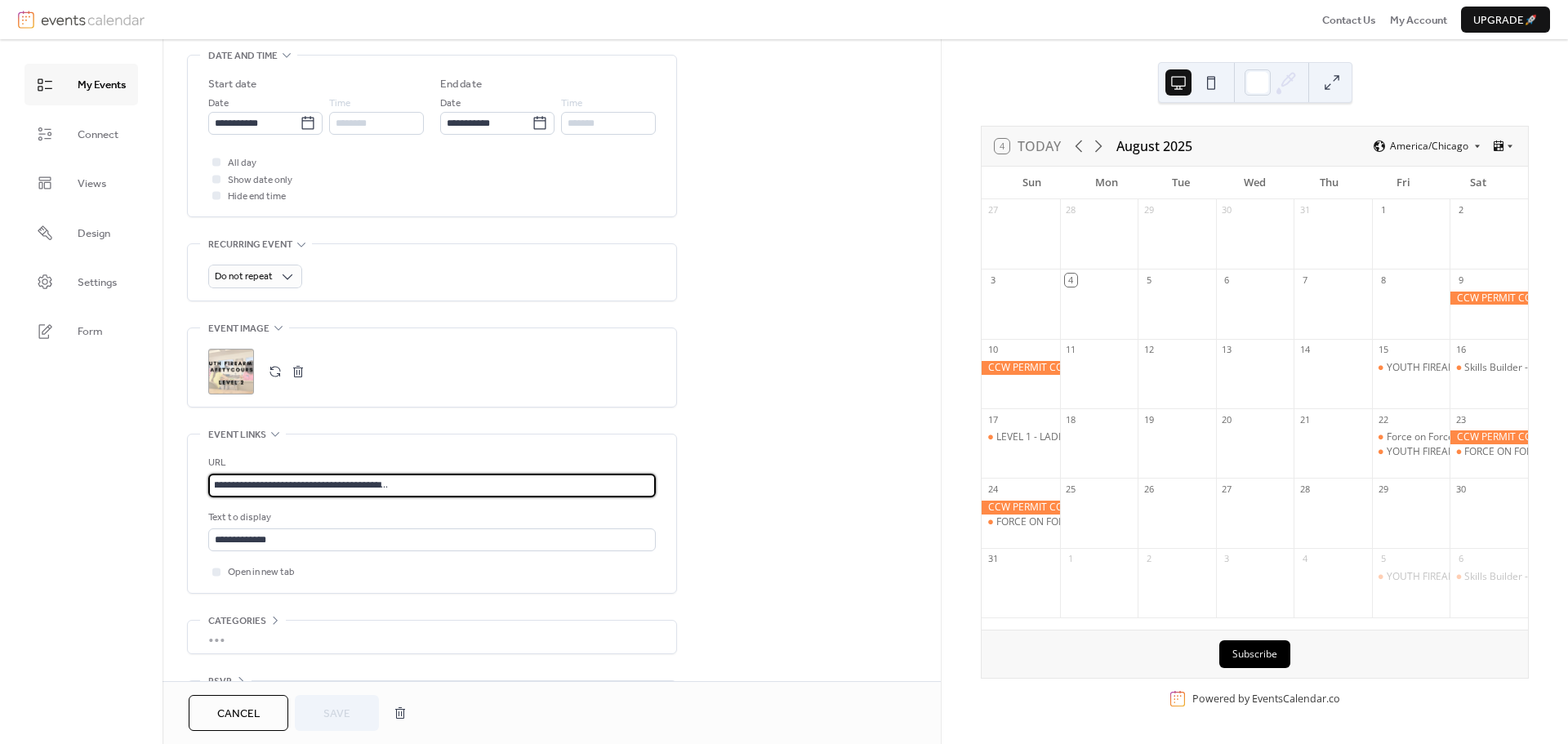 drag, startPoint x: 529, startPoint y: 486, endPoint x: 655, endPoint y: 492, distance: 126.14278 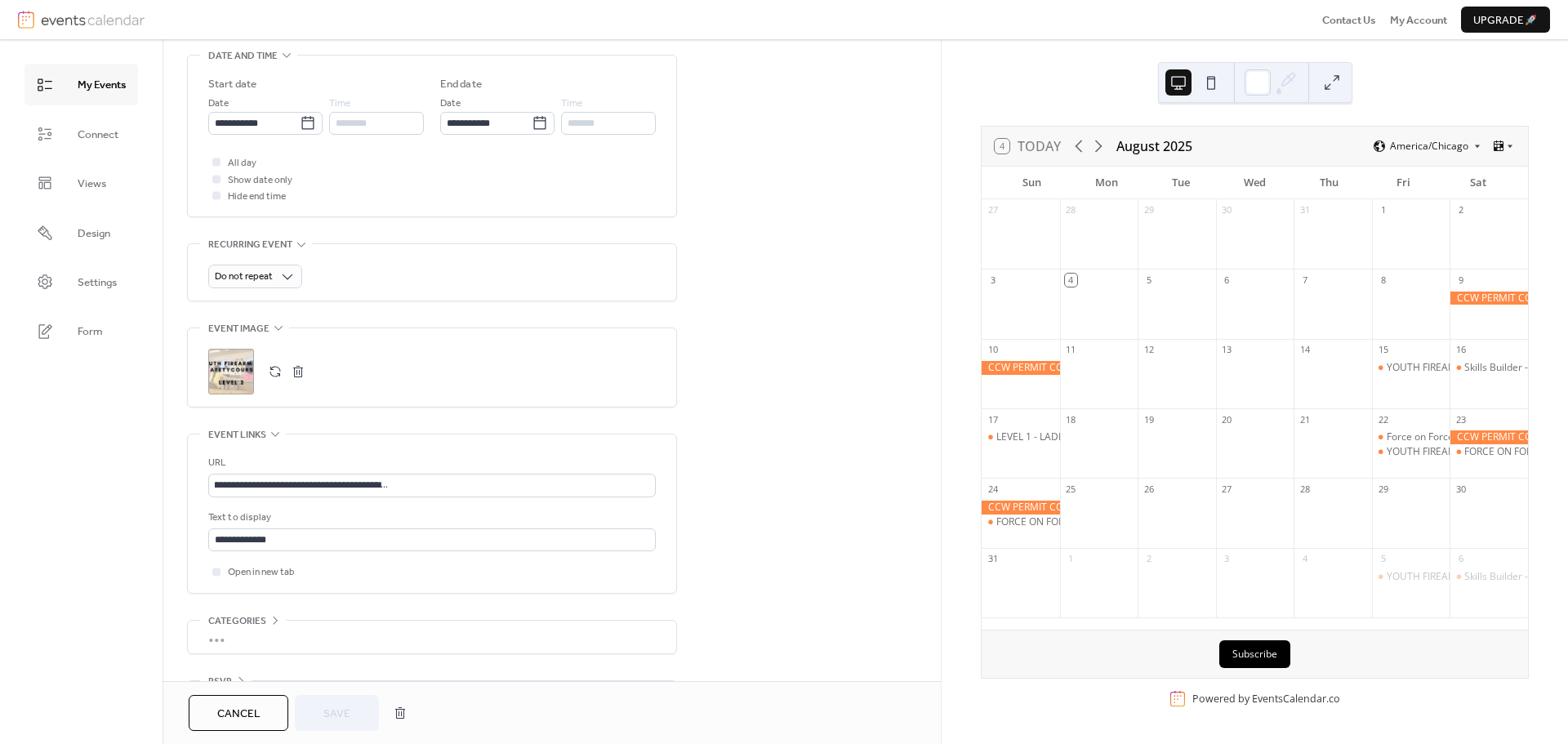 scroll, scrollTop: 0, scrollLeft: 0, axis: both 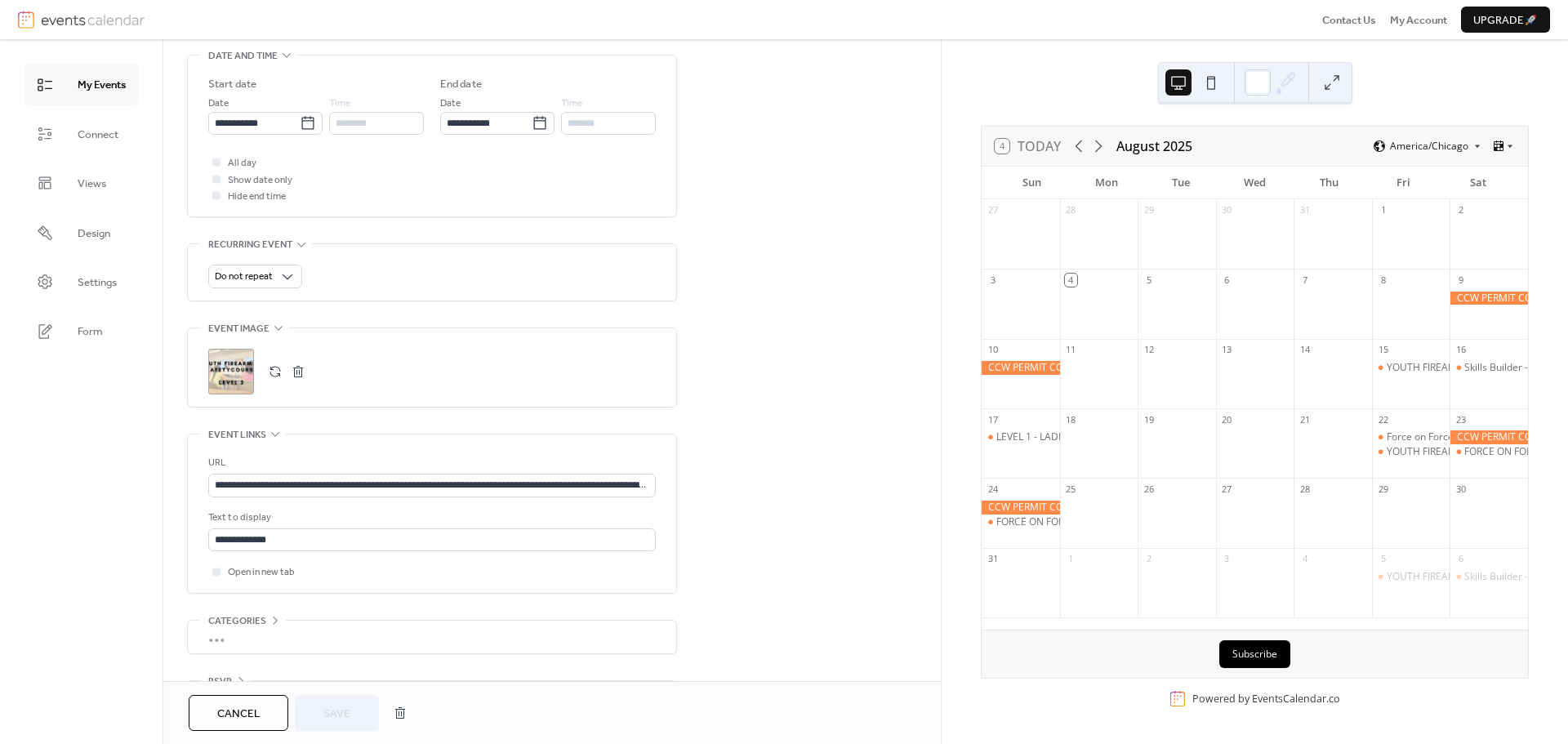 click on "**********" at bounding box center [551, 175] 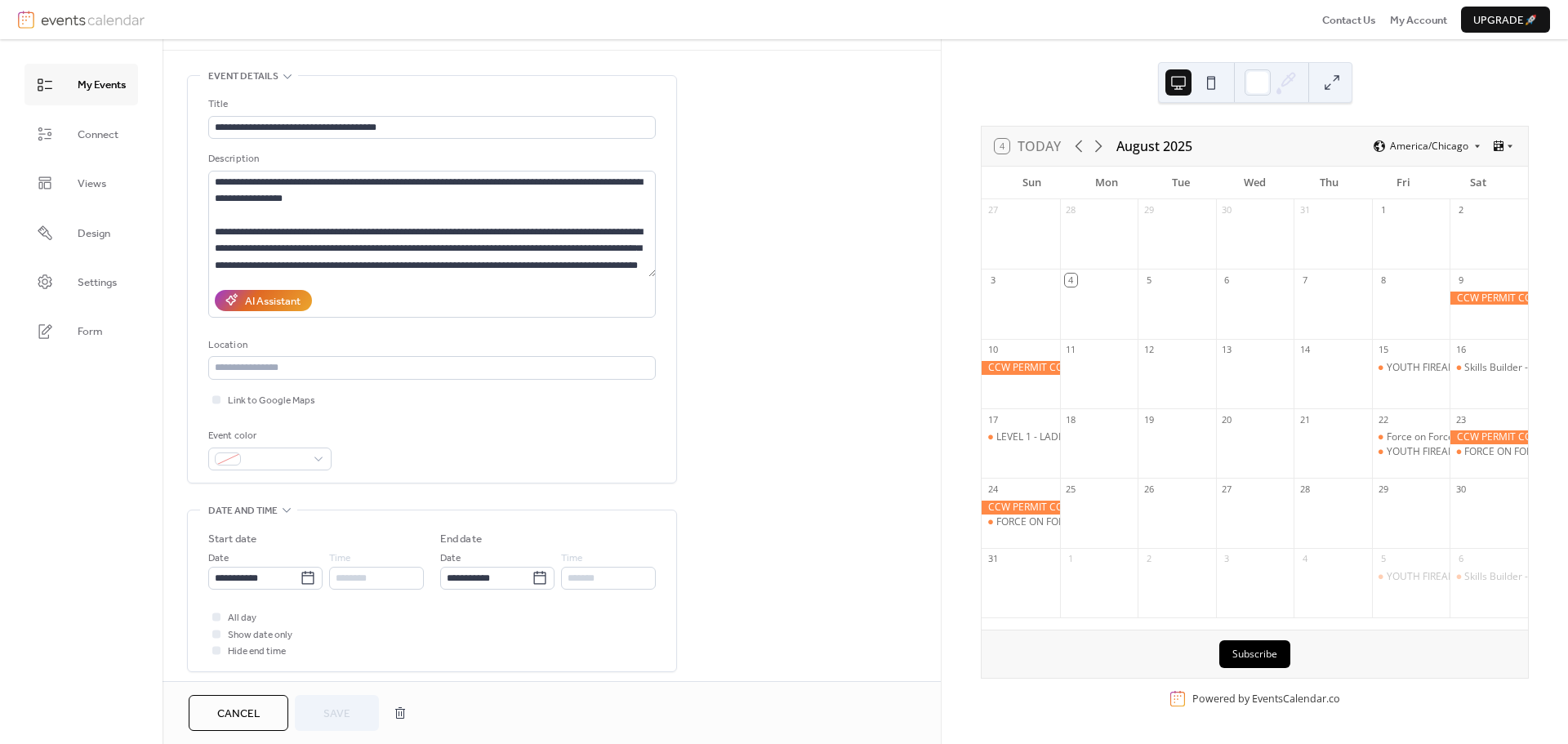 scroll, scrollTop: 0, scrollLeft: 0, axis: both 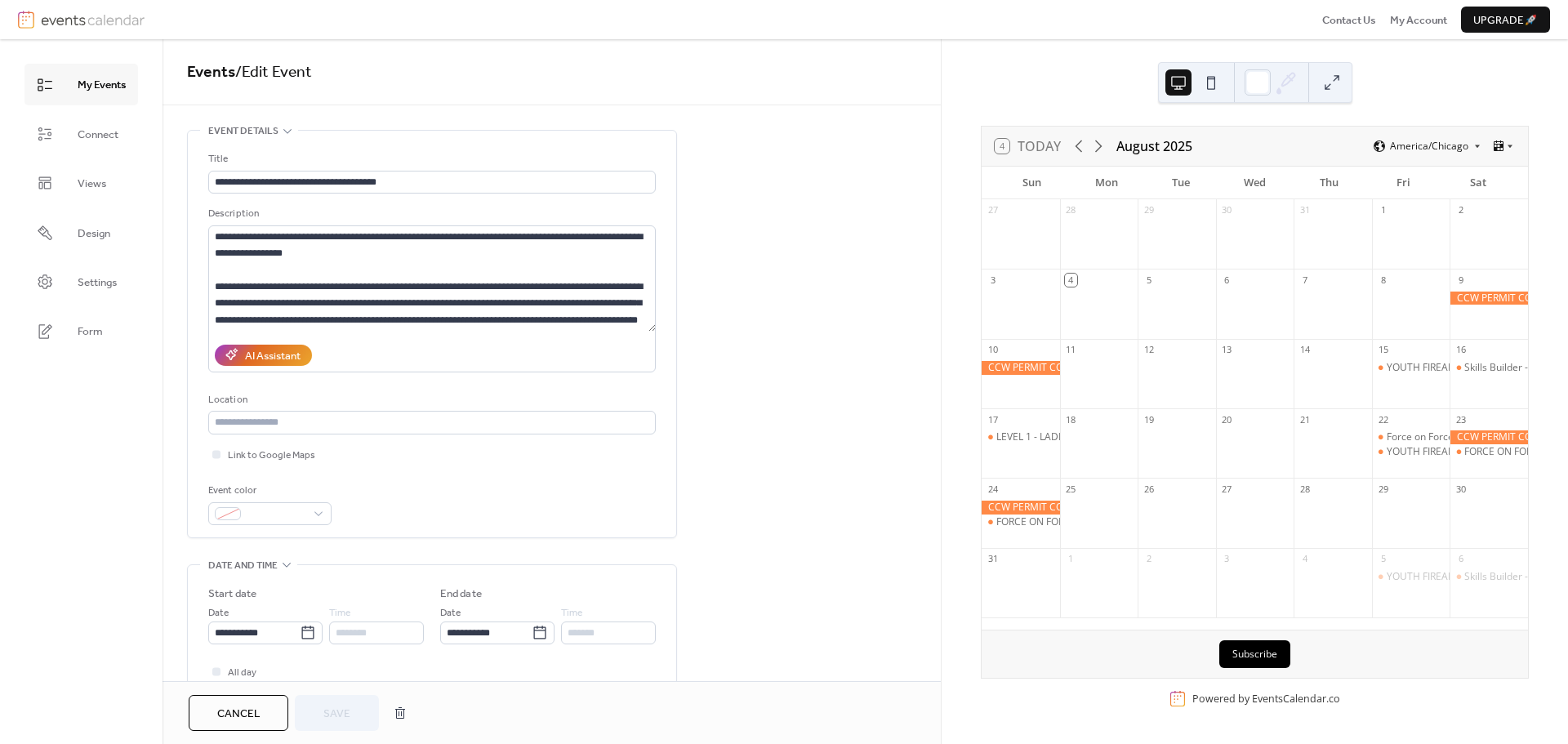 click on "My Events" at bounding box center [101, 85] 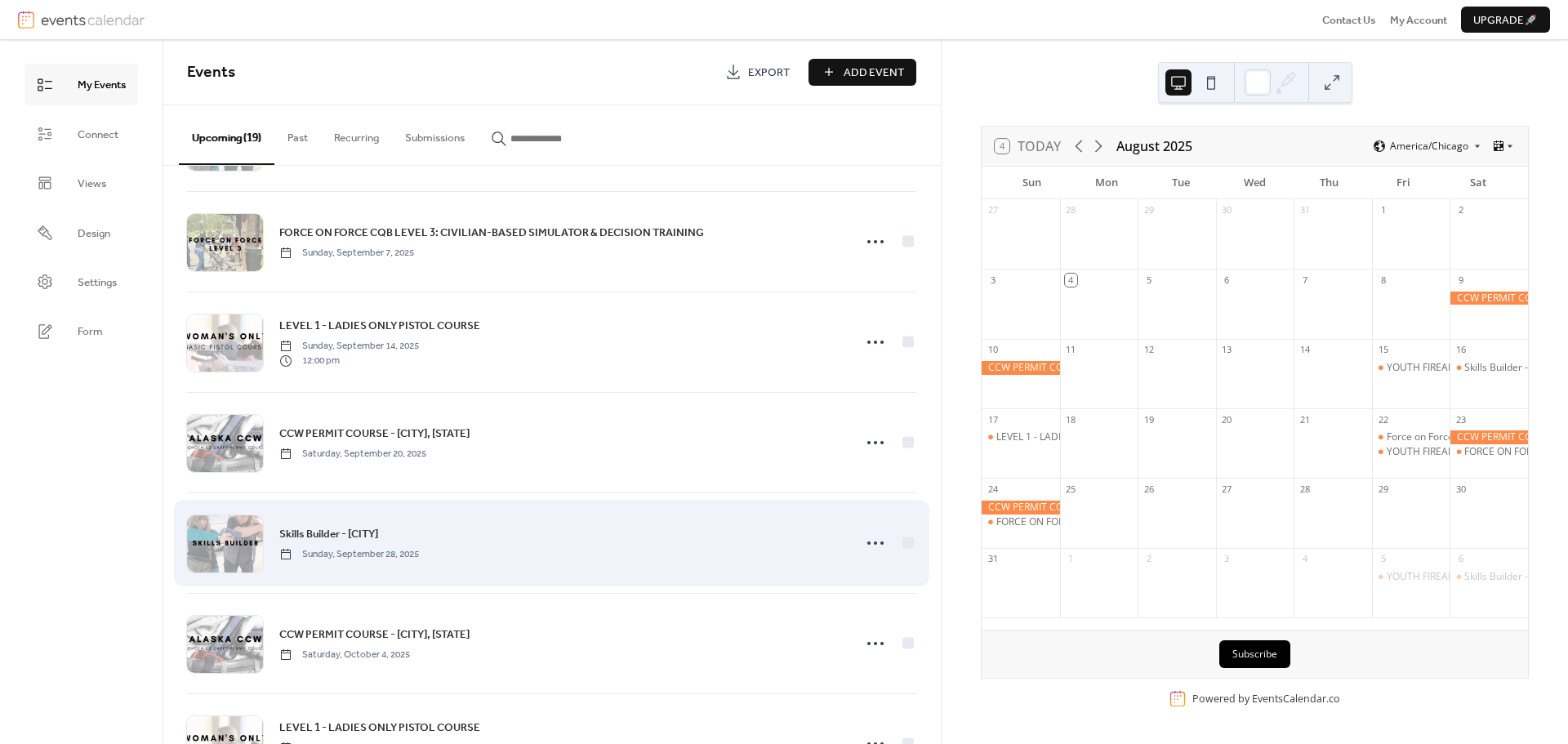 scroll, scrollTop: 1103, scrollLeft: 0, axis: vertical 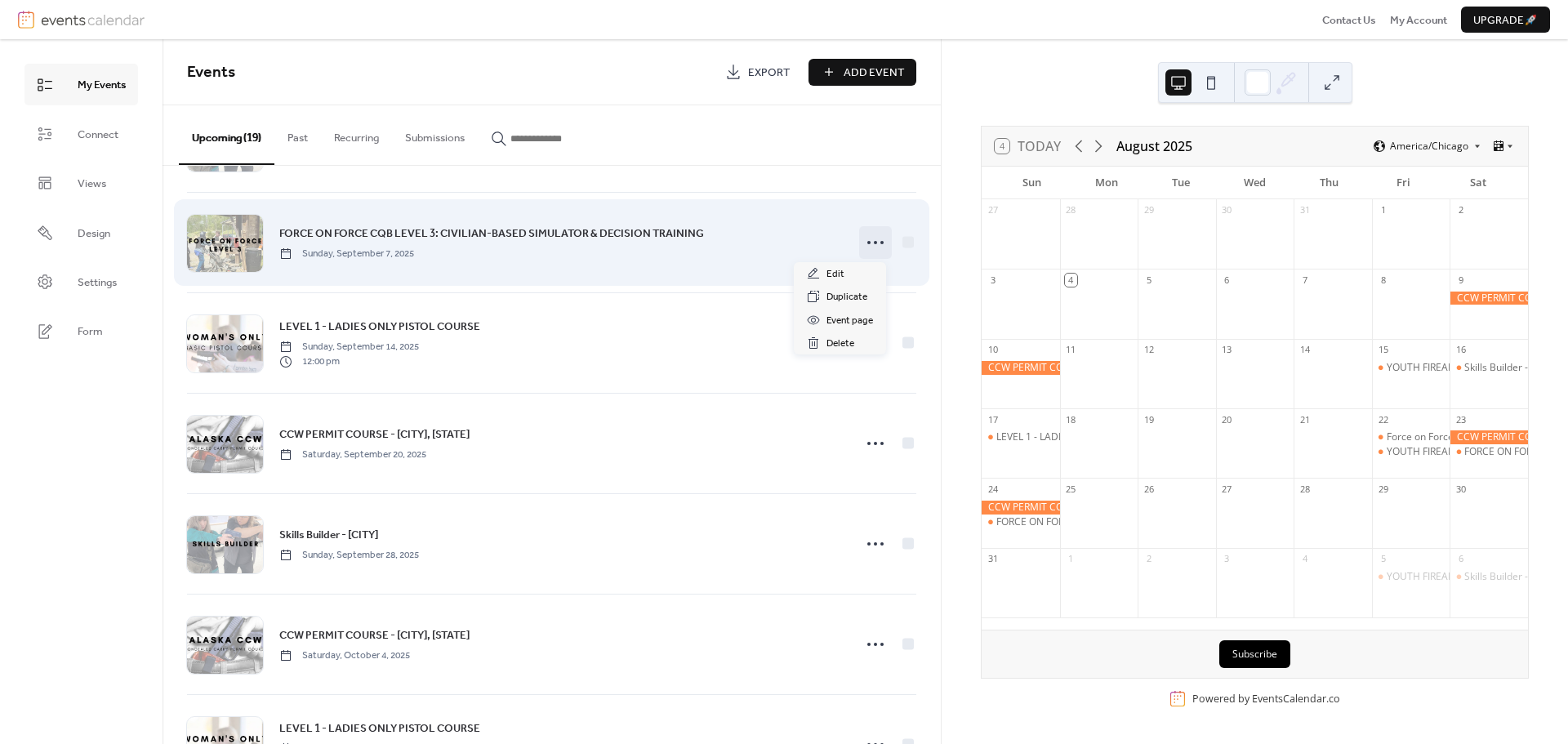 click 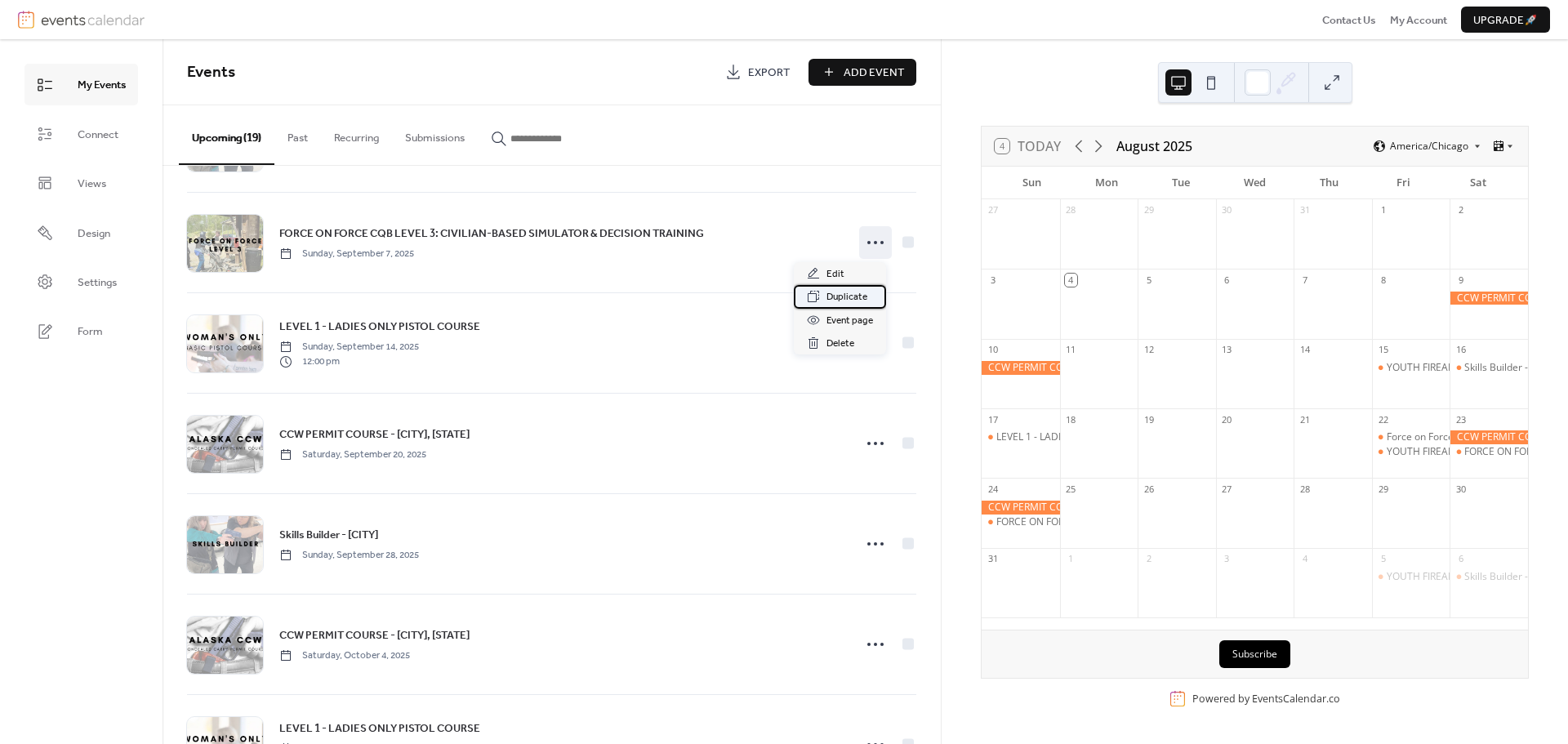 click on "Duplicate" at bounding box center [847, 297] 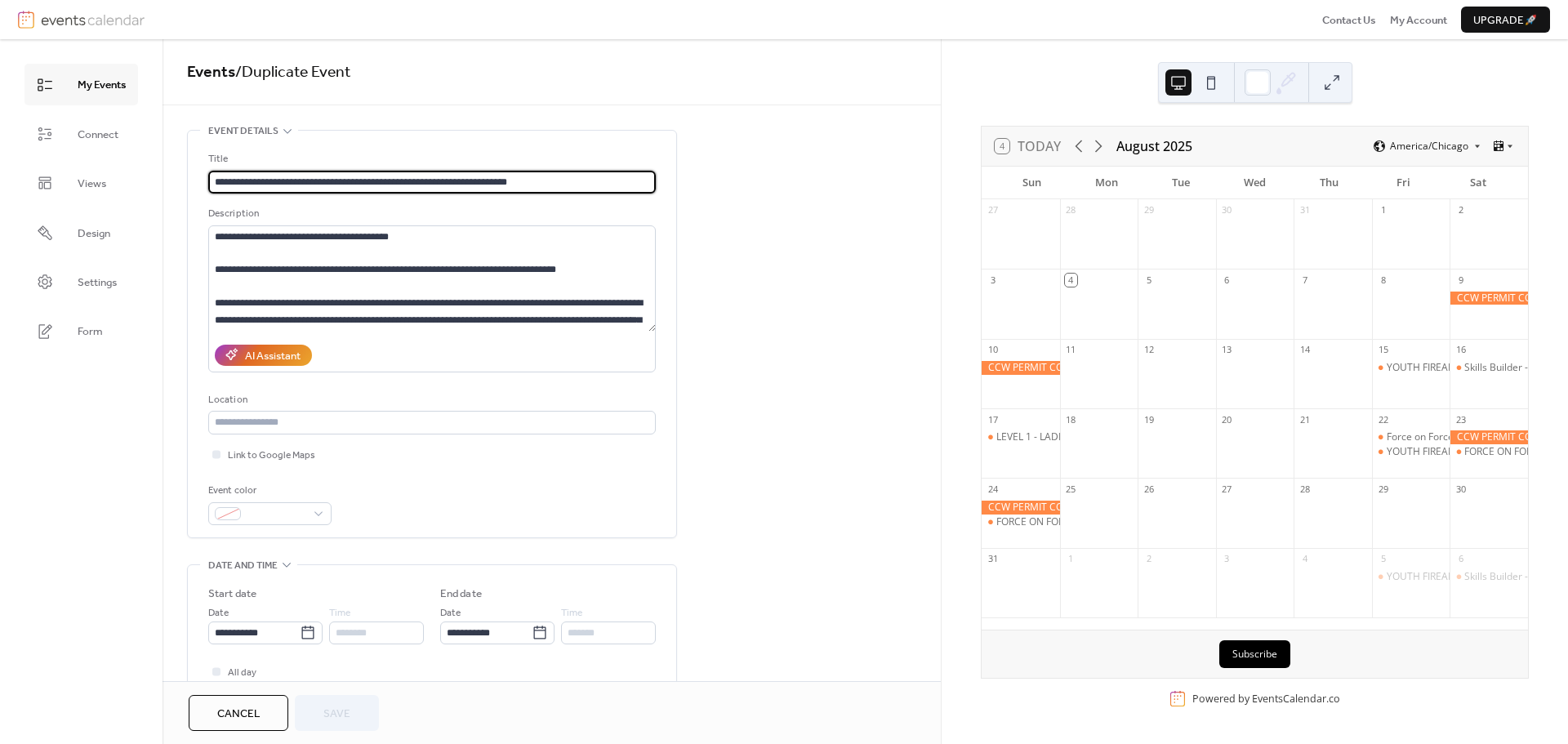 click on "**********" at bounding box center (432, 182) 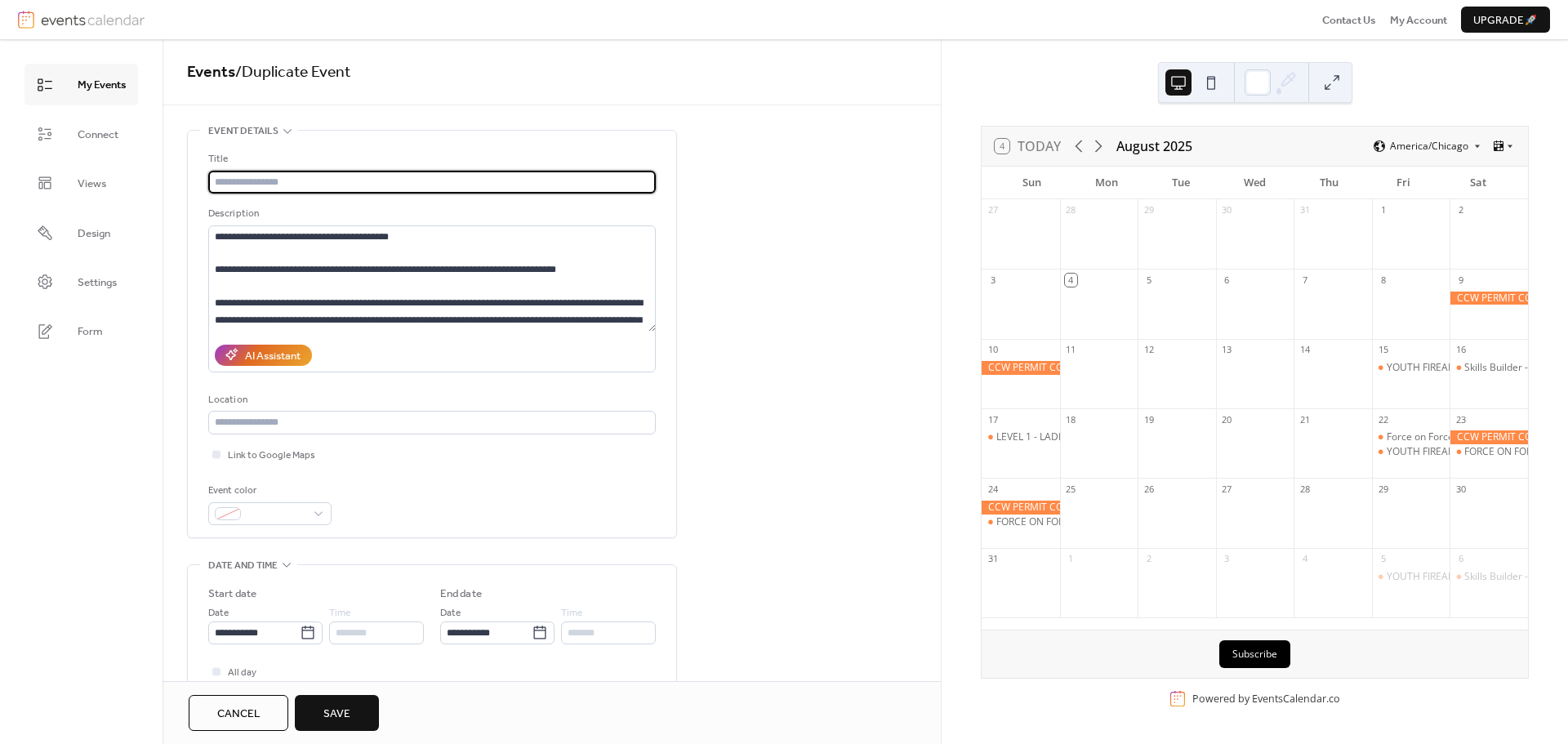 paste on "**********" 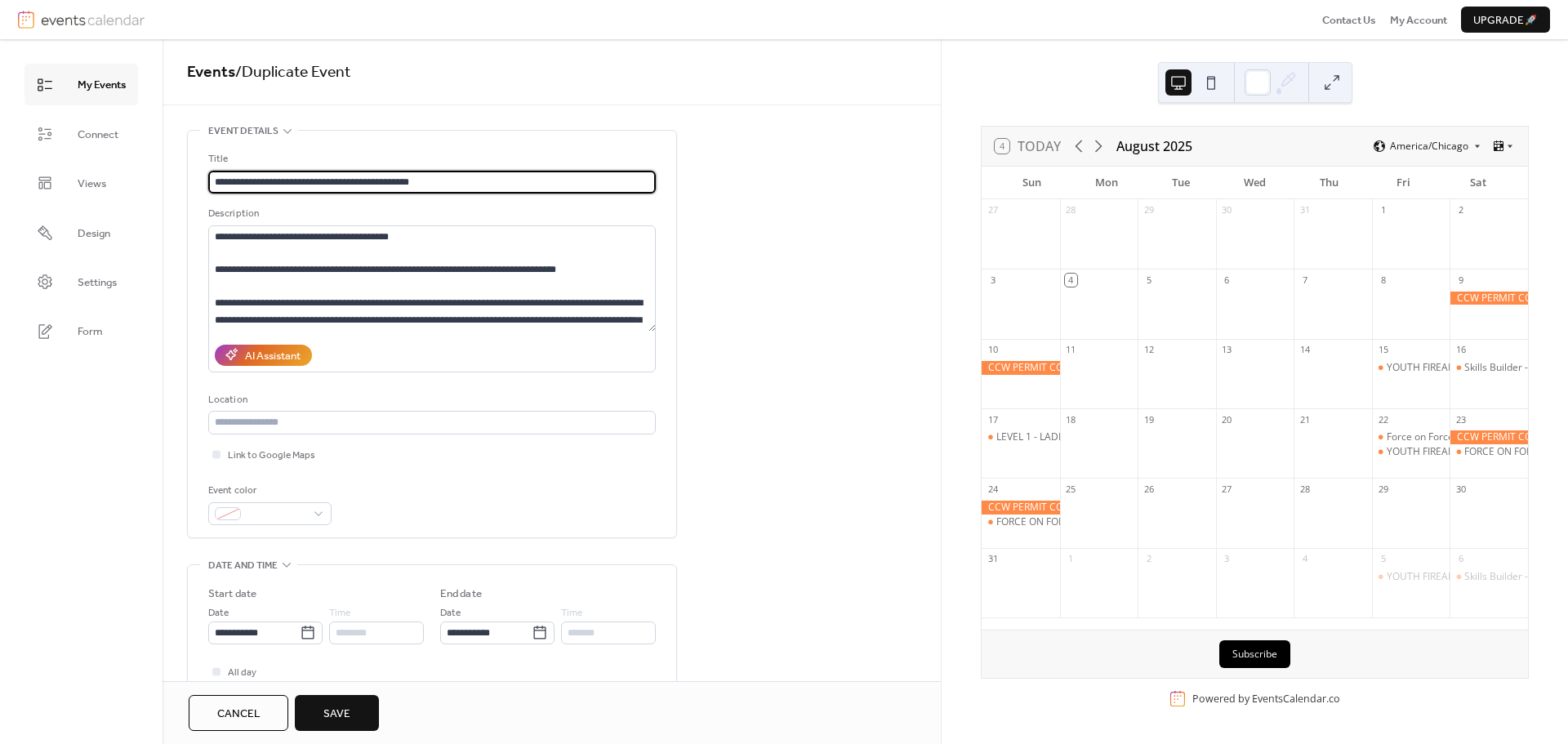 type on "**********" 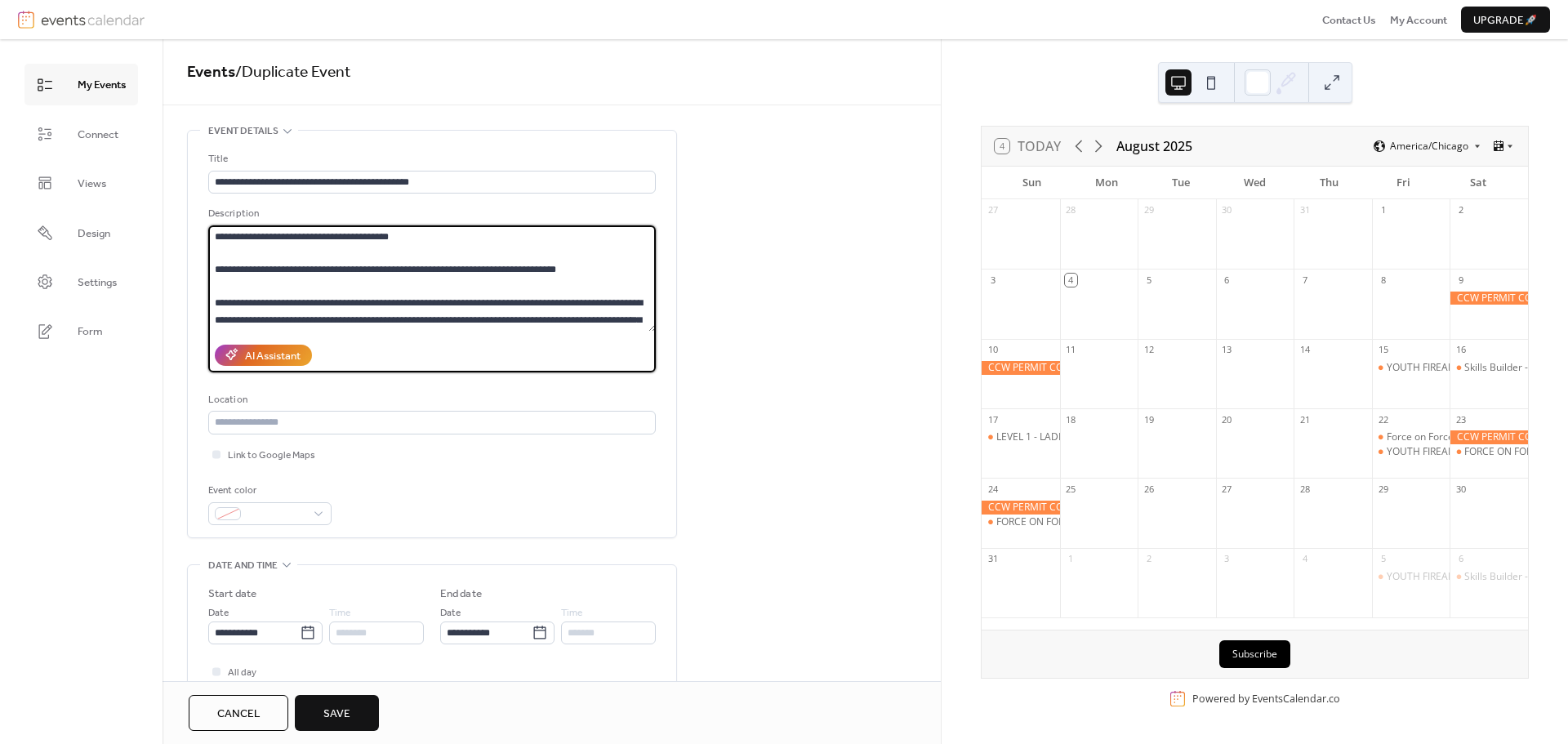 click at bounding box center [432, 278] 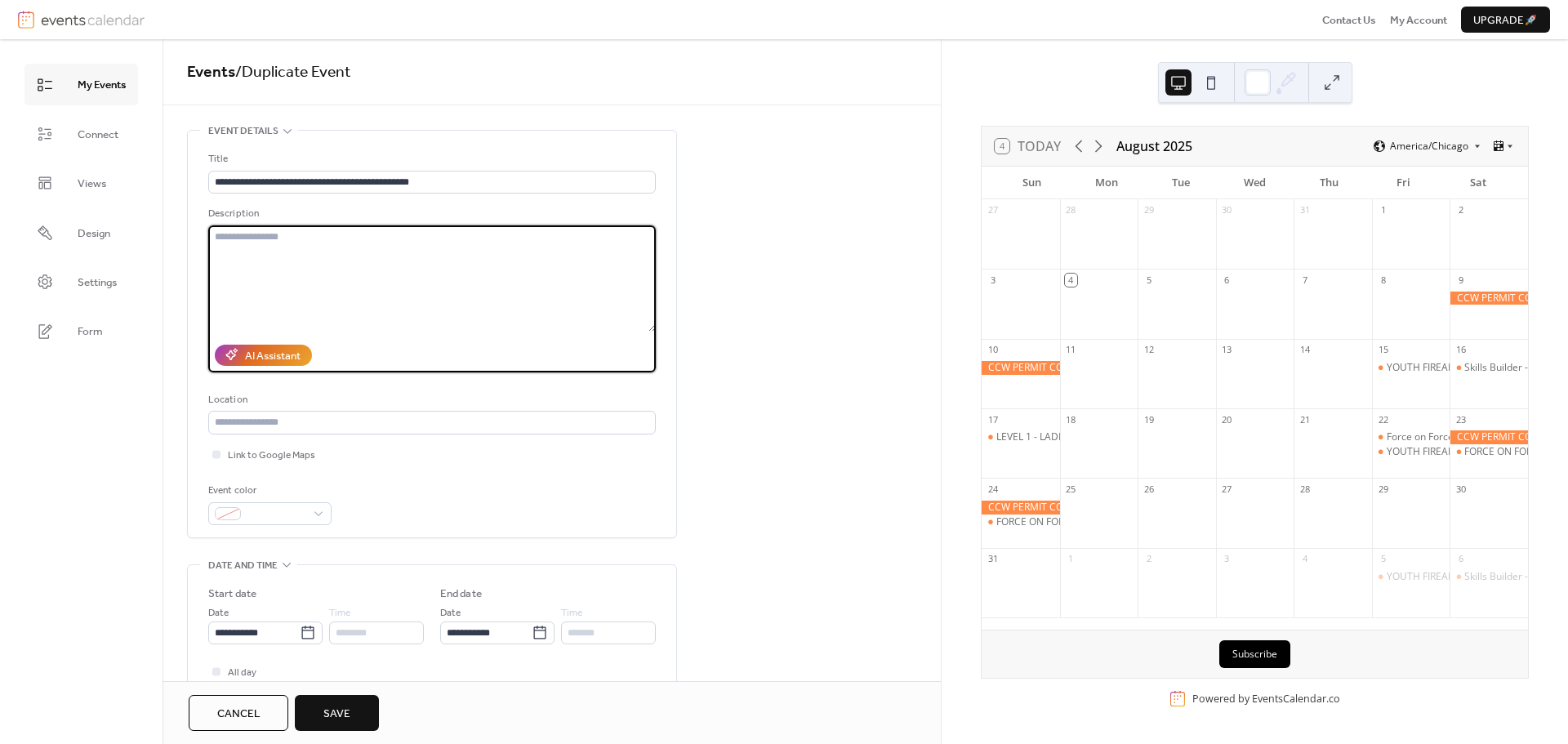 paste on "**********" 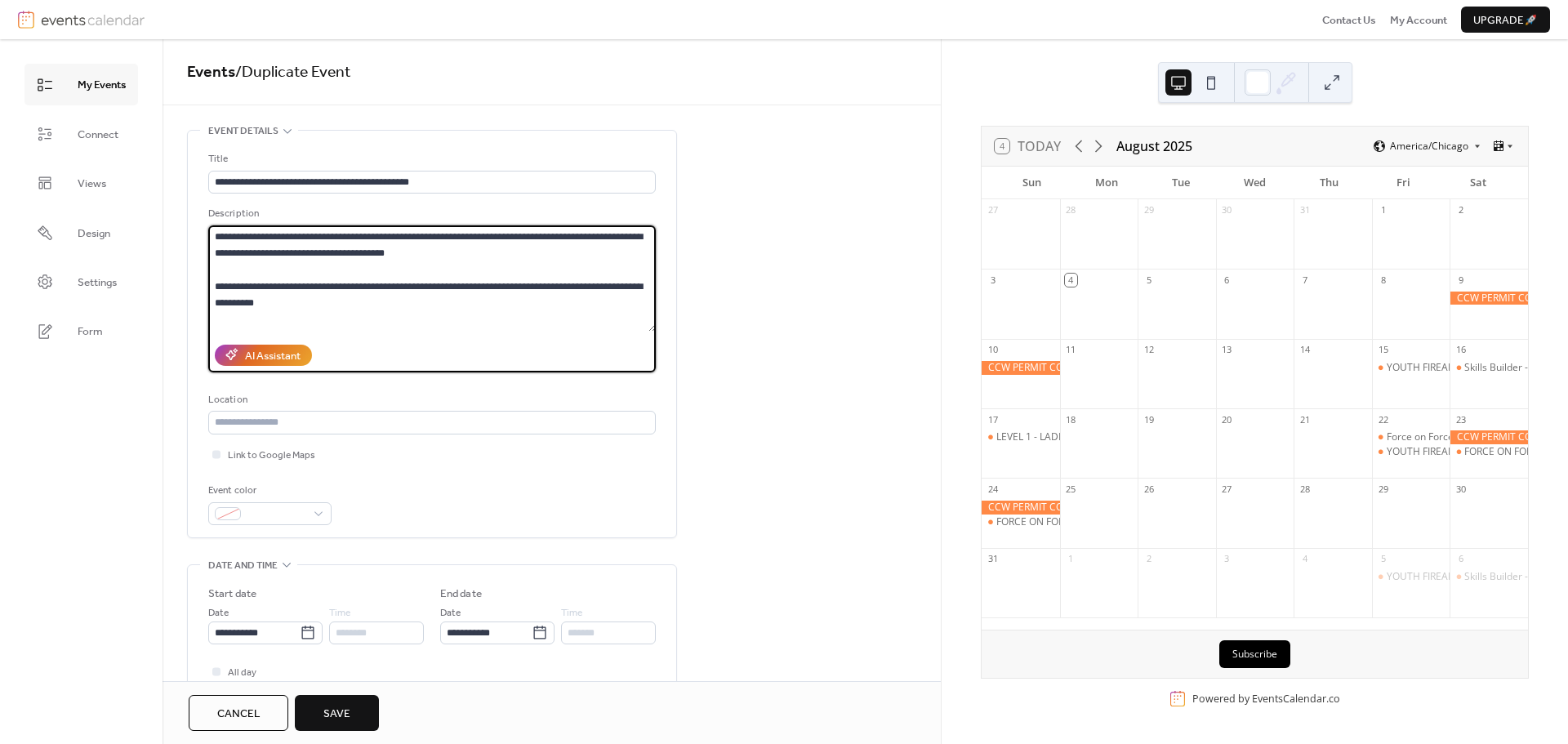 scroll, scrollTop: 414, scrollLeft: 0, axis: vertical 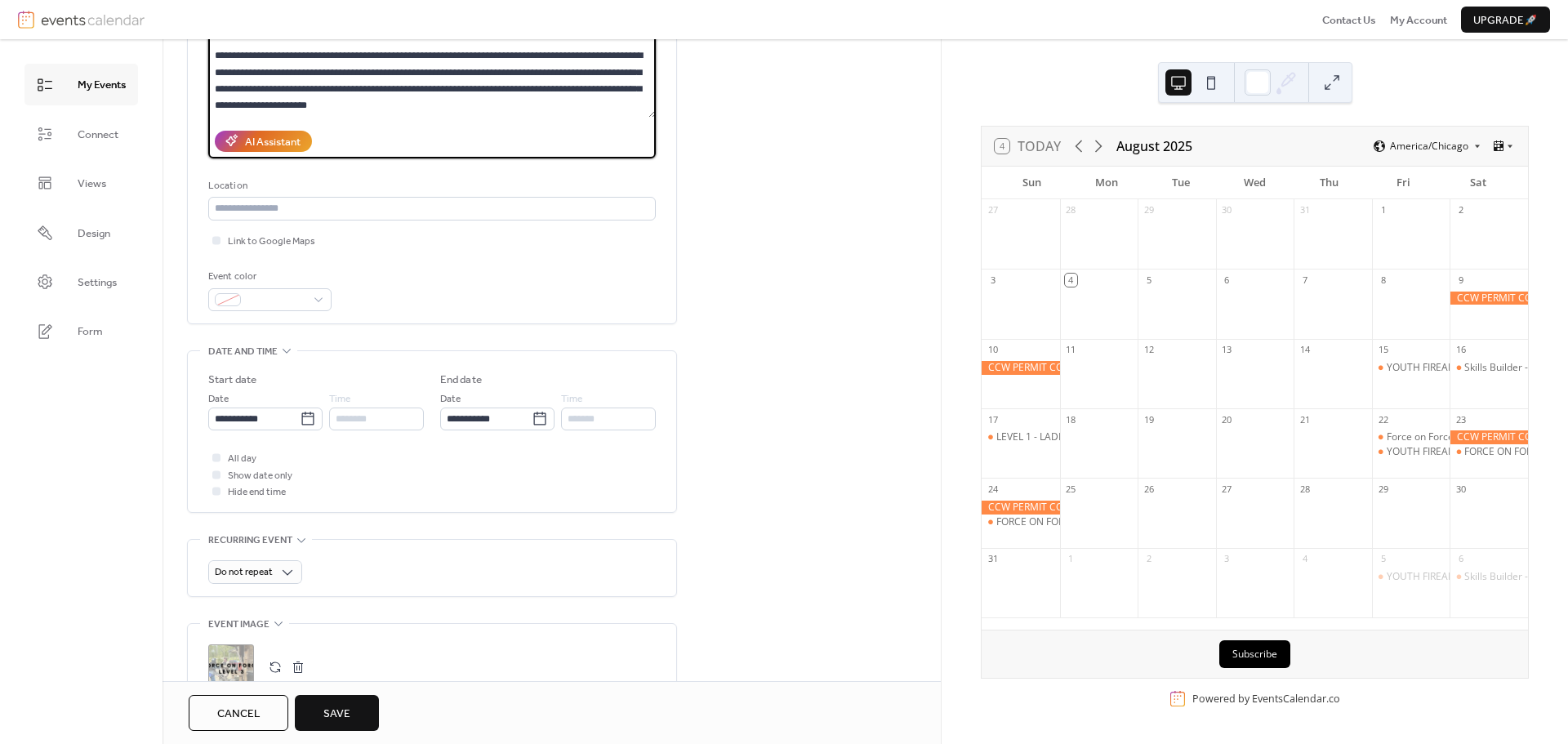 type on "**********" 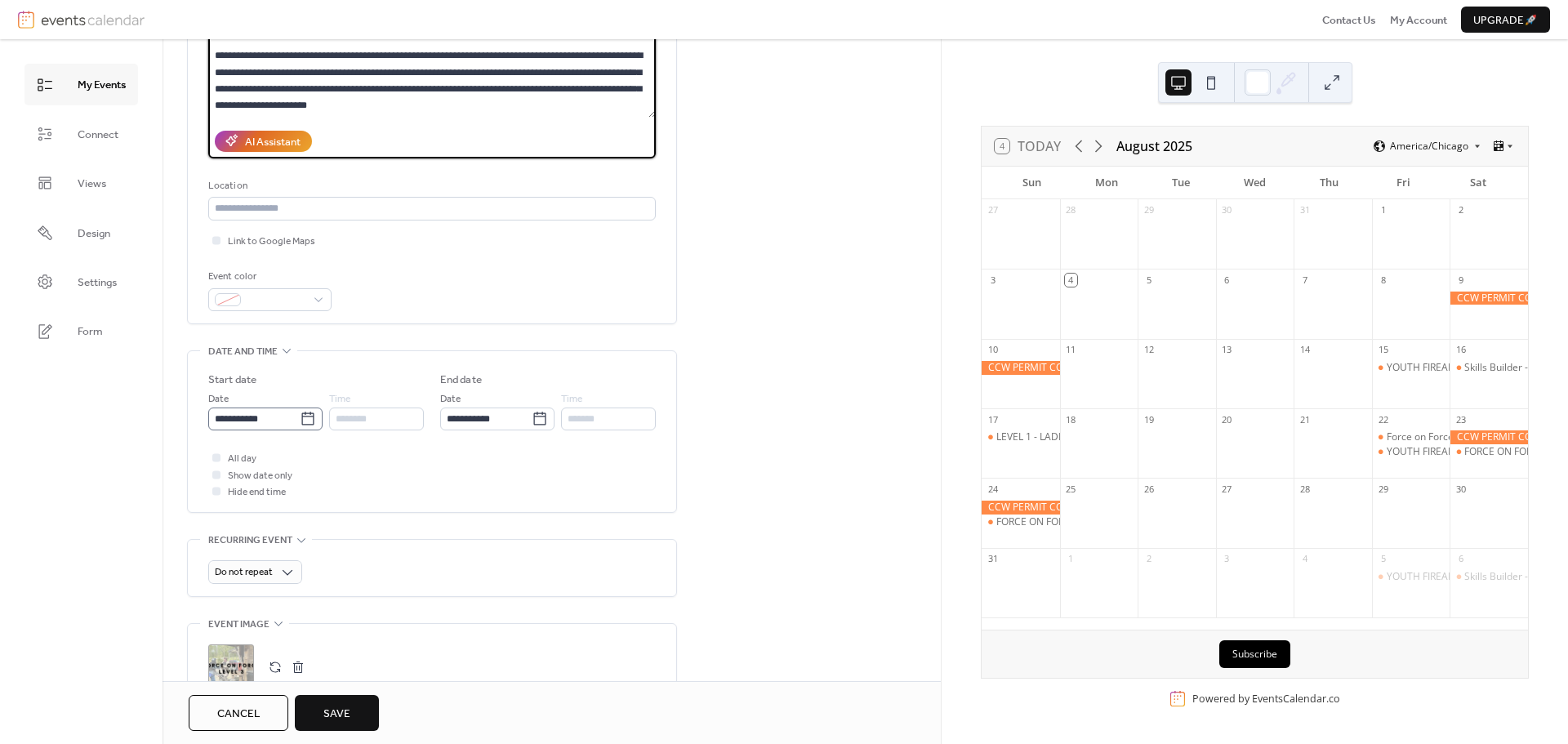 click 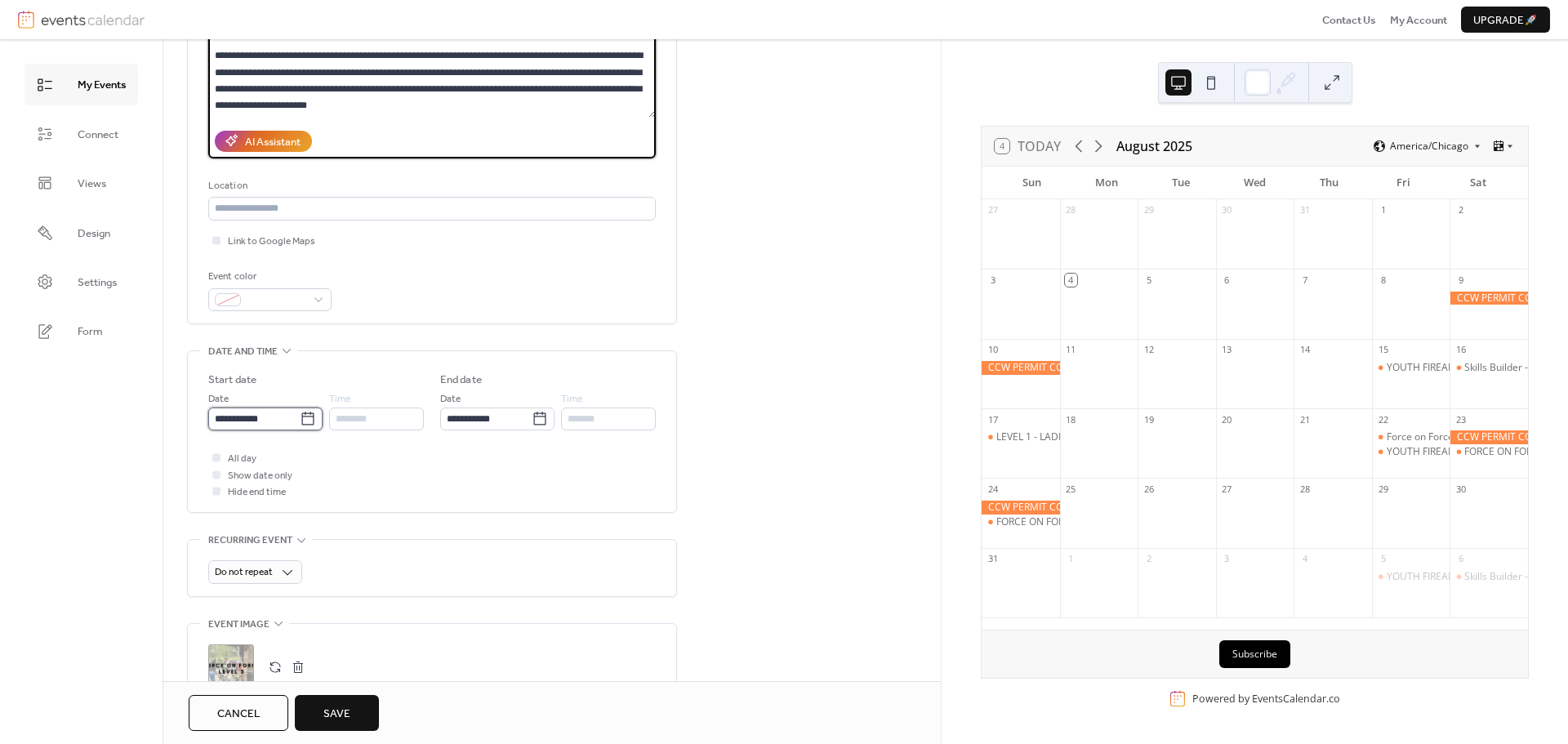 click on "**********" at bounding box center (254, 419) 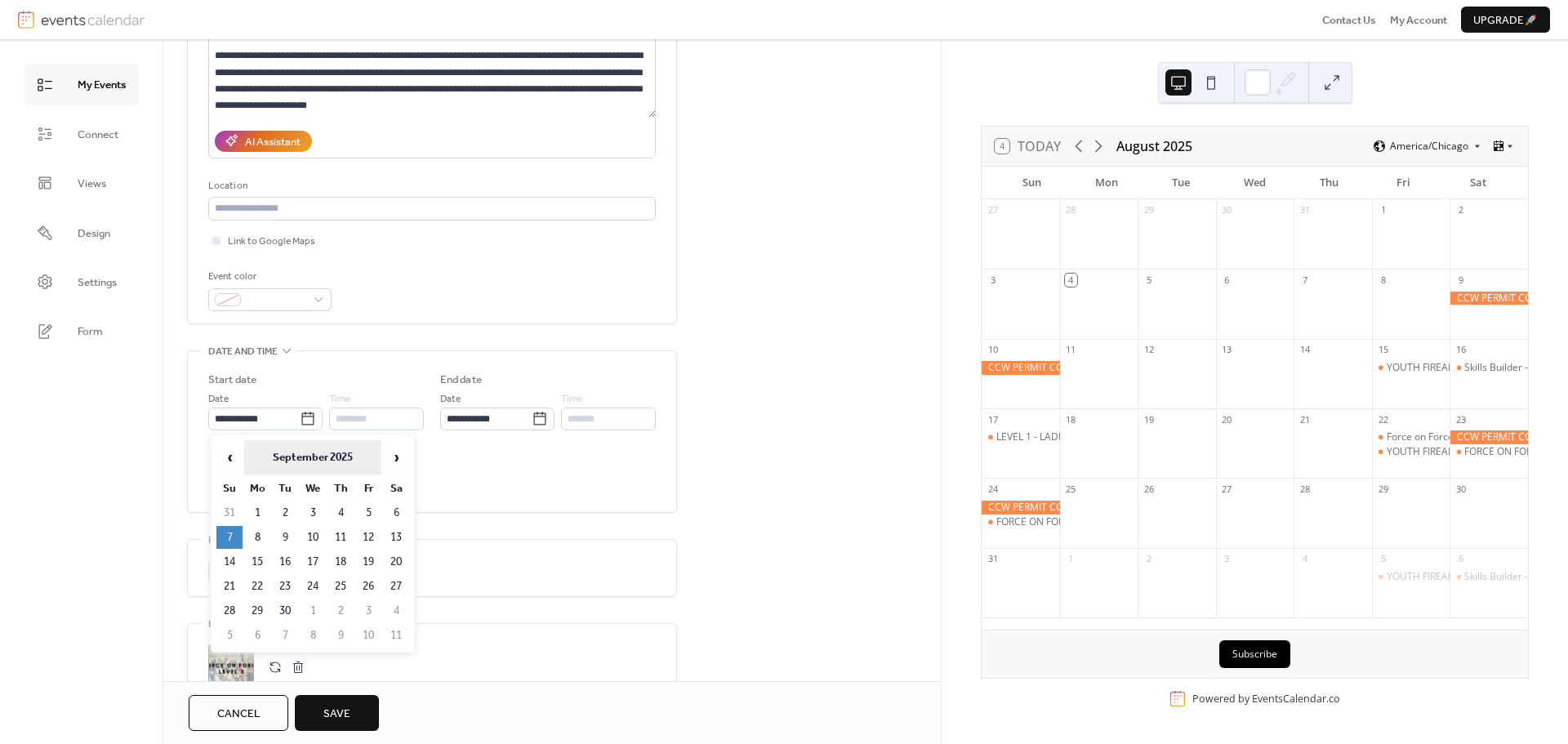 click on "September 2025" at bounding box center (313, 457) 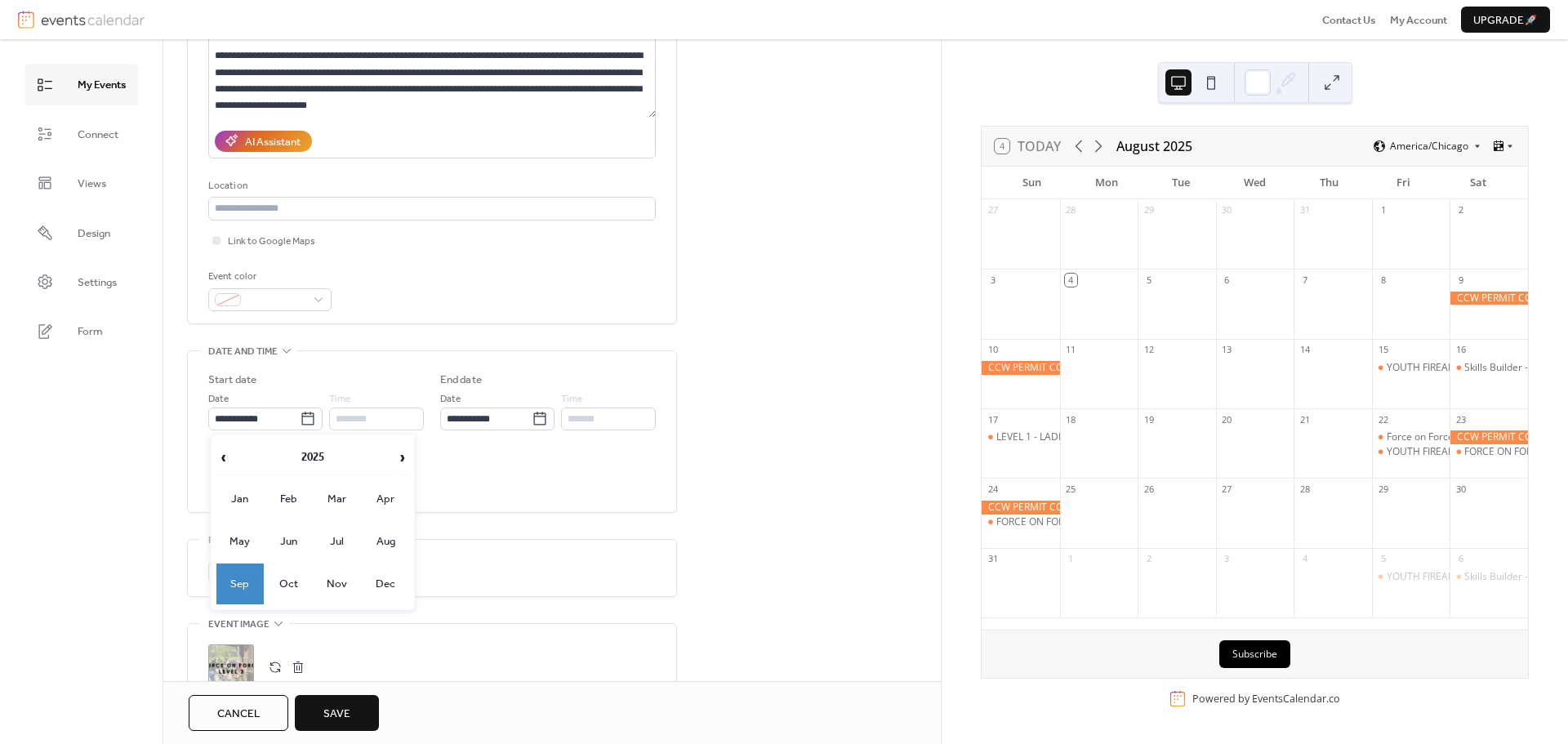 click on "Sep" at bounding box center (240, 584) 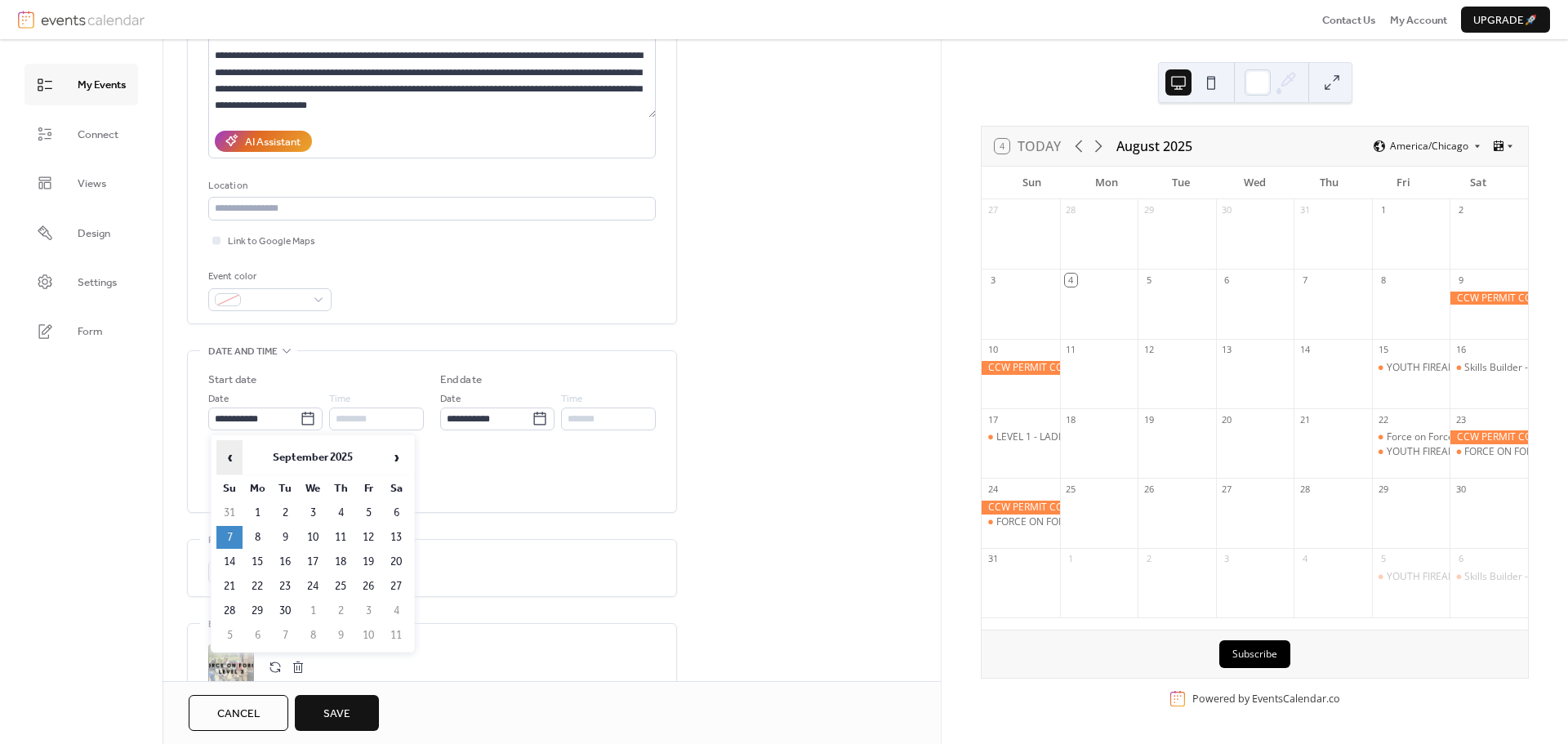 click on "‹" at bounding box center [229, 457] 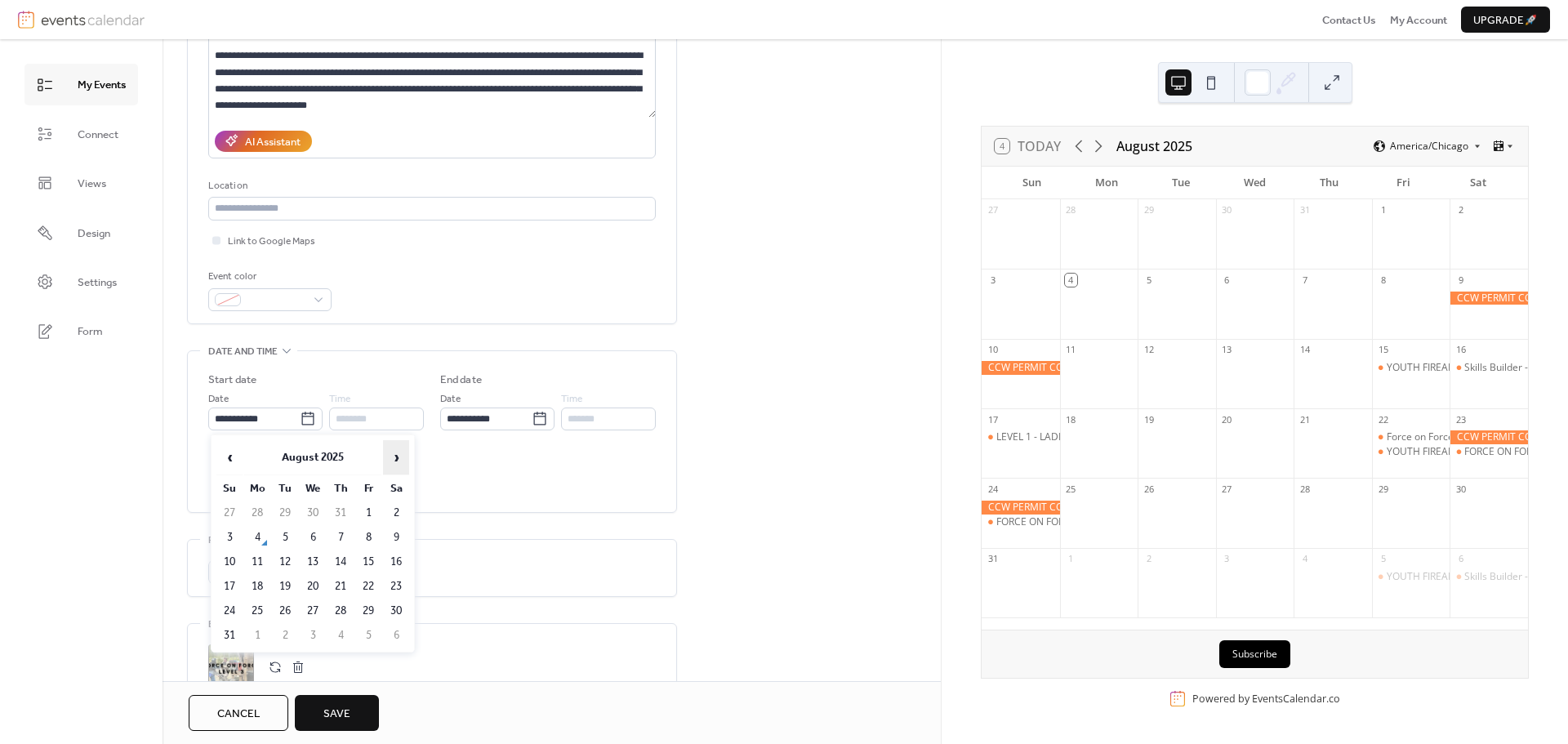 click on "›" at bounding box center (396, 457) 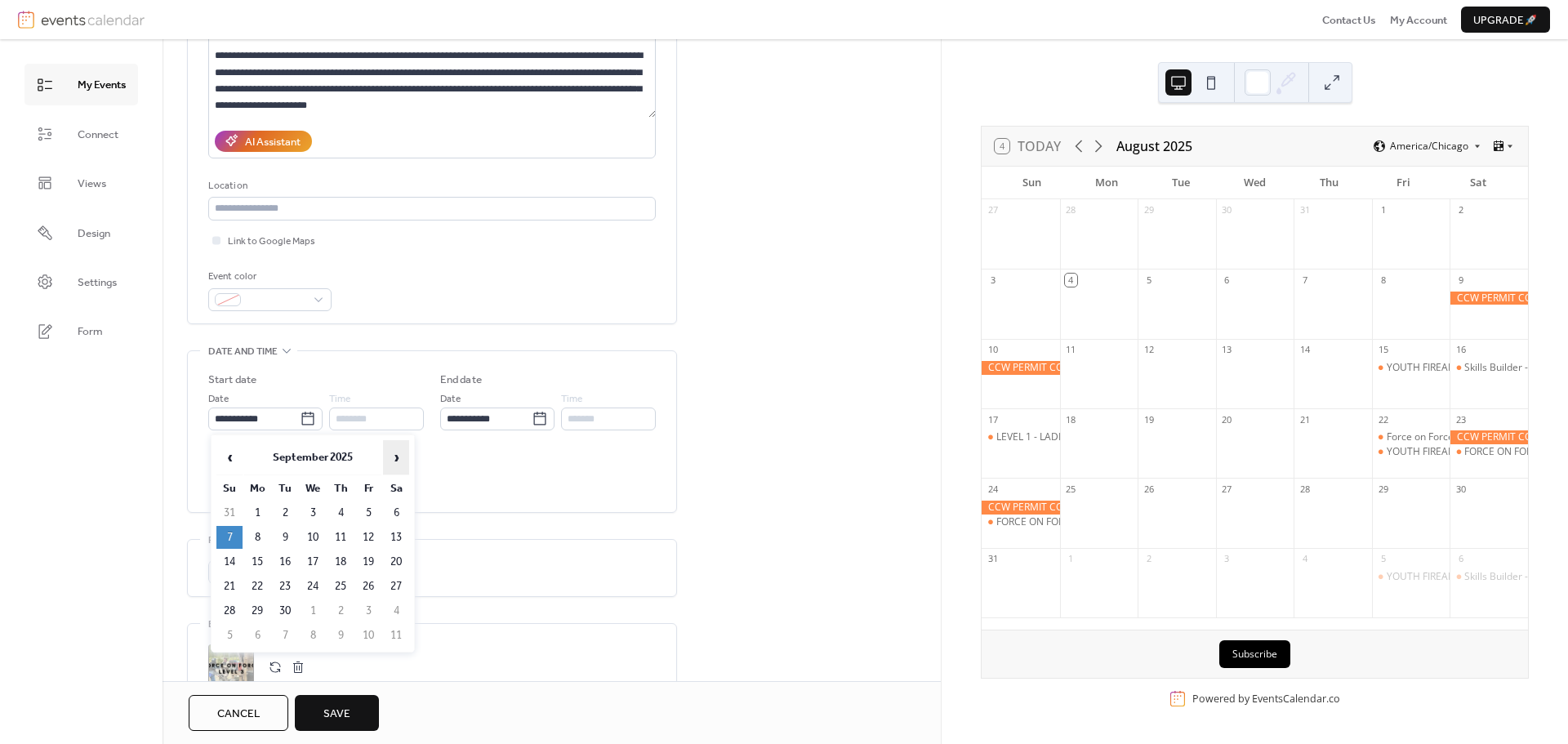 click on "›" at bounding box center (396, 457) 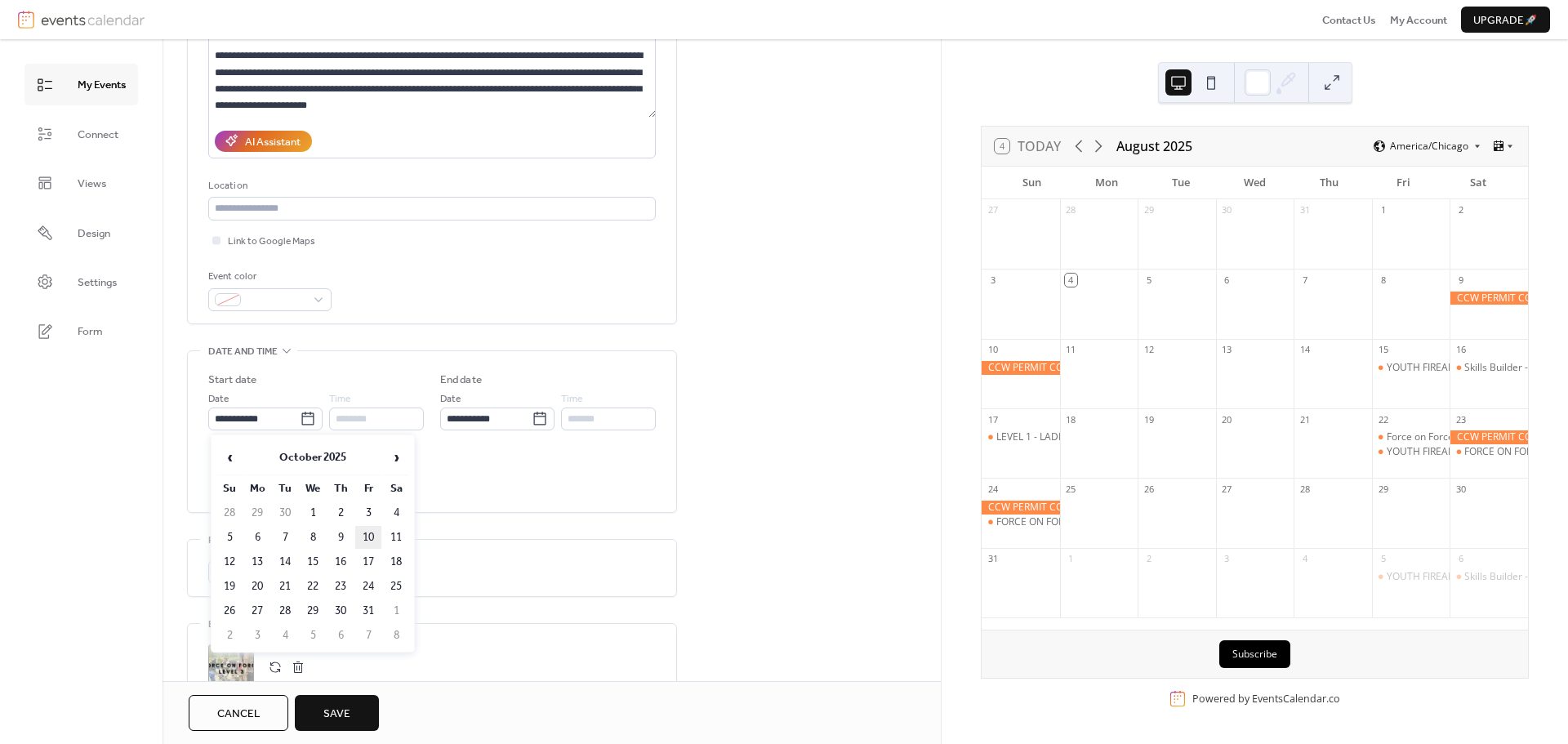 click on "10" at bounding box center (368, 537) 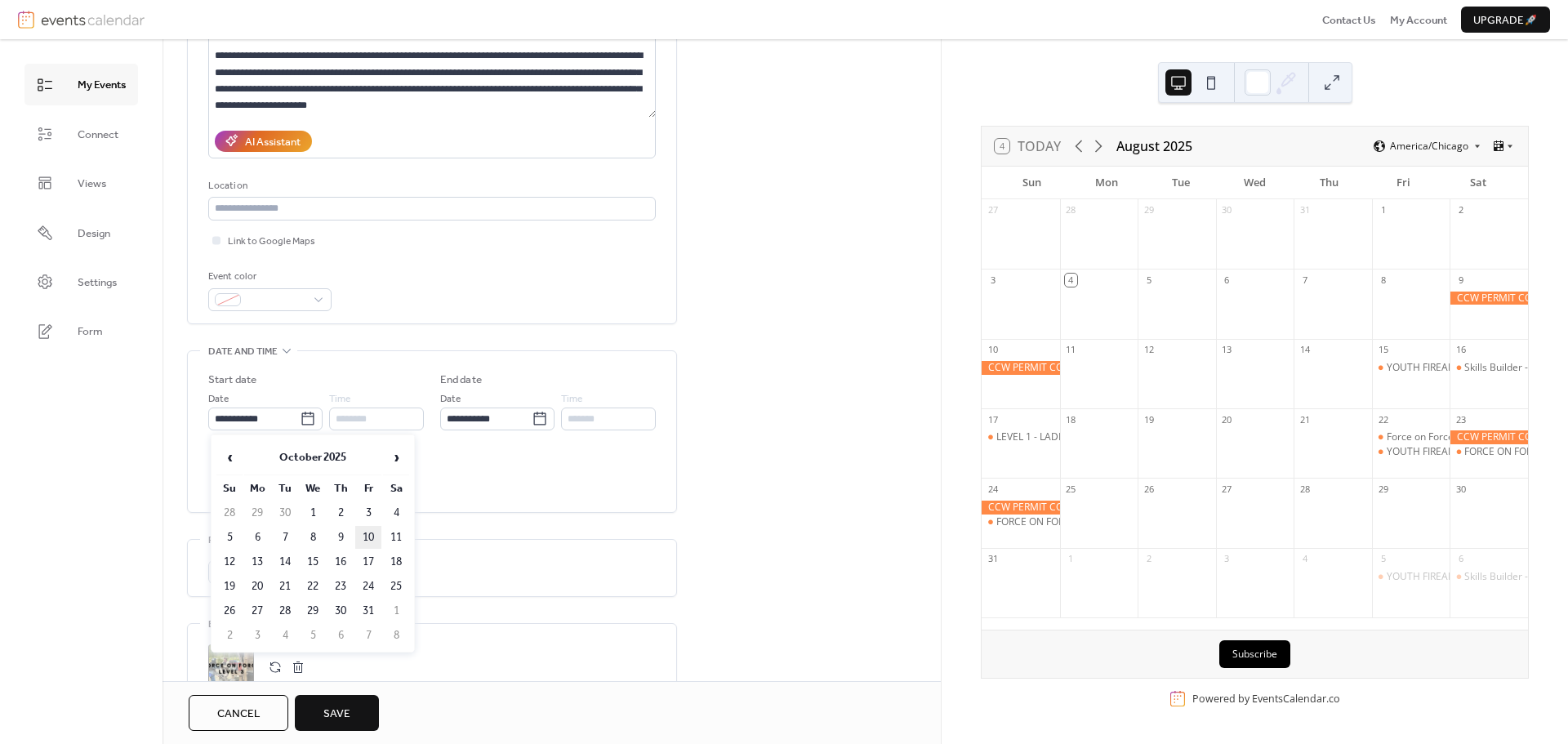 type on "**********" 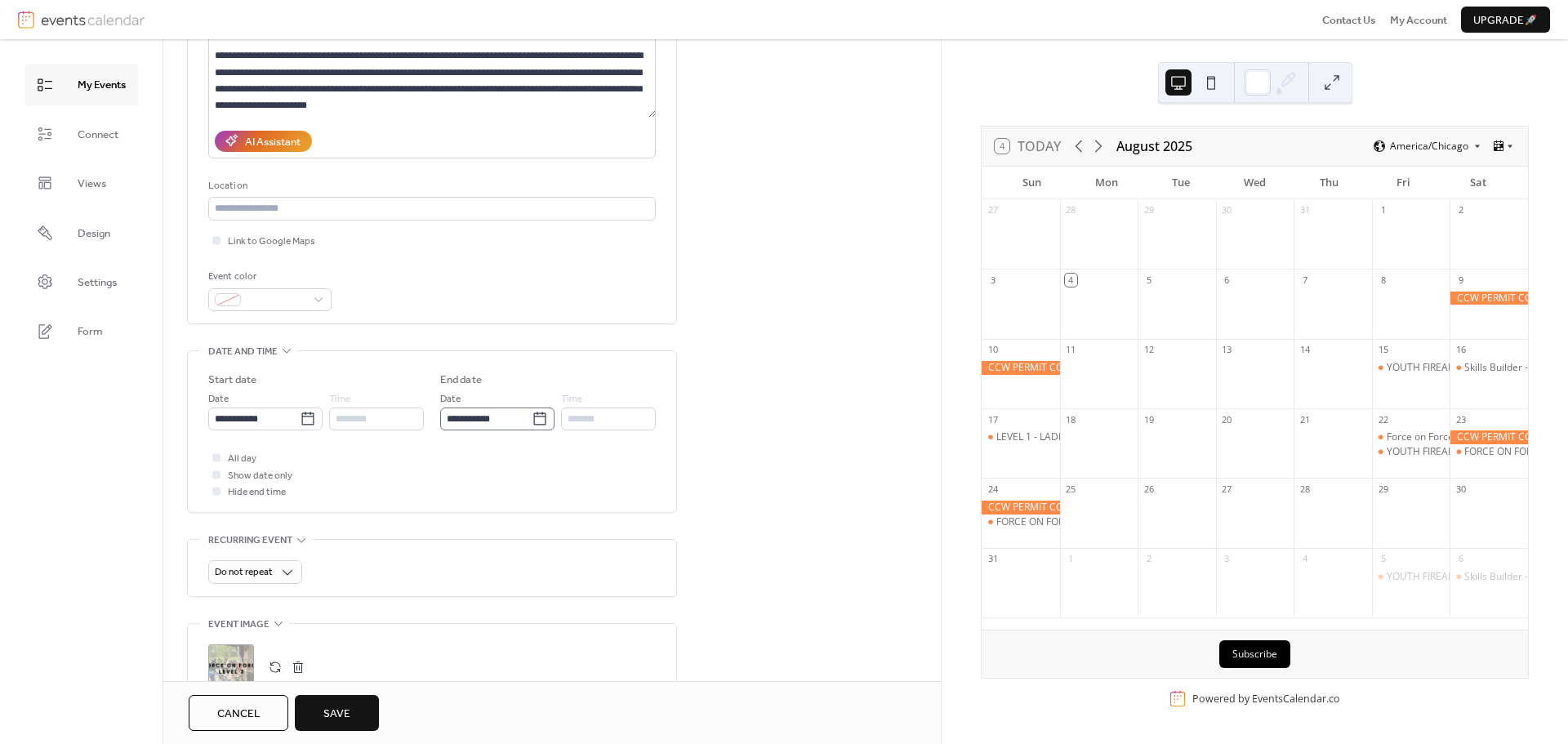 click 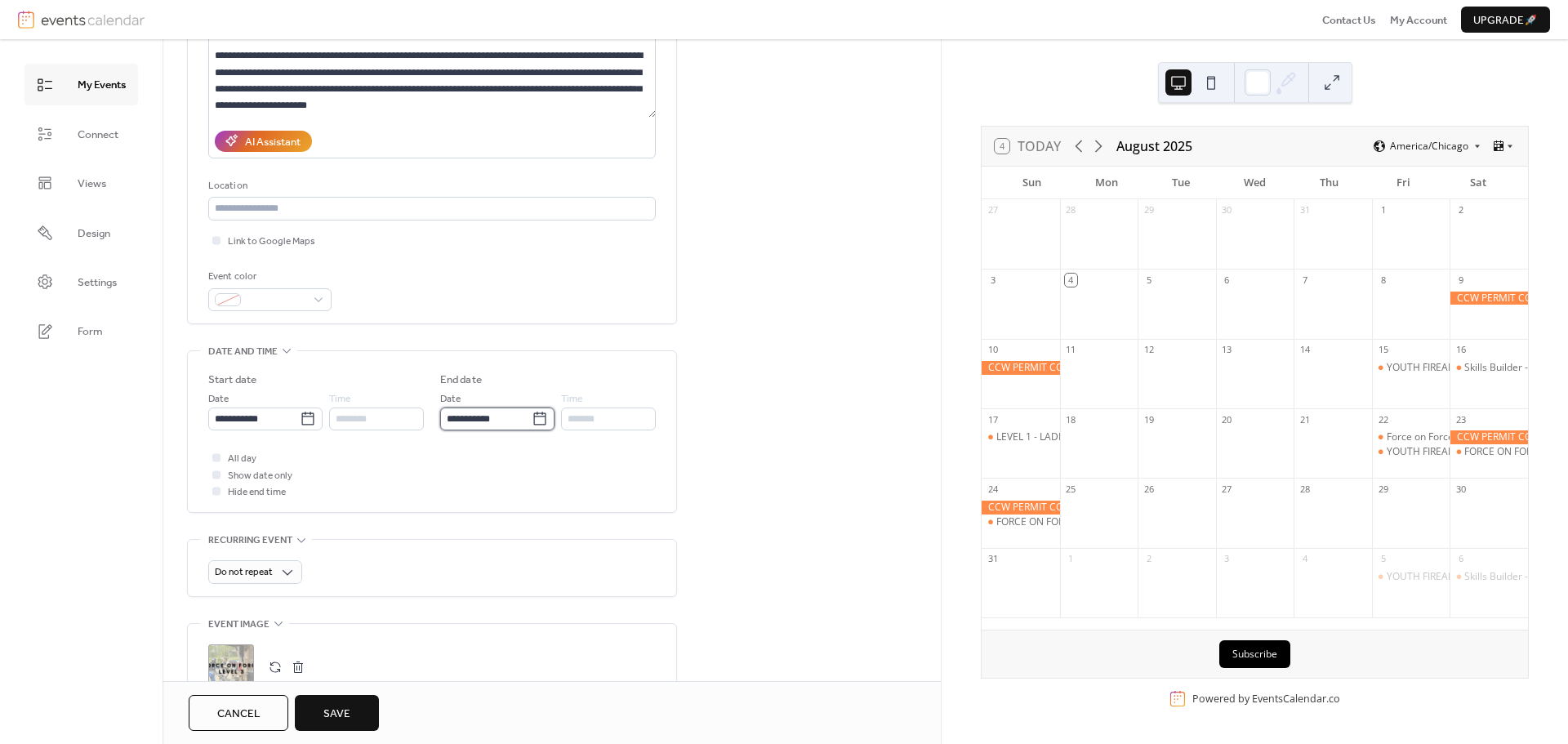 click on "**********" at bounding box center (486, 419) 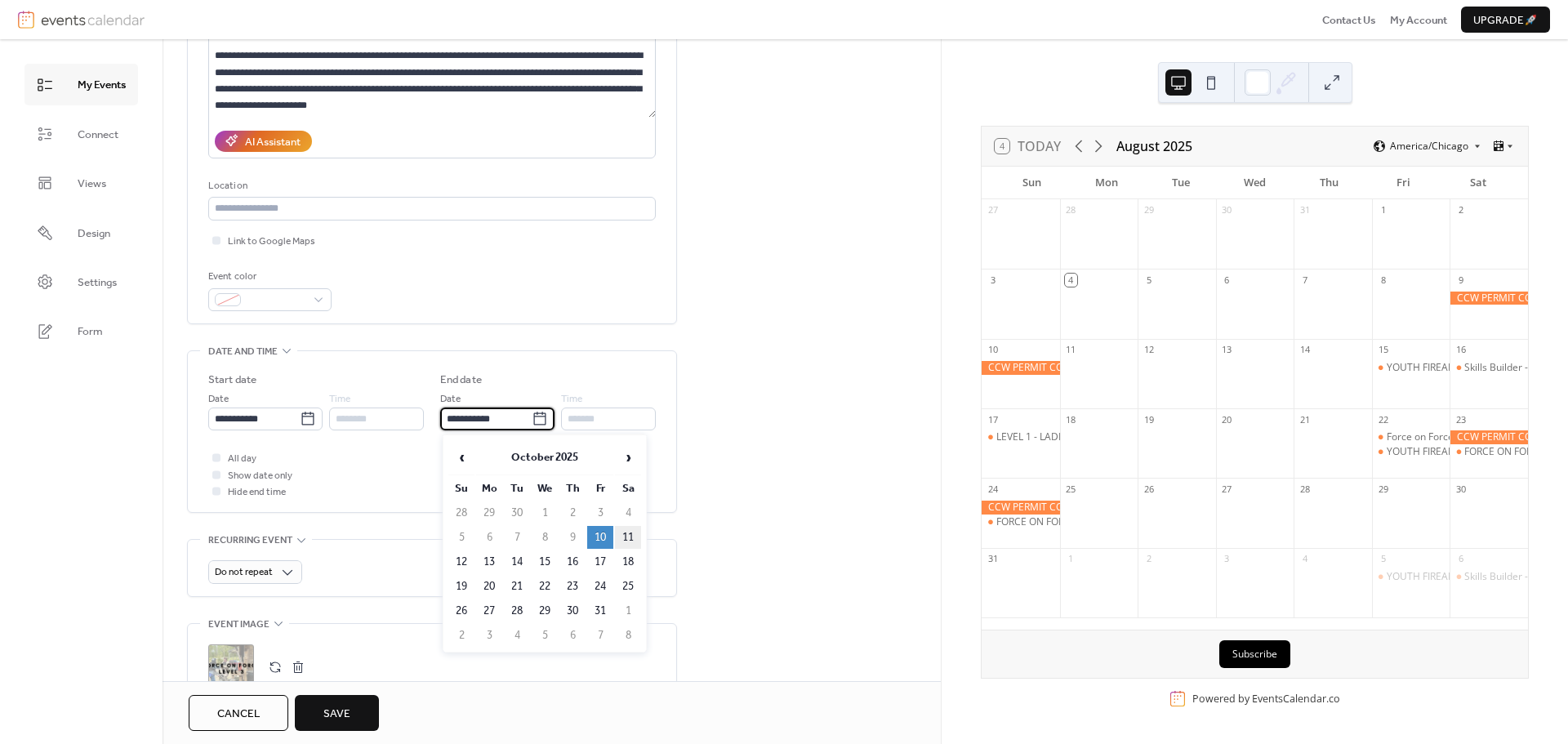 click on "11" at bounding box center [628, 537] 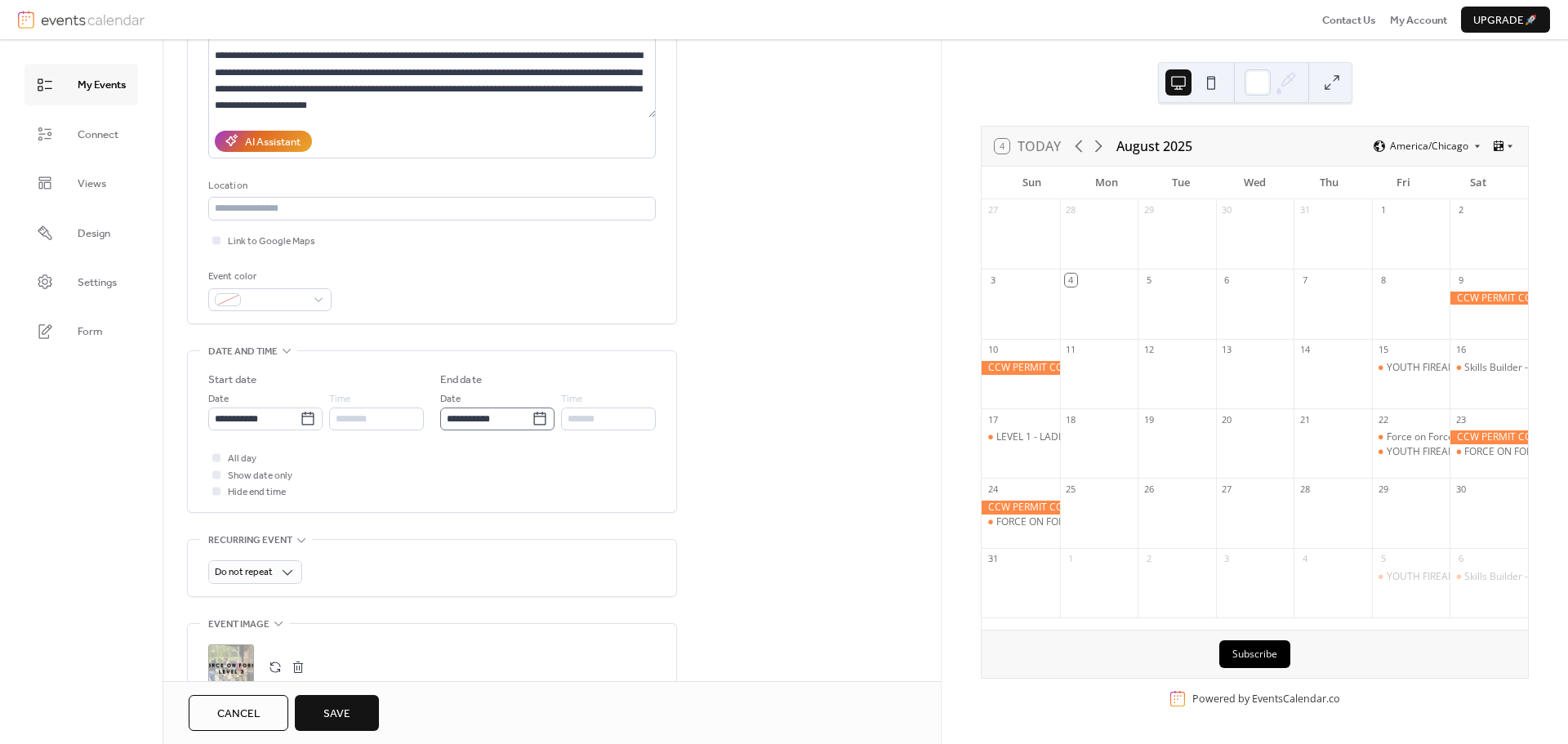 click 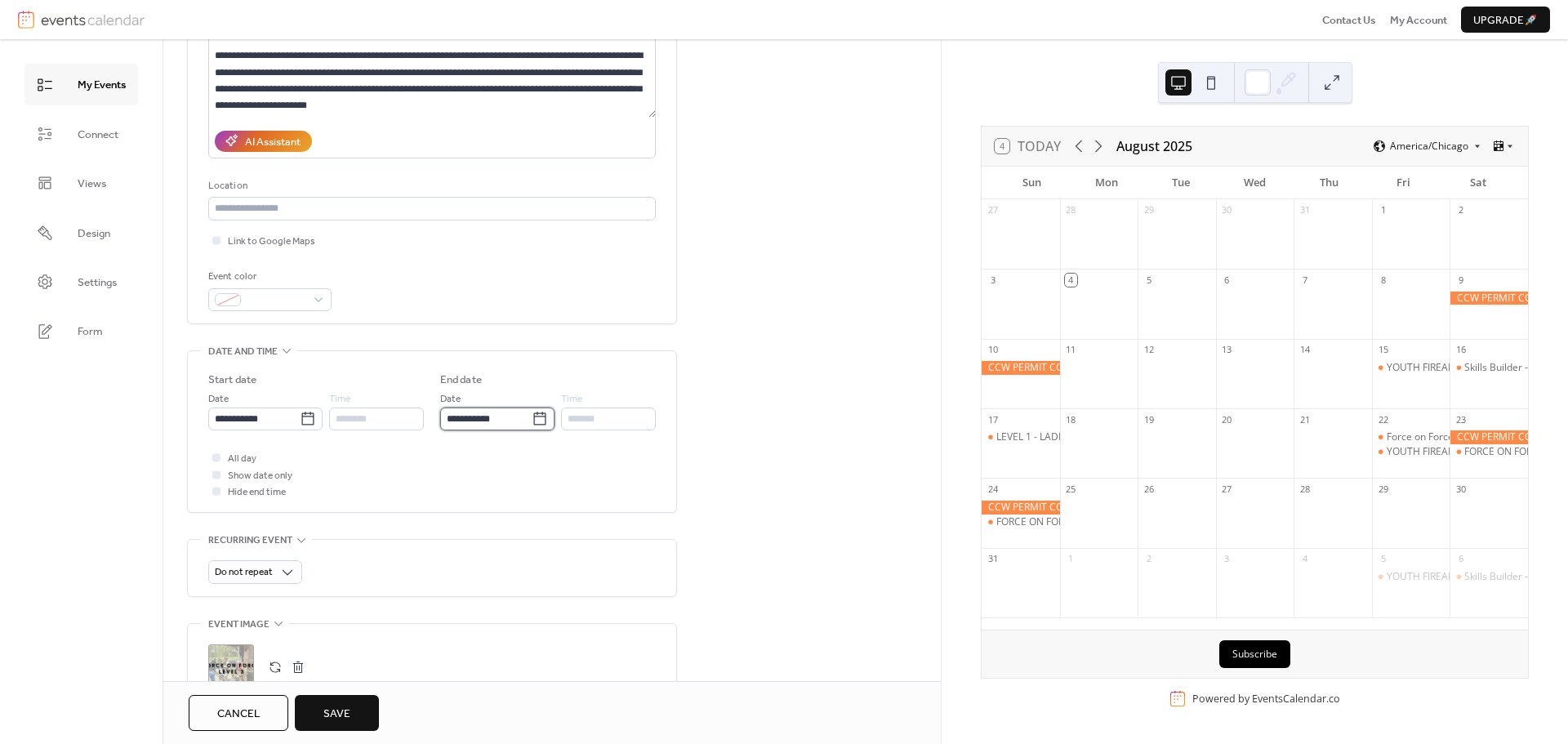 click on "**********" at bounding box center (486, 419) 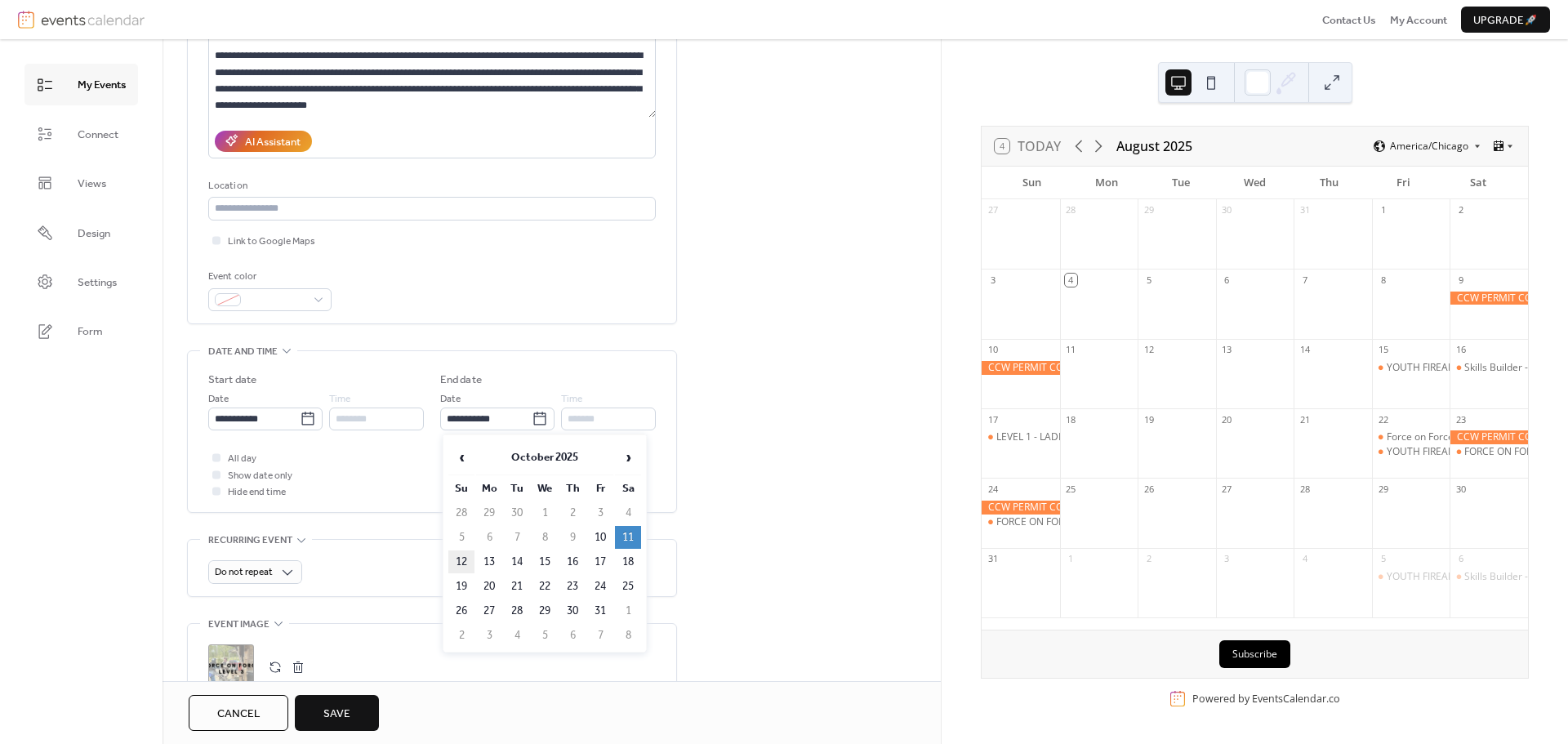 click on "12" at bounding box center [461, 562] 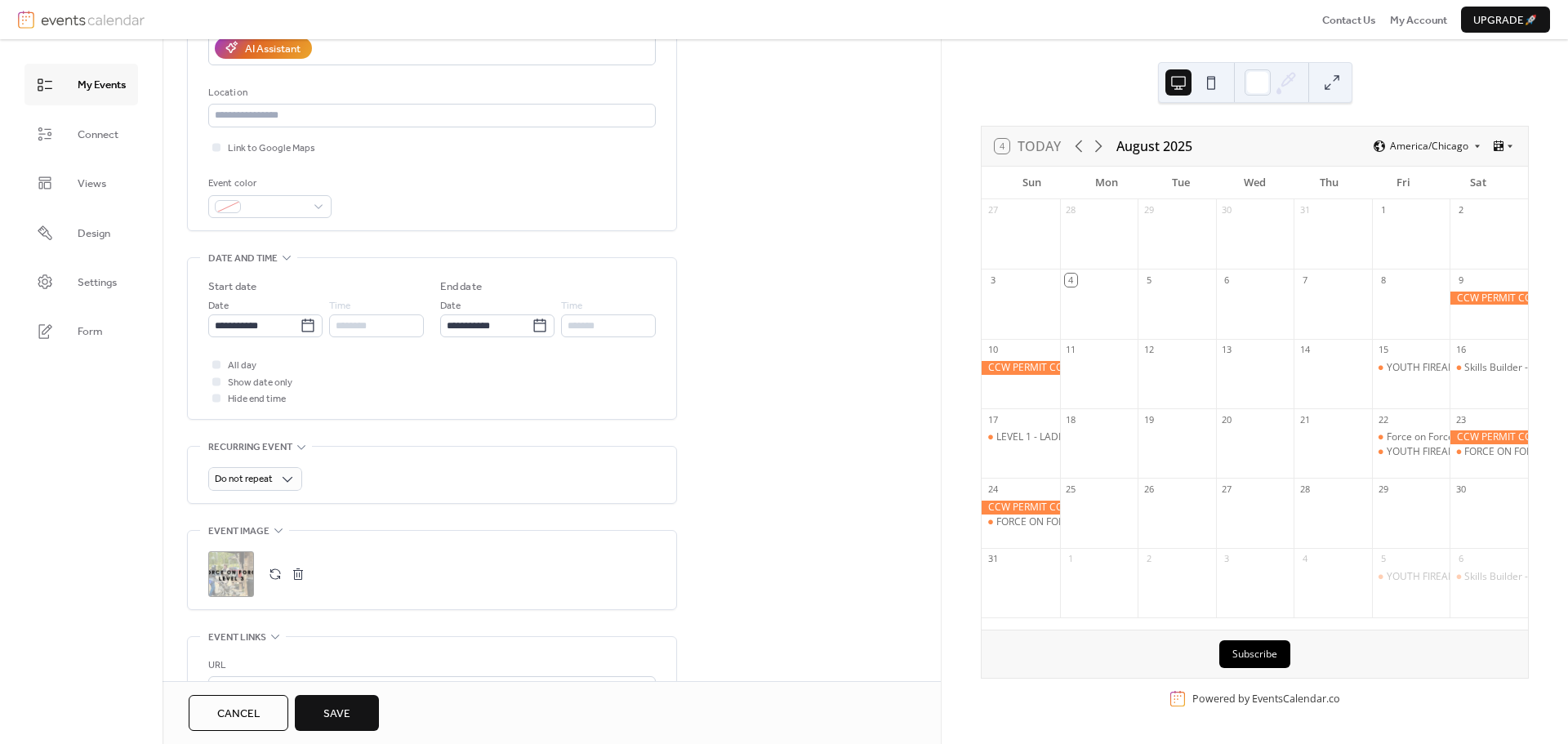 scroll, scrollTop: 308, scrollLeft: 0, axis: vertical 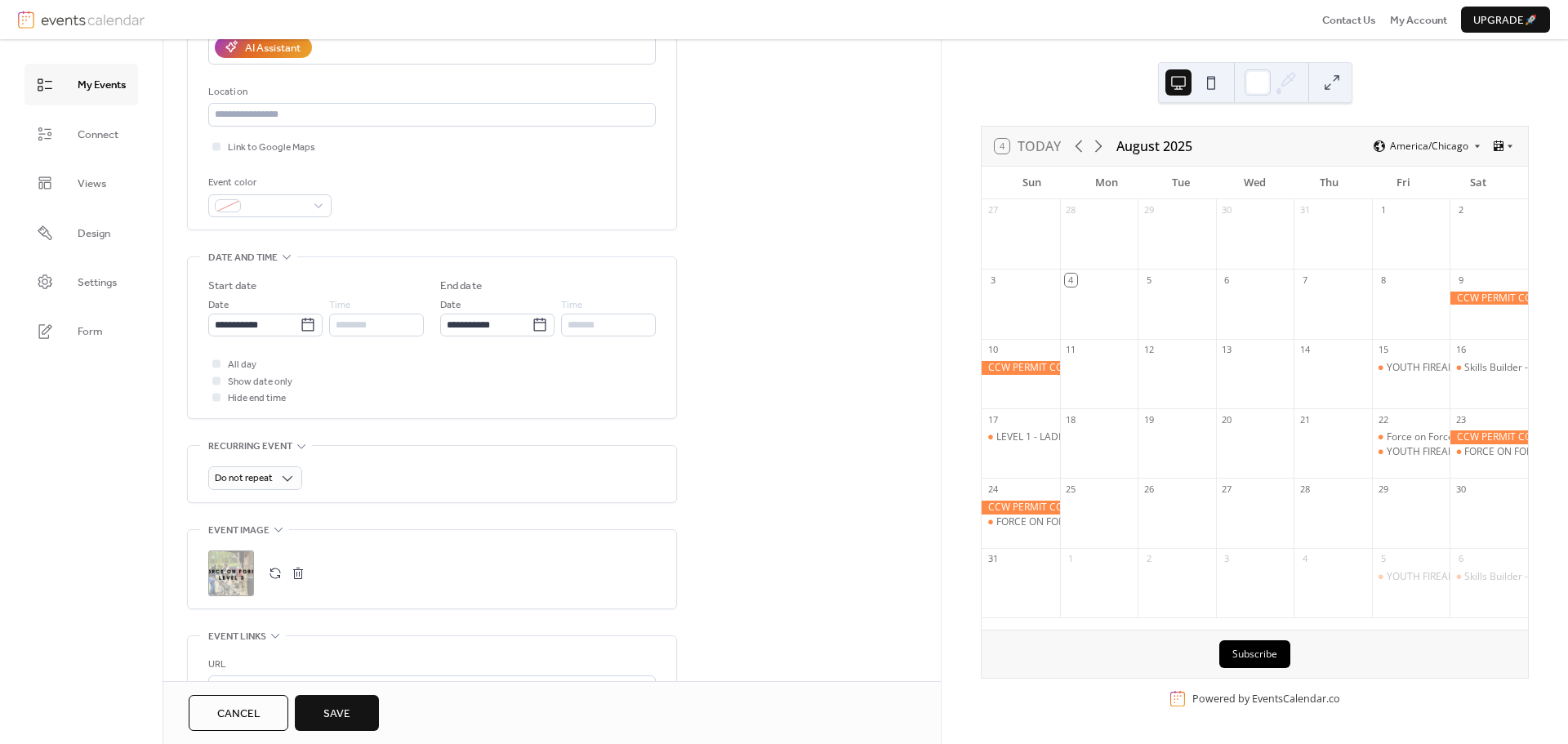 click on ";" at bounding box center [231, 573] 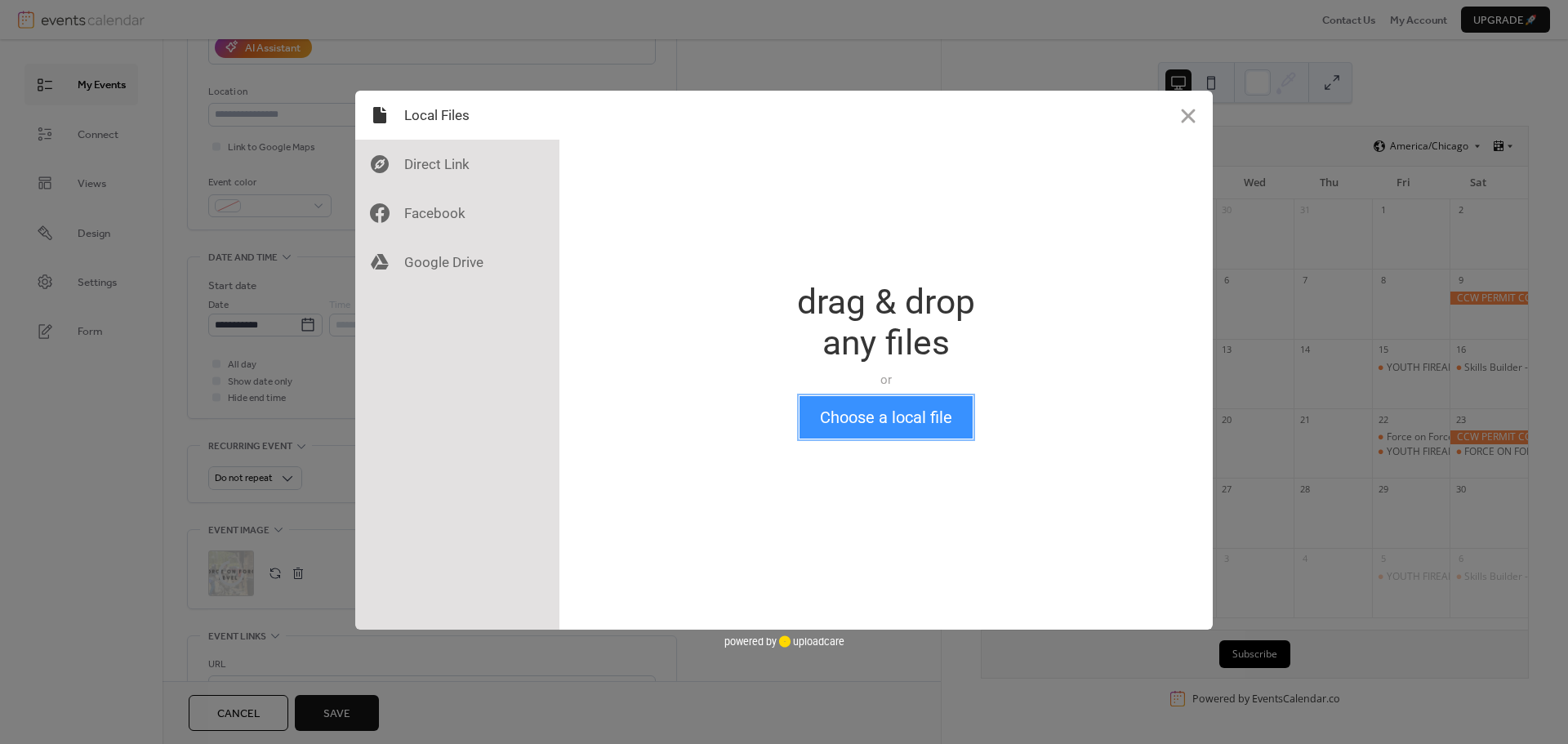 click on "Choose a local file" at bounding box center [886, 417] 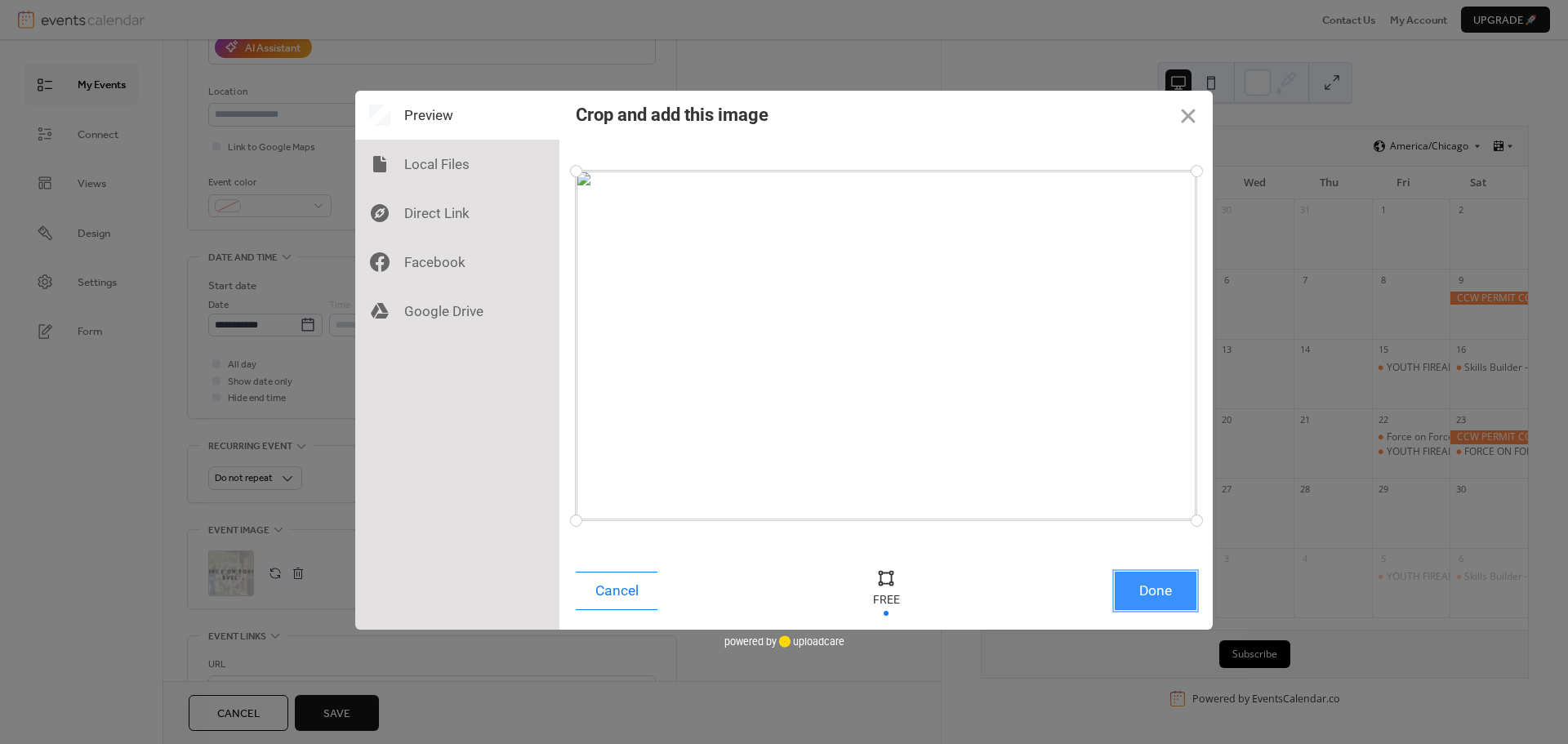 click on "Done" at bounding box center (1156, 590) 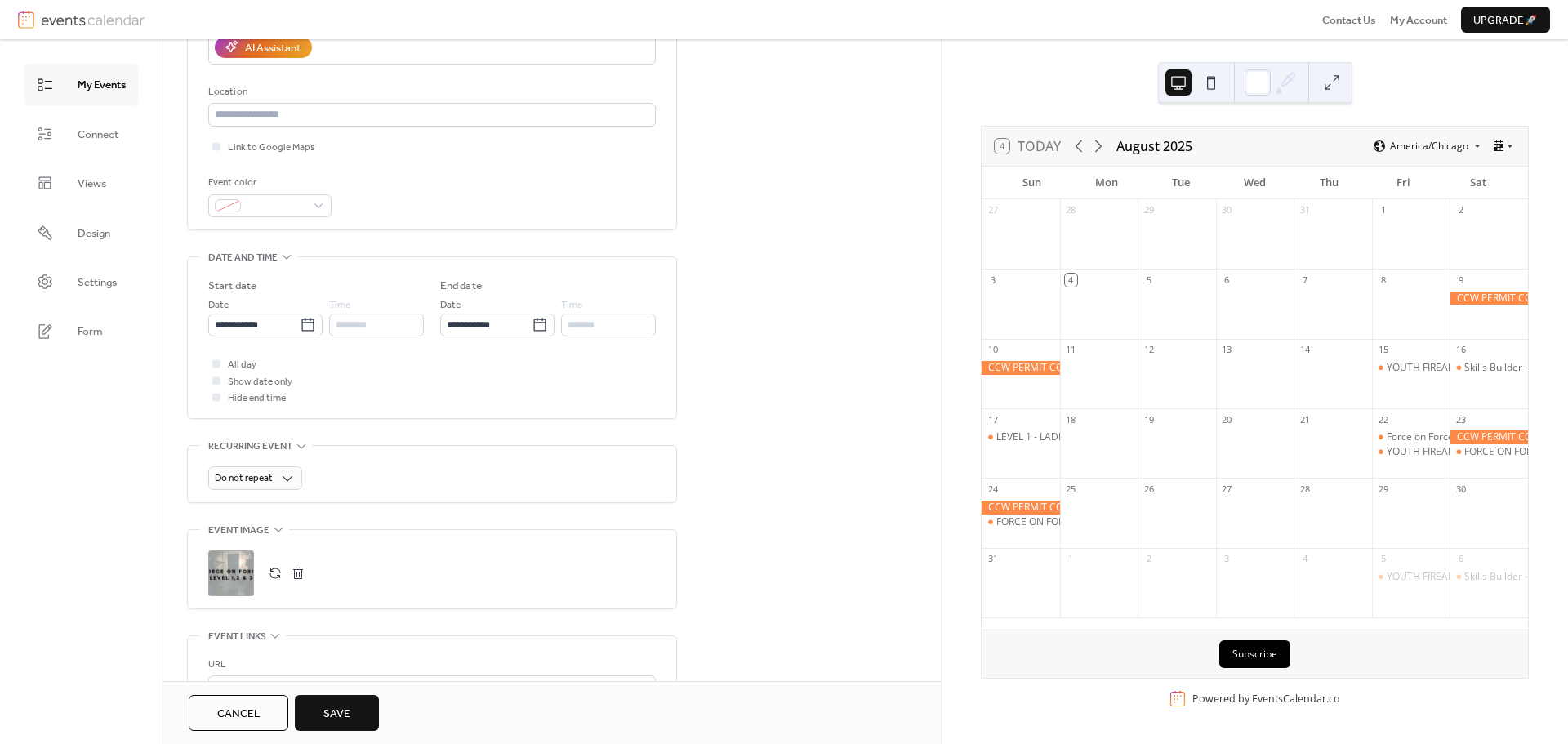 scroll, scrollTop: 559, scrollLeft: 0, axis: vertical 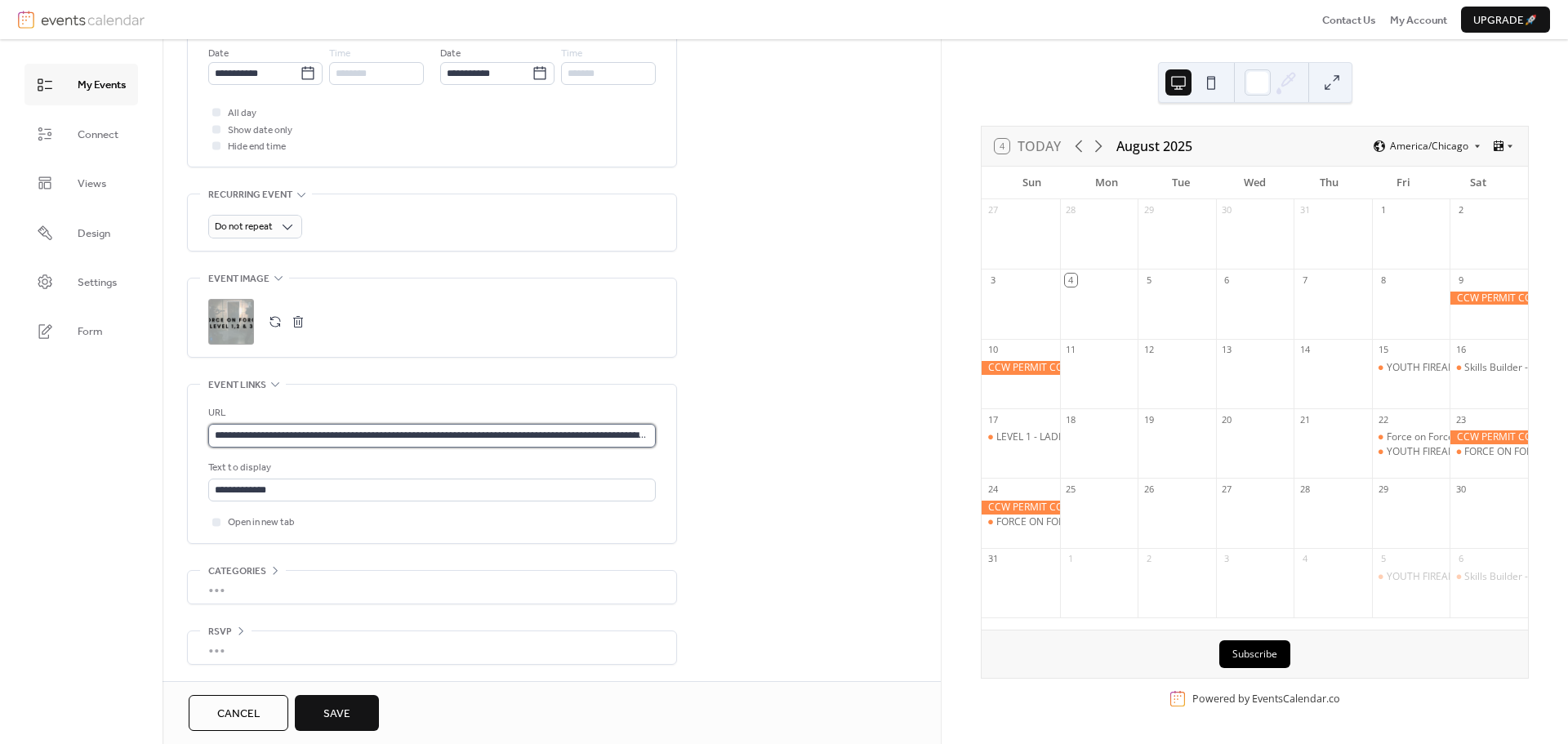 click on "**********" at bounding box center [432, 435] 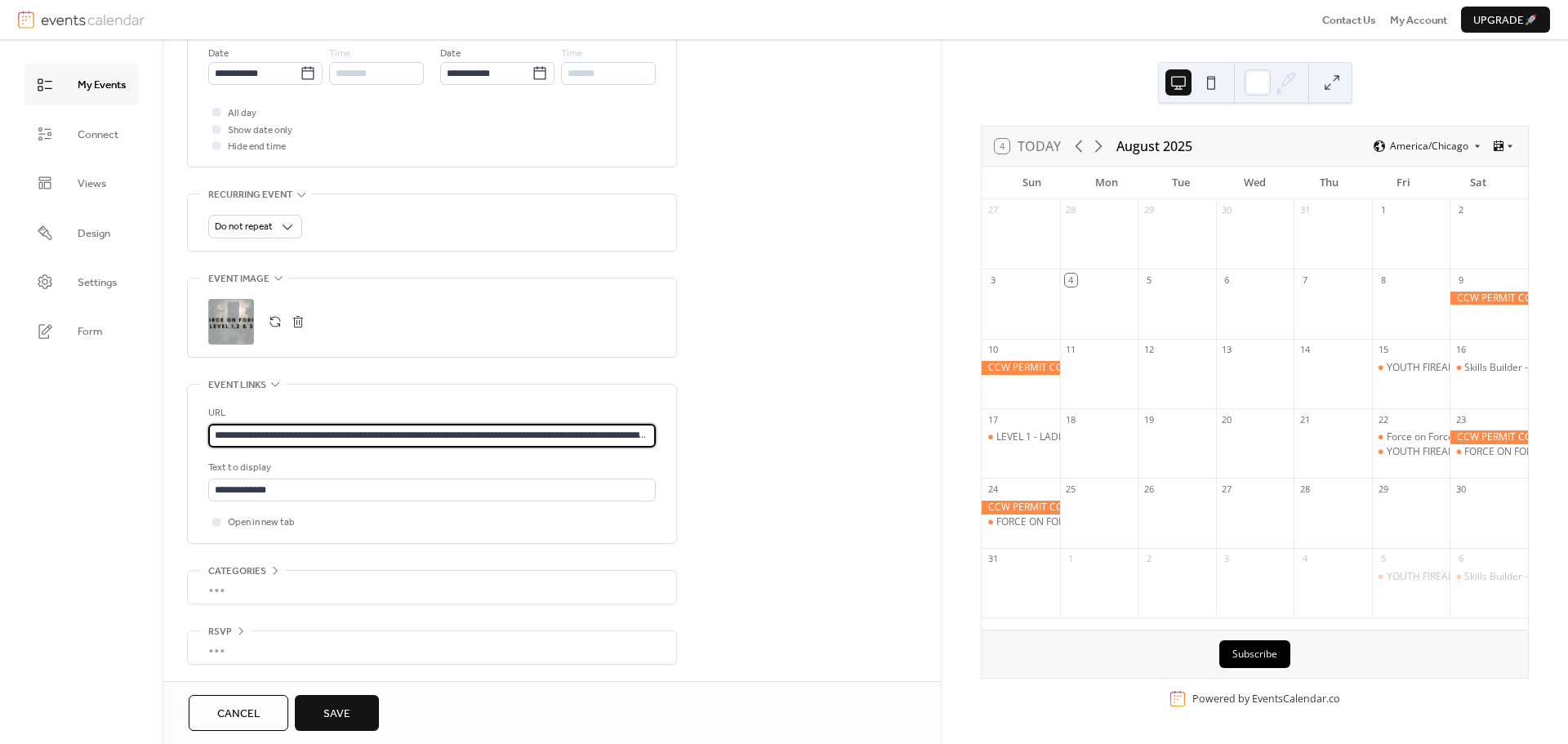 click on "**********" at bounding box center (432, 435) 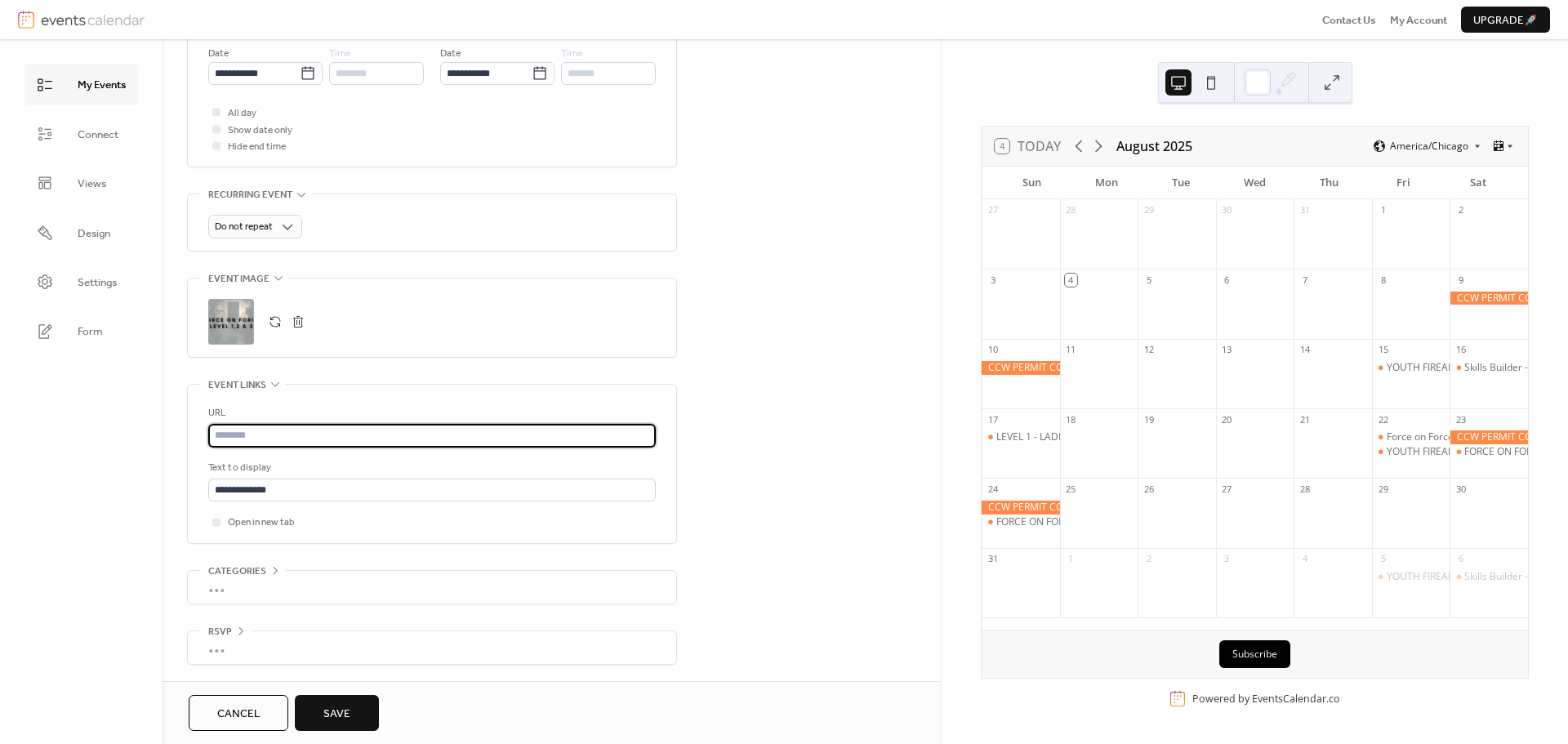 paste on "**********" 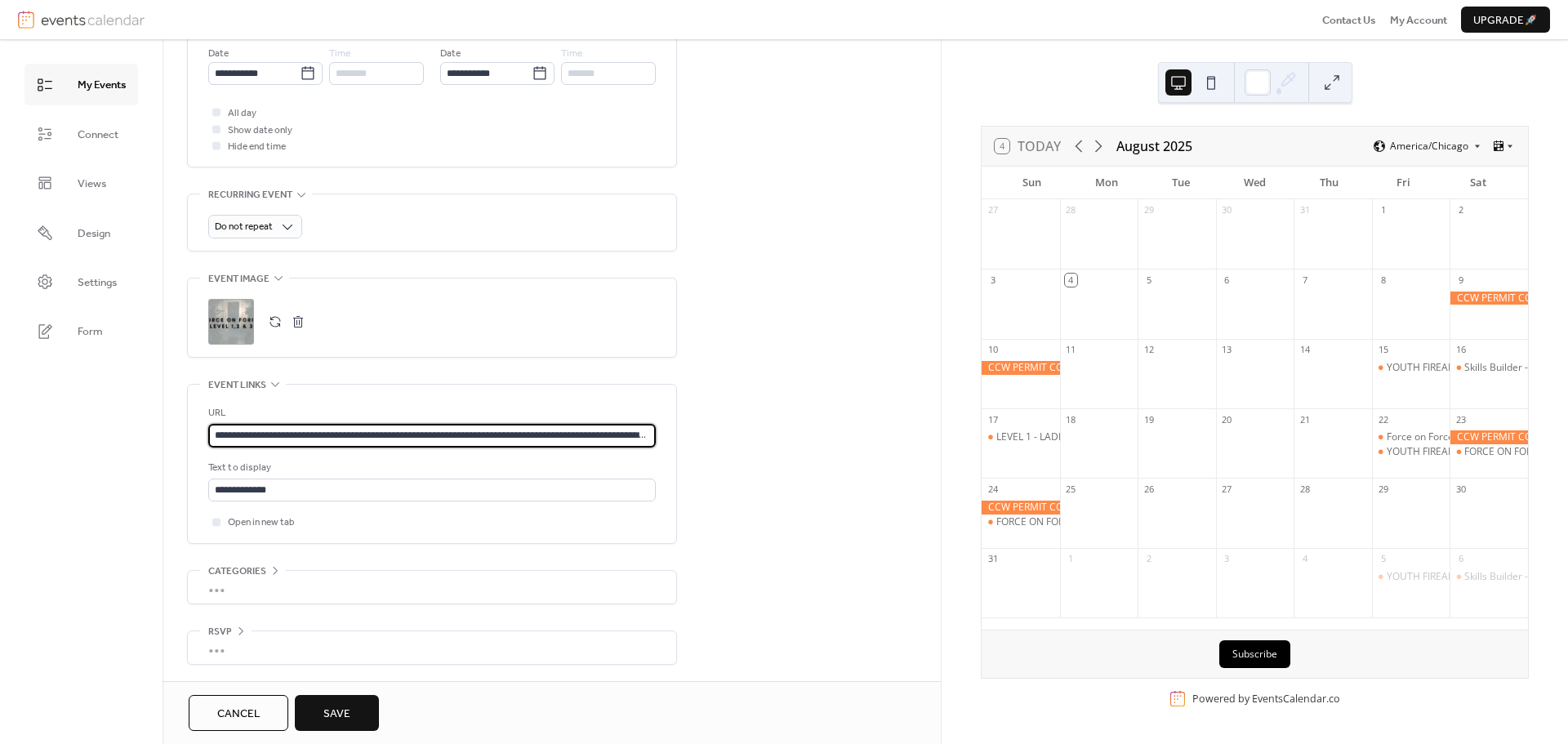 scroll, scrollTop: 0, scrollLeft: 381, axis: horizontal 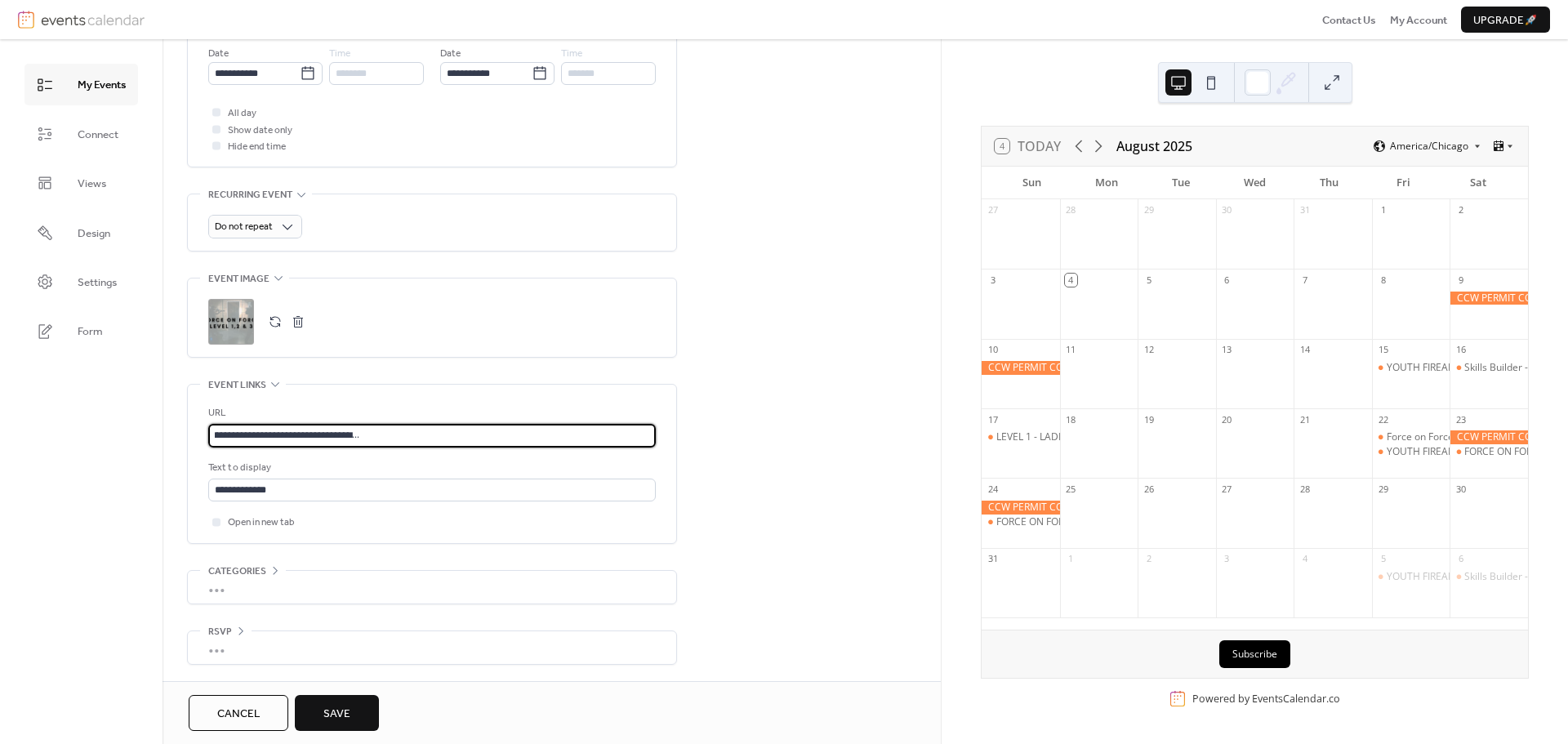 type on "**********" 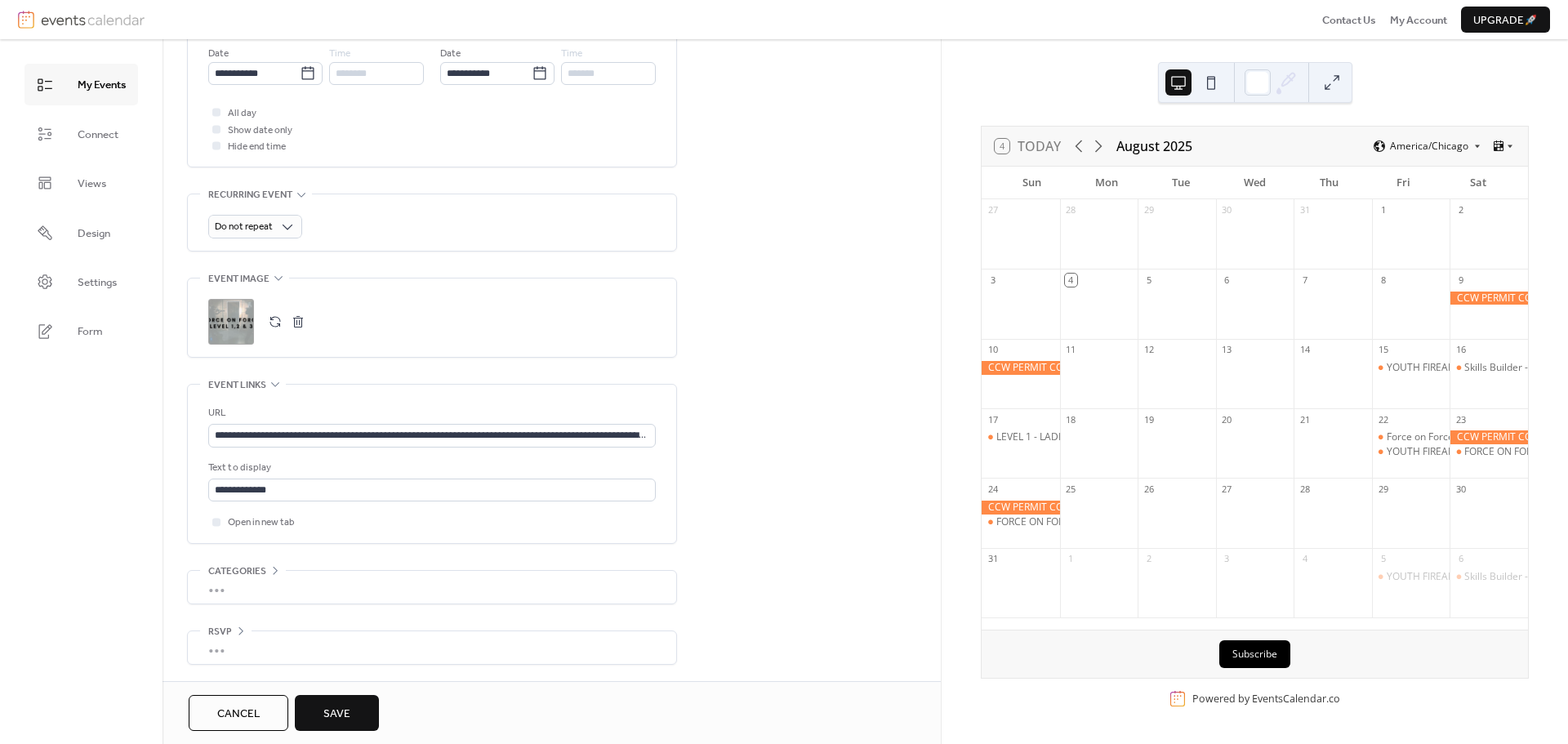 click on "Save" at bounding box center [336, 714] 